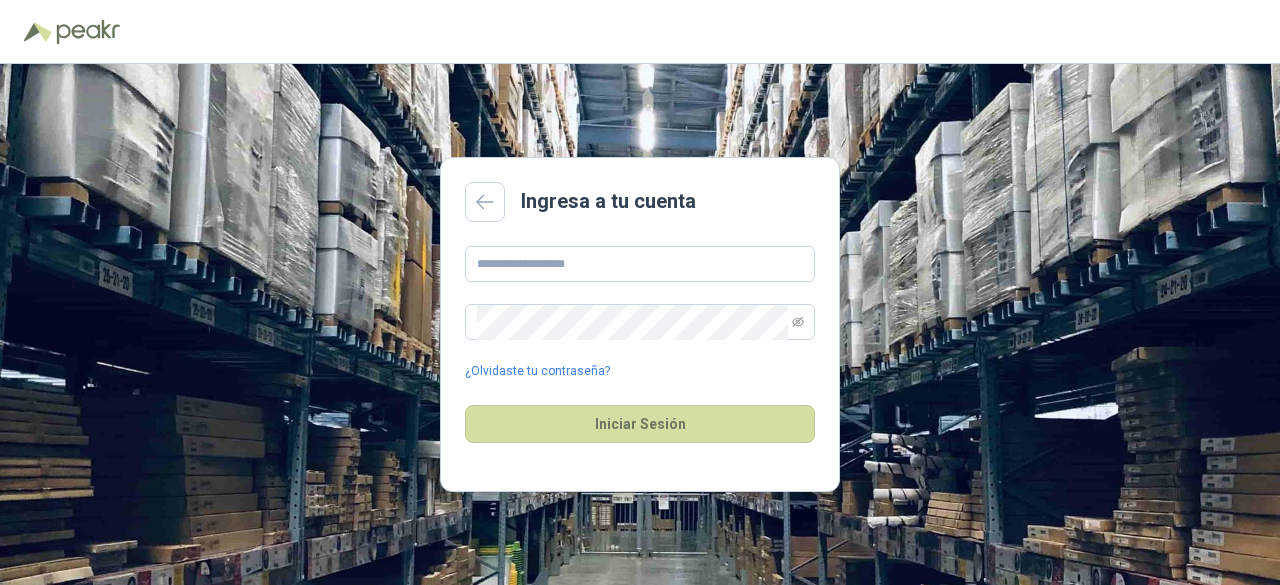 scroll, scrollTop: 0, scrollLeft: 0, axis: both 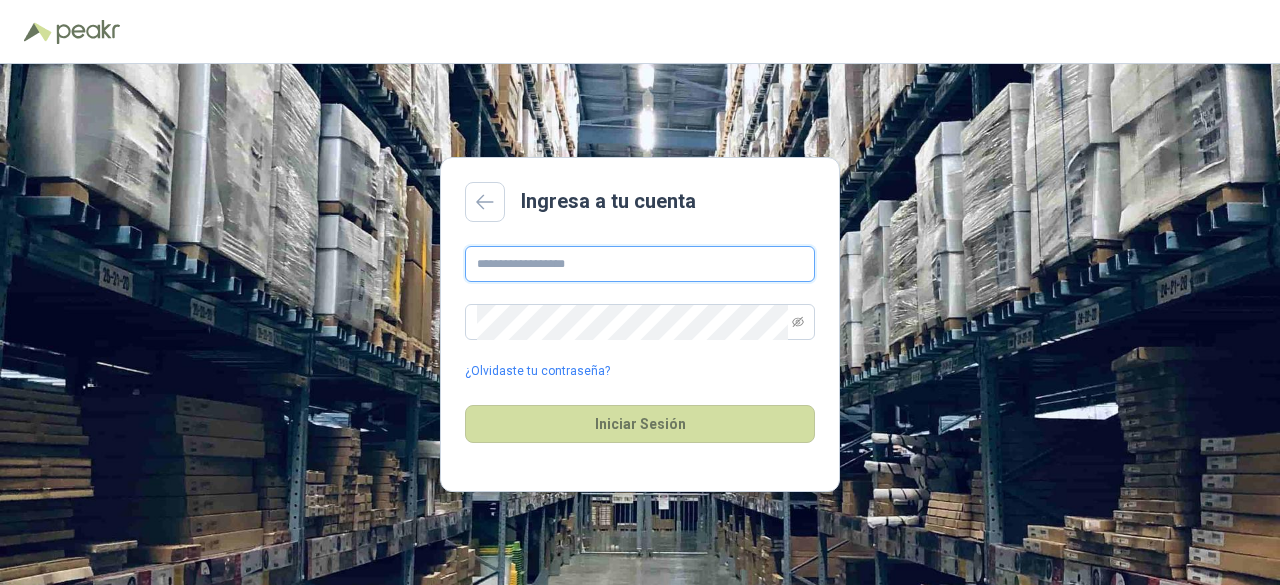 click at bounding box center (640, 264) 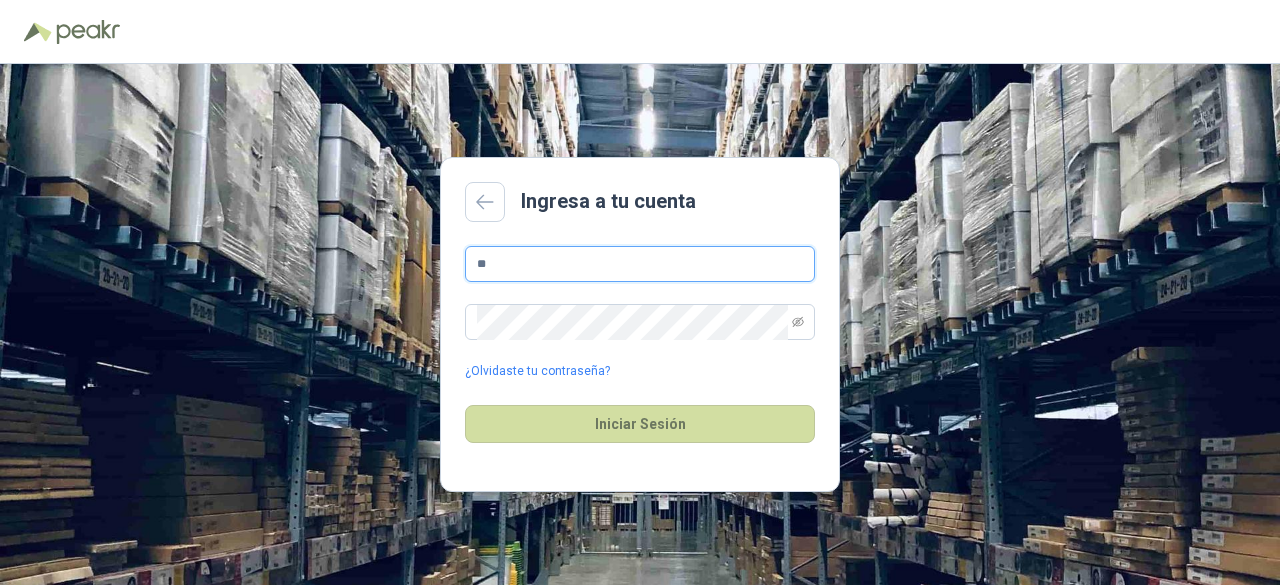 type on "*" 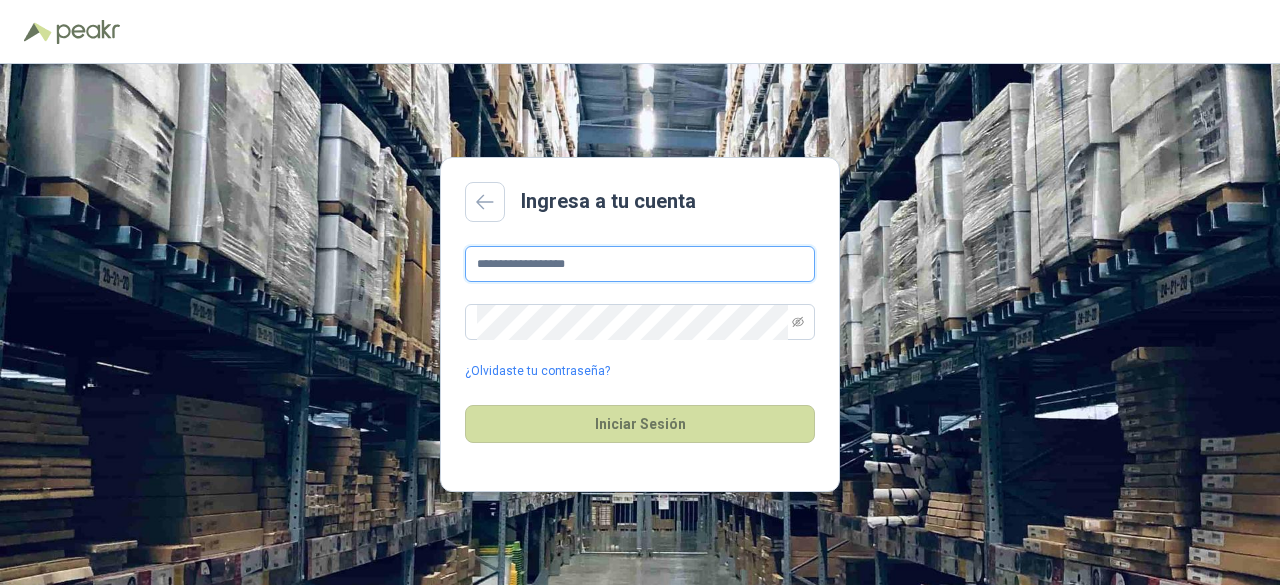 click on "**********" at bounding box center [640, 264] 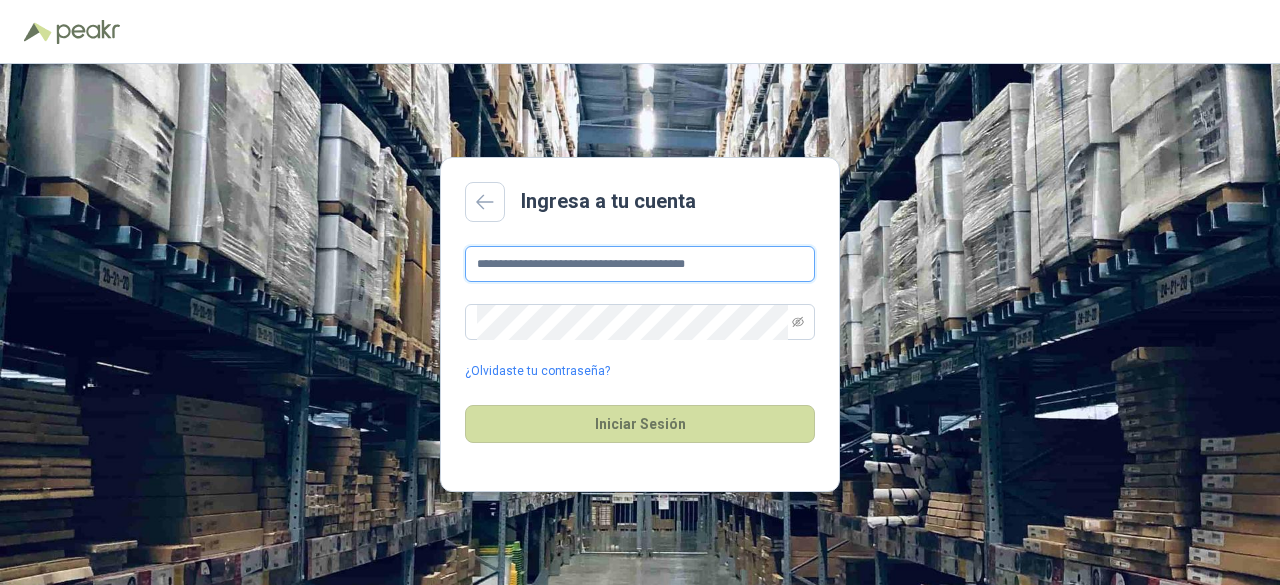 type on "**********" 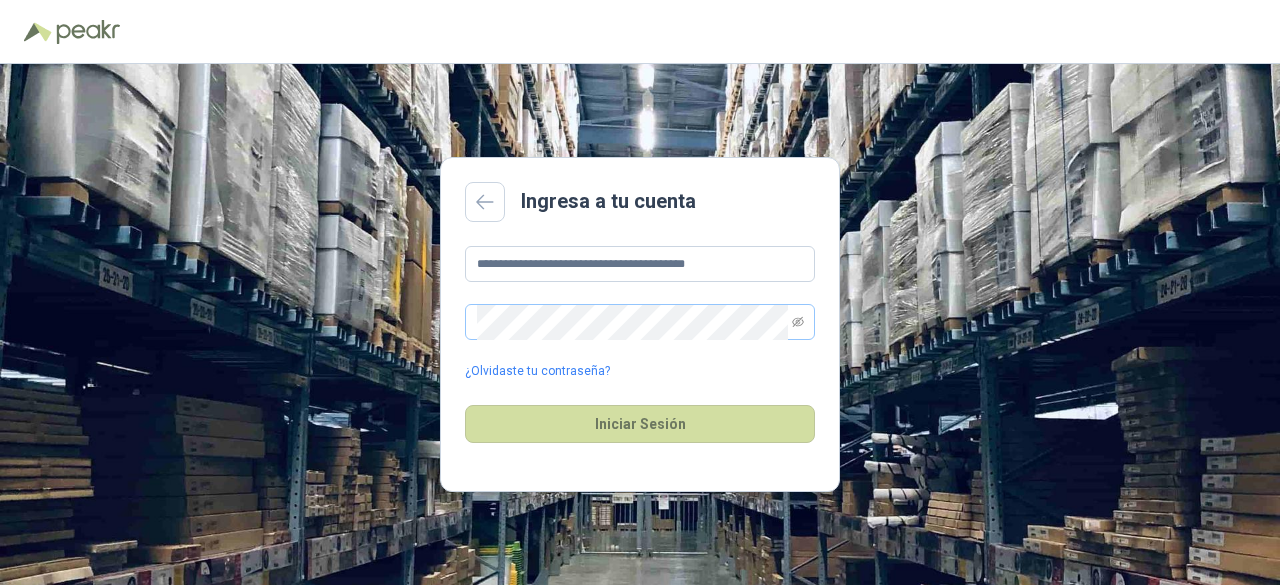 click at bounding box center [640, 322] 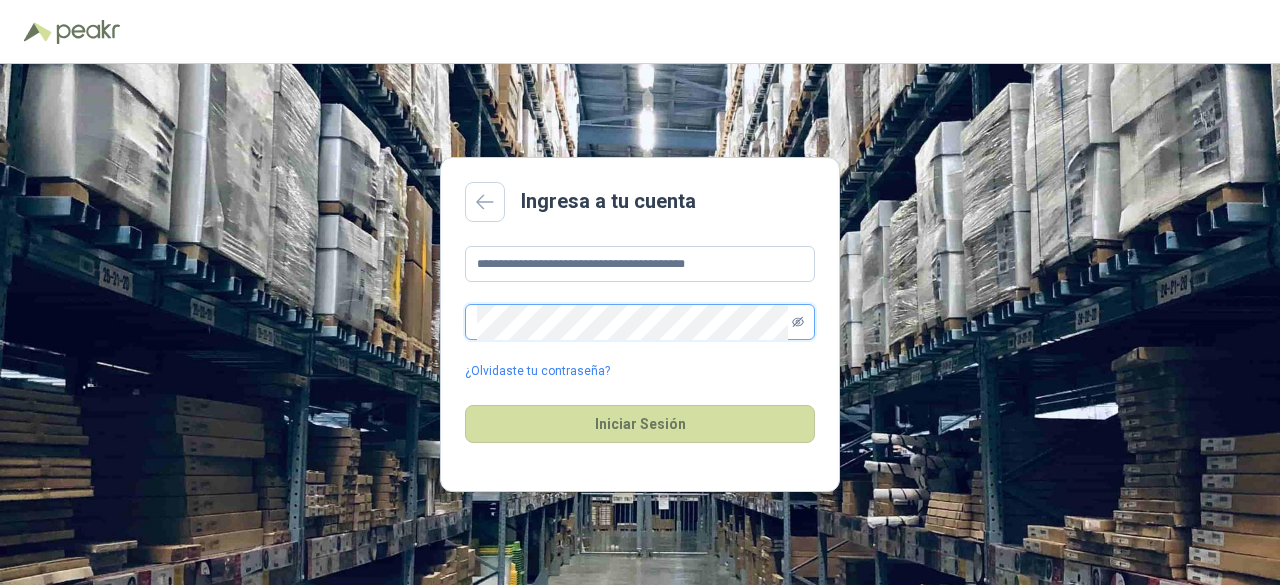 click 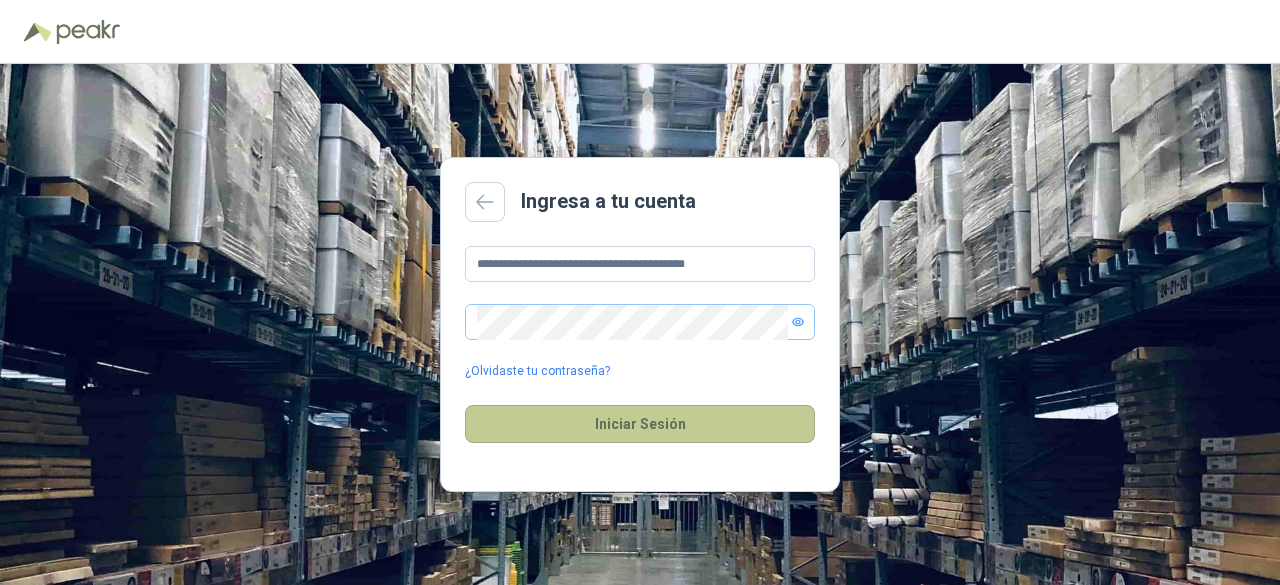 click on "Iniciar Sesión" at bounding box center (640, 424) 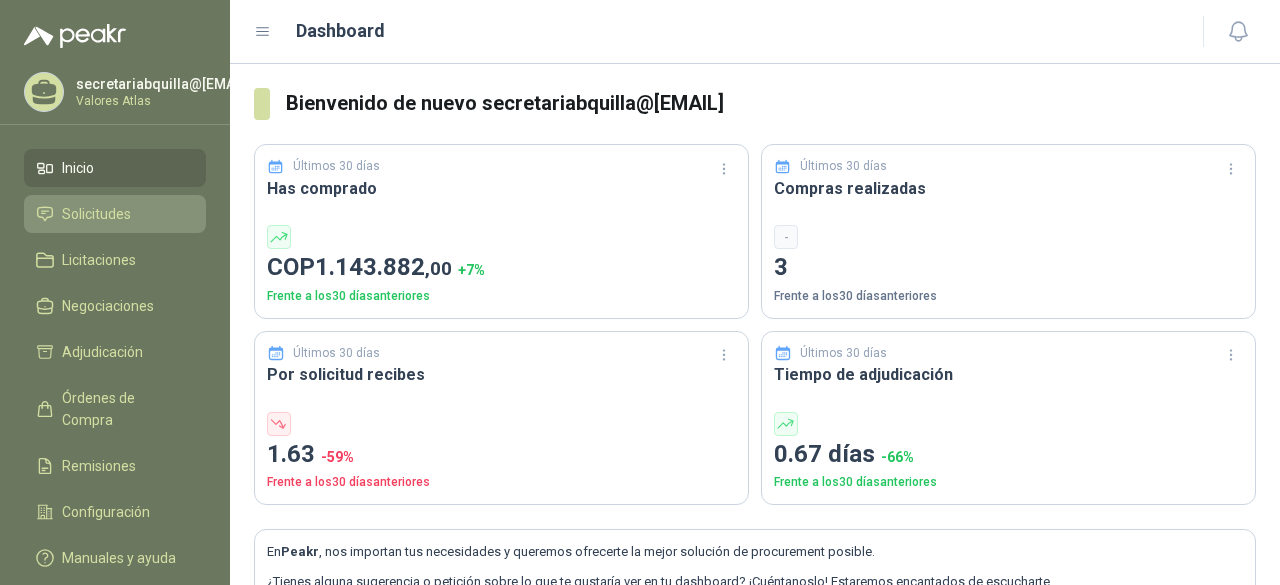click on "Solicitudes" at bounding box center [96, 214] 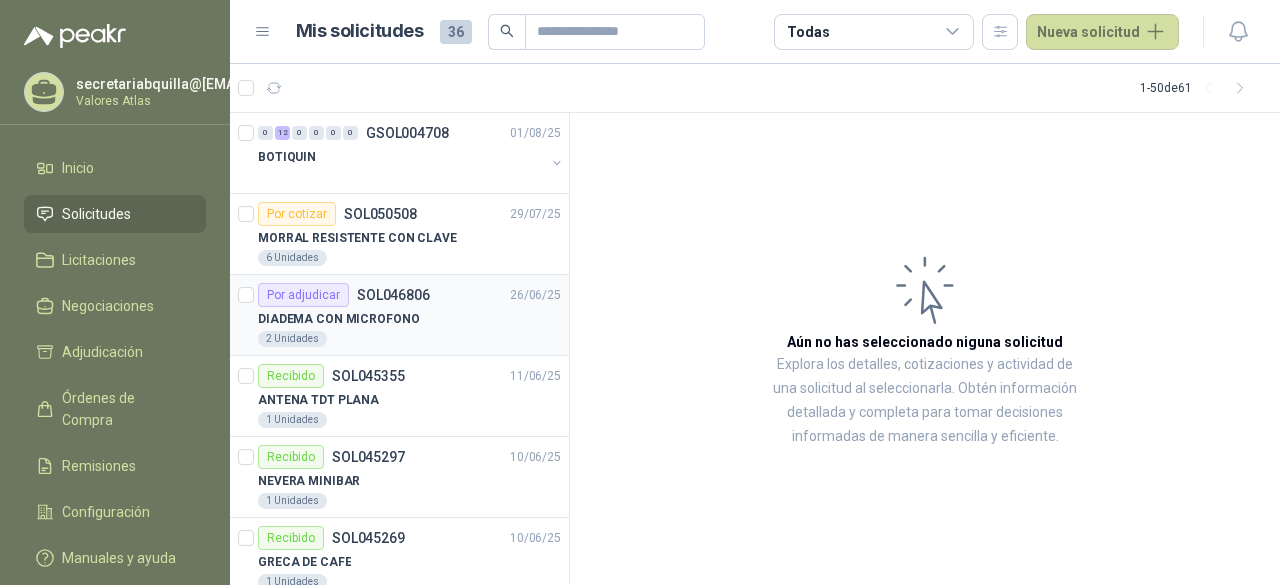 click on "DIADEMA CON MICROFONO" at bounding box center (338, 319) 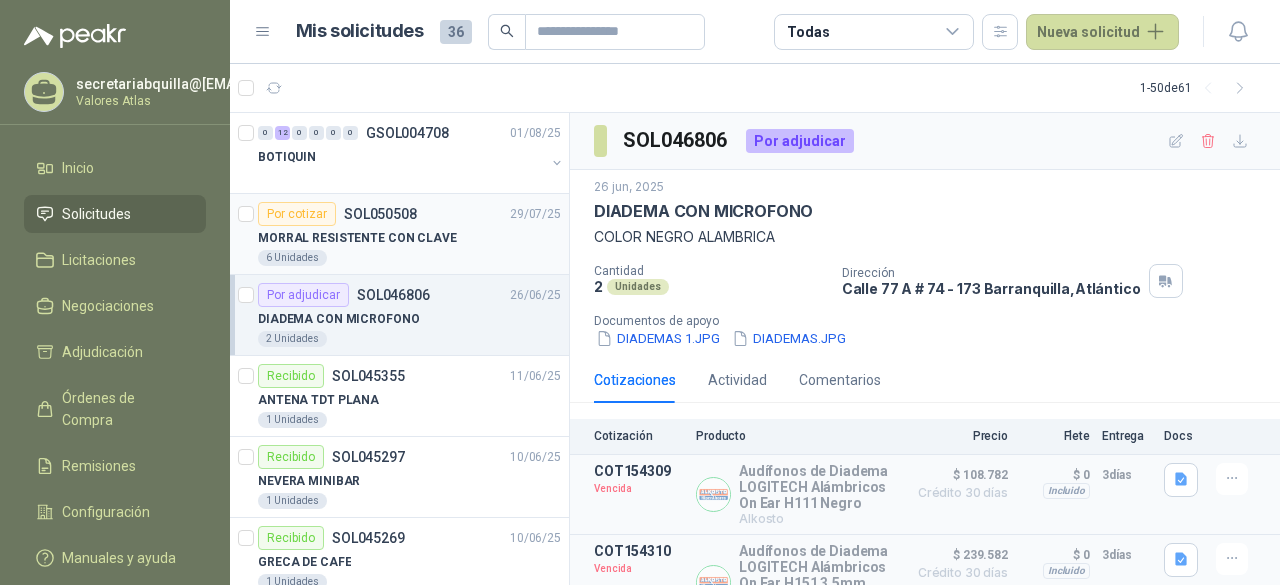 click on "6   Unidades" at bounding box center [409, 258] 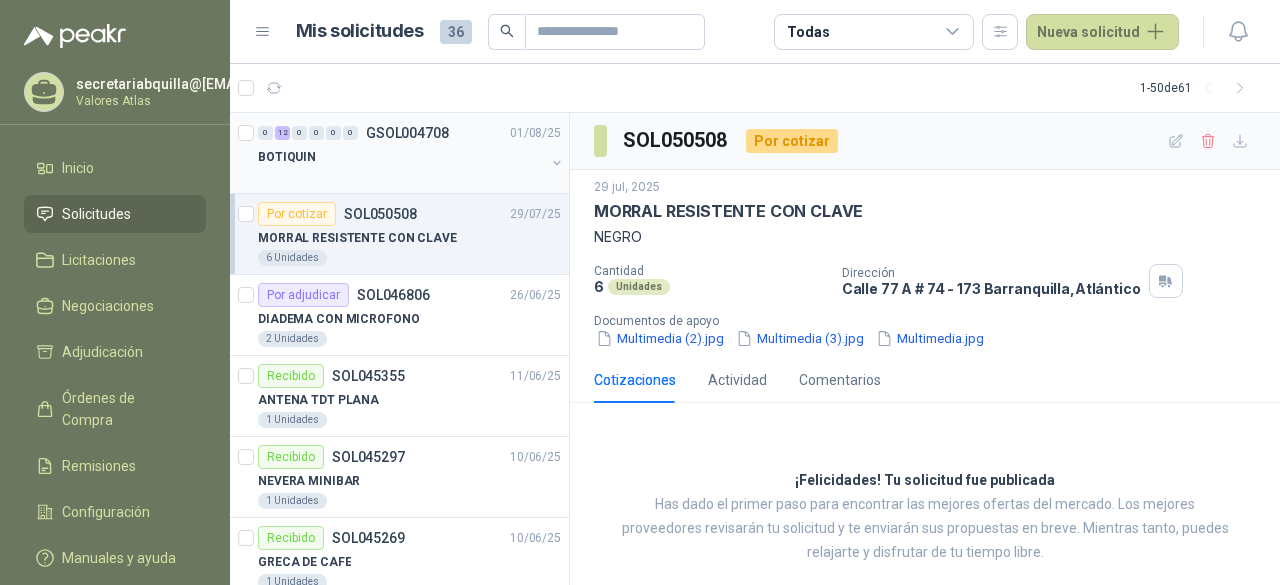 click on "BOTIQUIN" at bounding box center (401, 157) 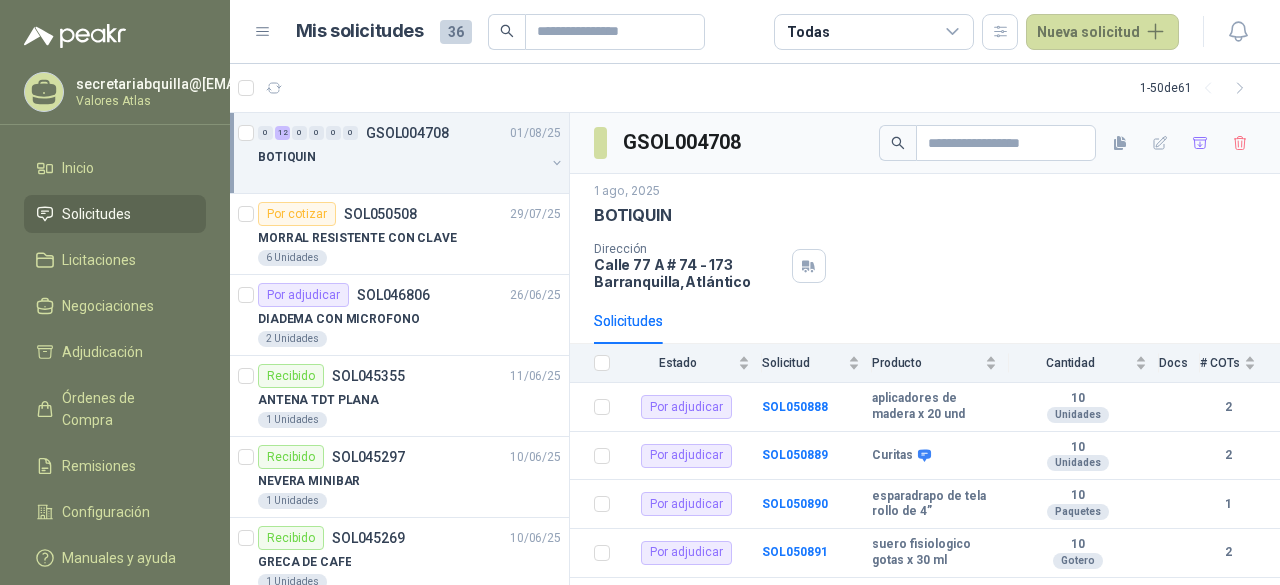 click on "BOTIQUIN" at bounding box center (401, 157) 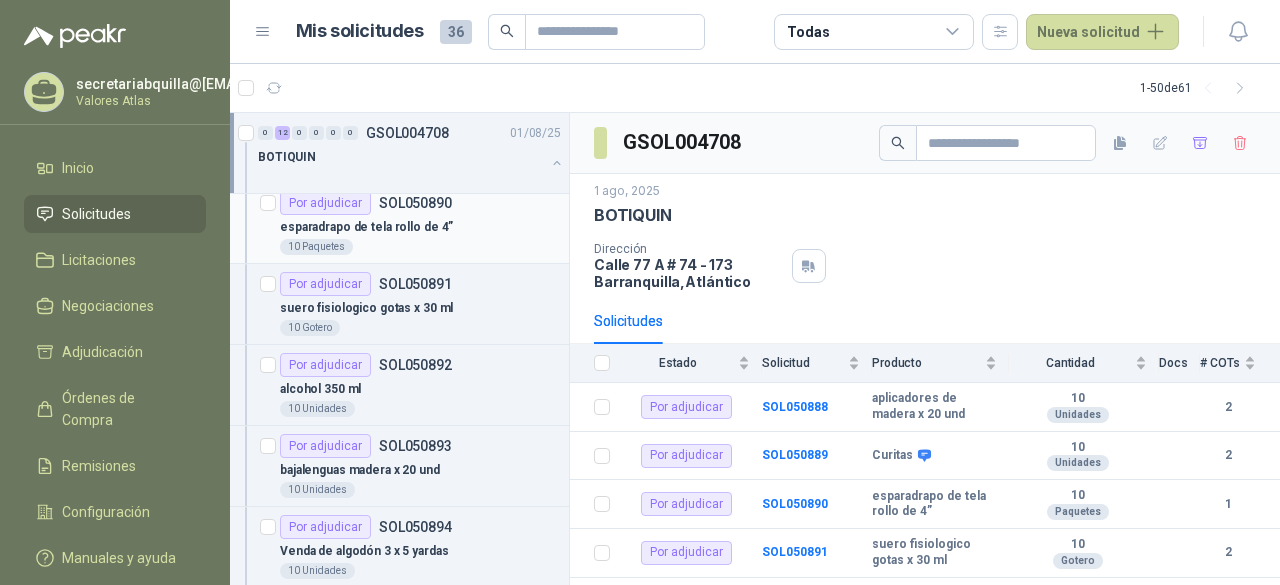 scroll, scrollTop: 200, scrollLeft: 0, axis: vertical 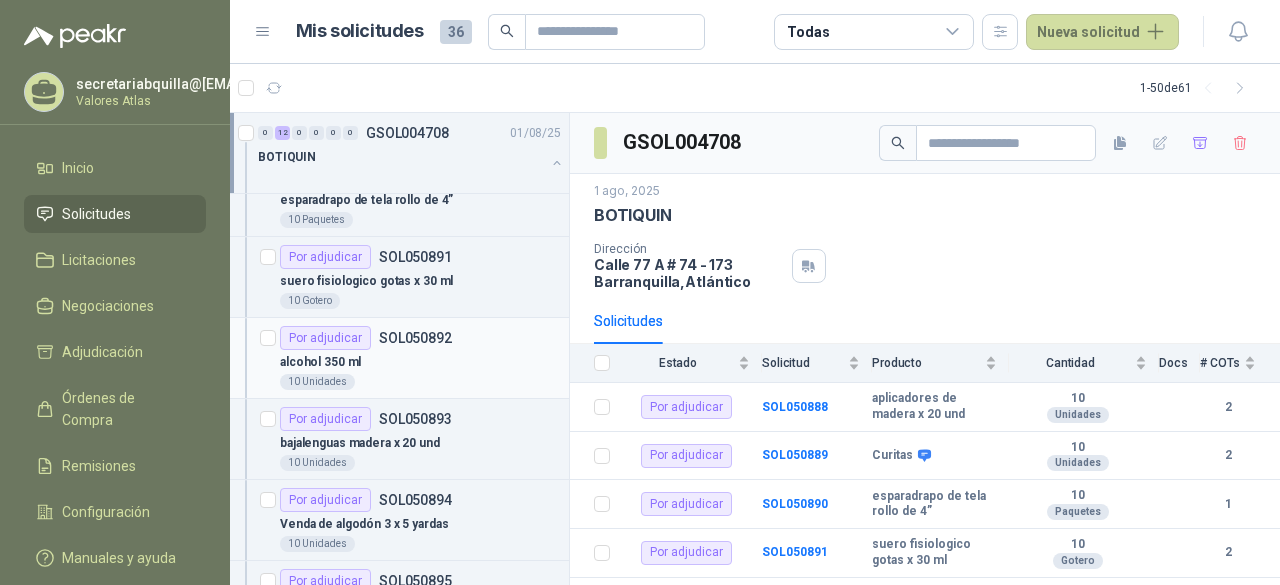click on "alcohol 350 ml" at bounding box center [420, 362] 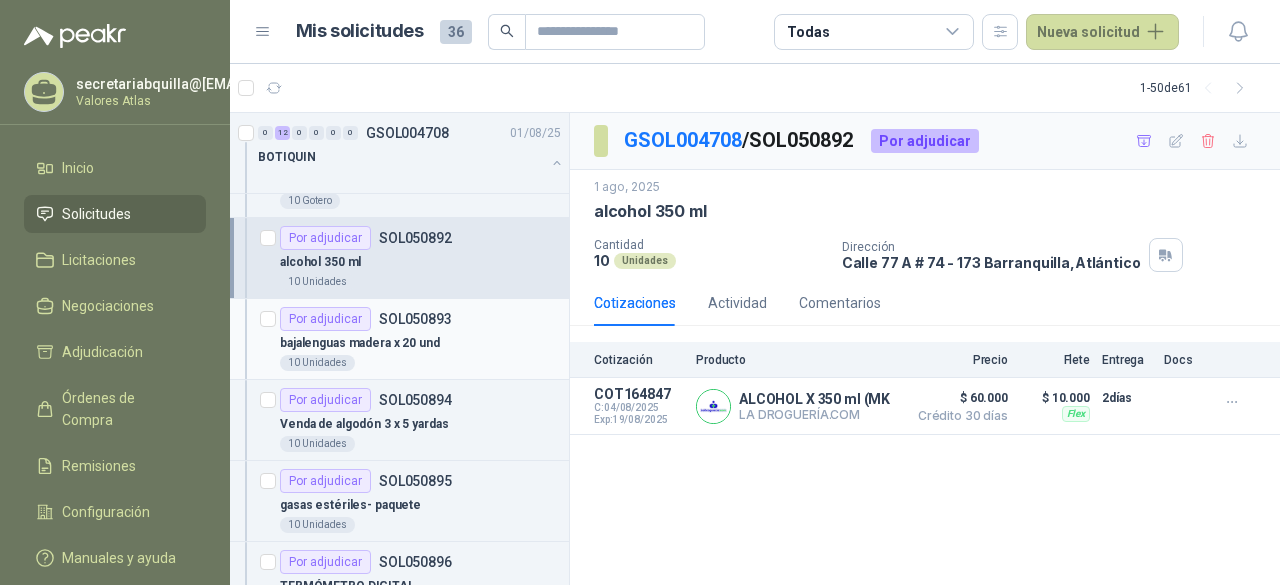 scroll, scrollTop: 200, scrollLeft: 0, axis: vertical 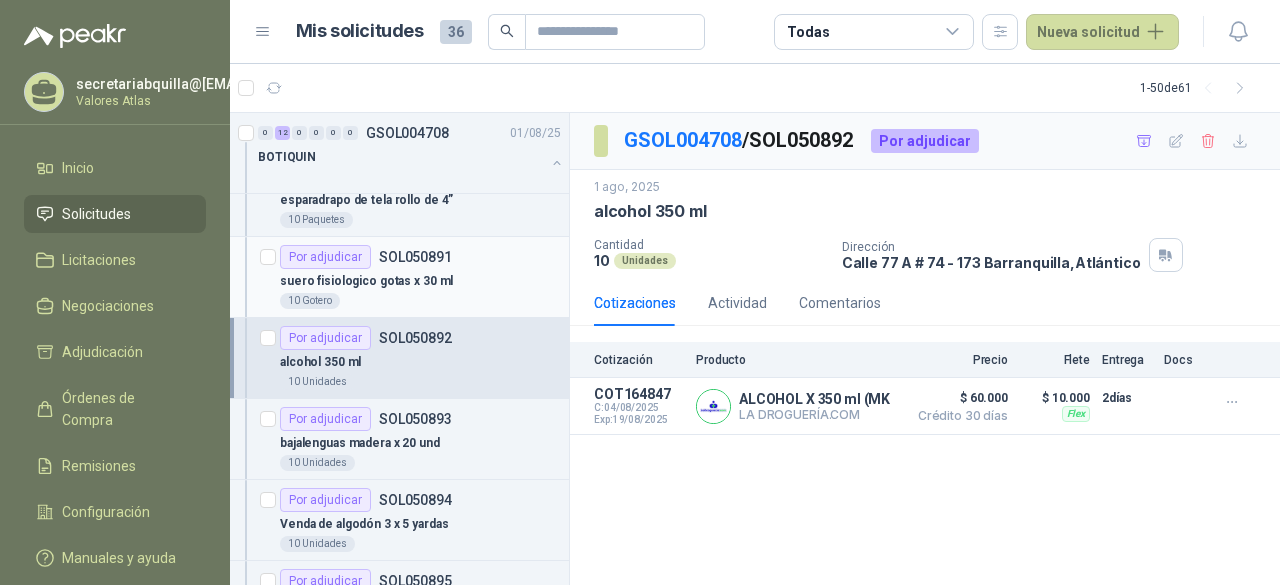 click on "suero fisiologico gotas x 30 ml" at bounding box center [420, 281] 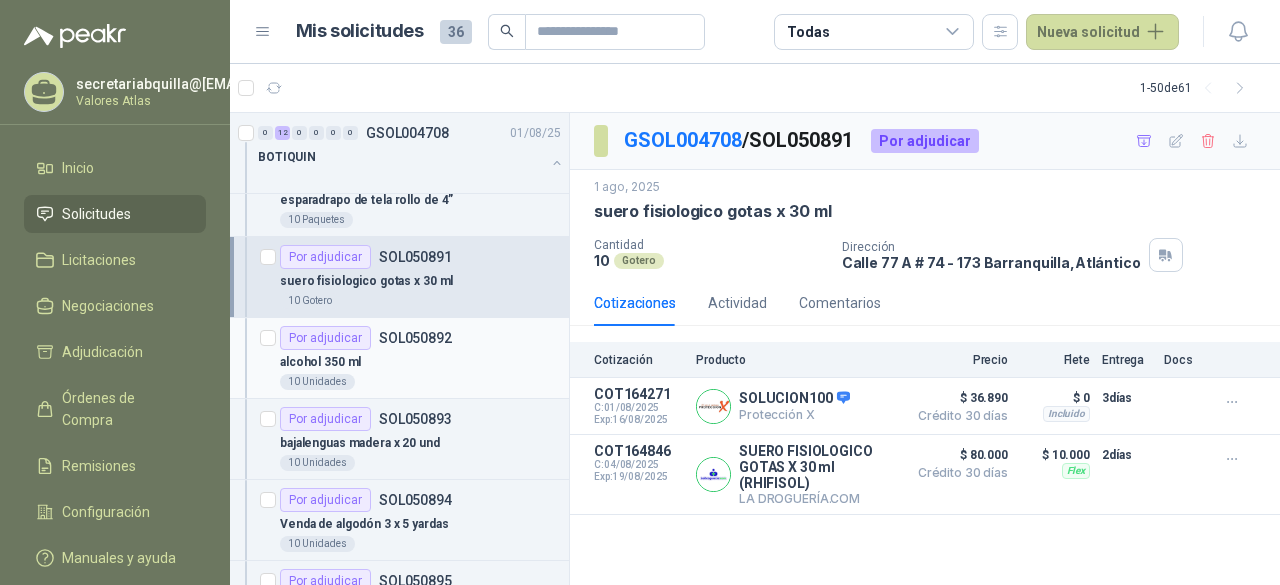 click on "alcohol 350 ml" at bounding box center (420, 362) 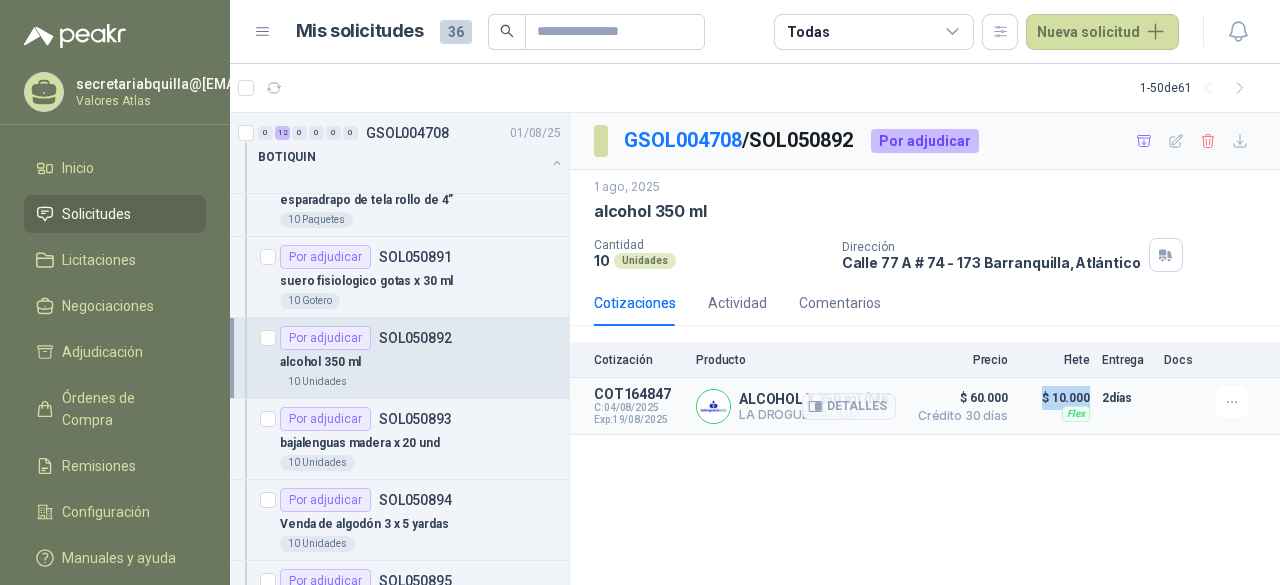 drag, startPoint x: 1039, startPoint y: 400, endPoint x: 1090, endPoint y: 394, distance: 51.351727 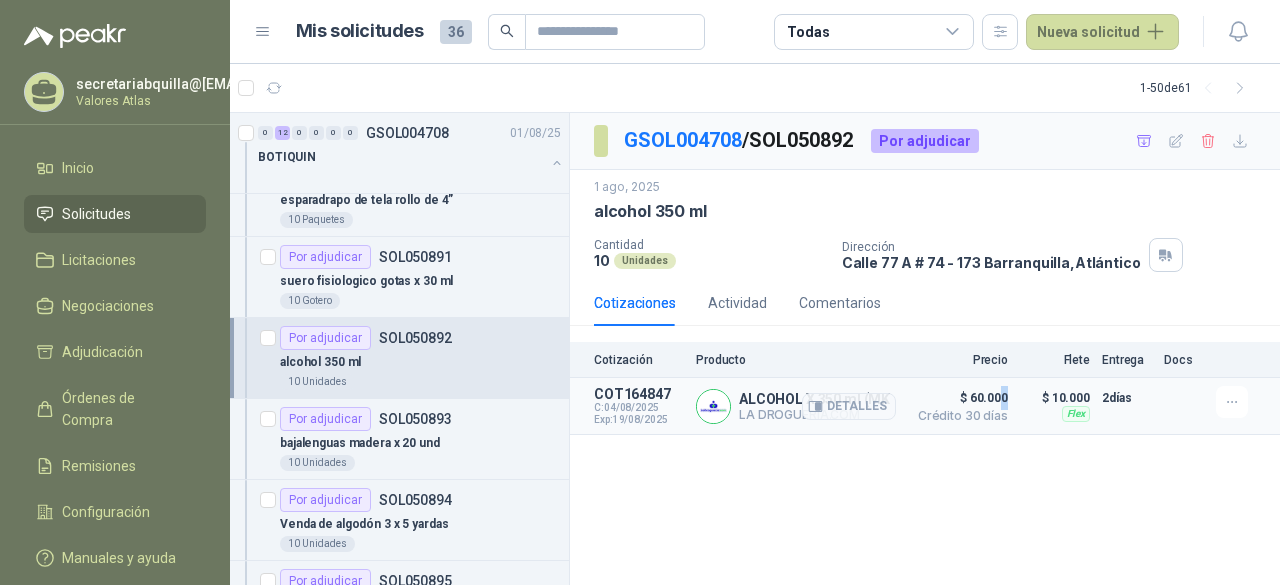 click on "$ 60.000" at bounding box center [958, 398] 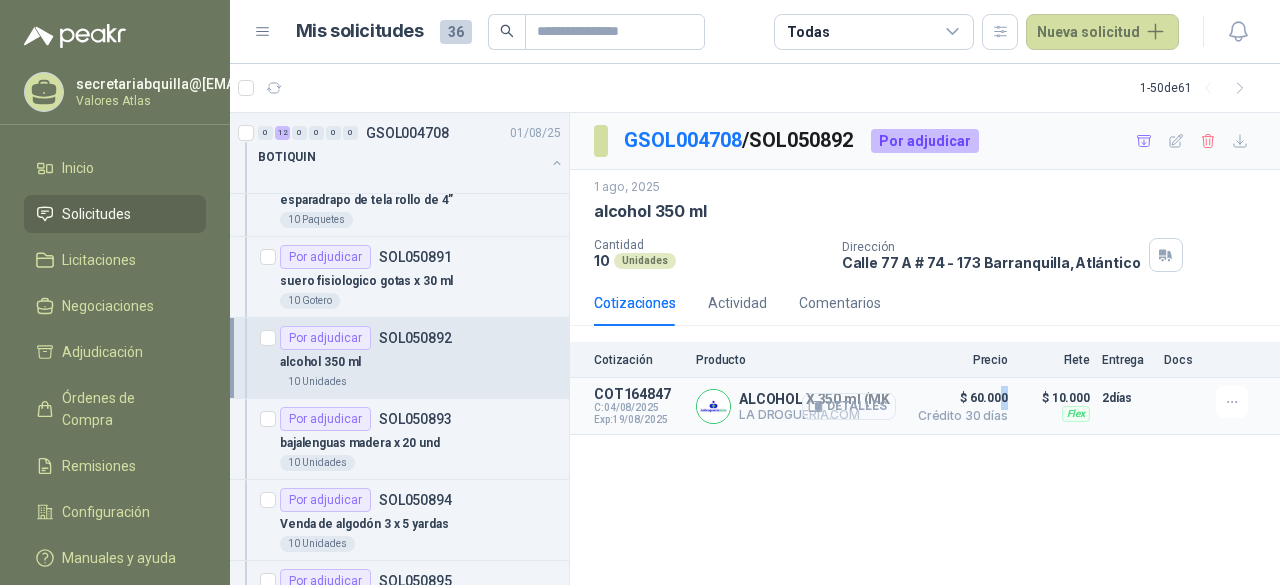 click on "Detalles" at bounding box center (849, 406) 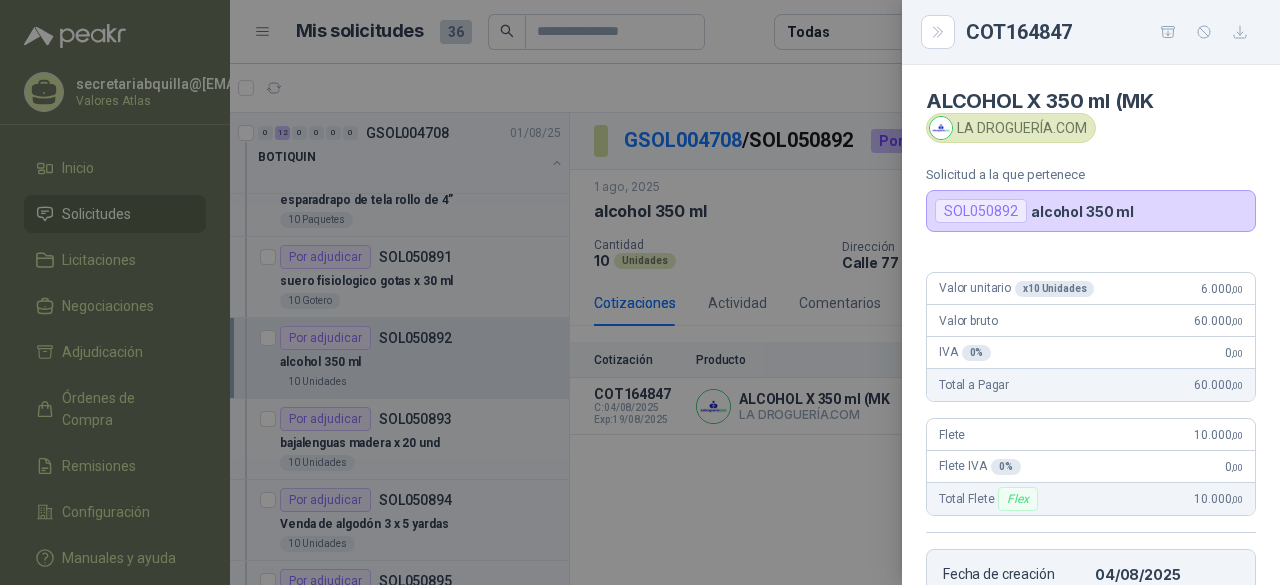 click at bounding box center [640, 292] 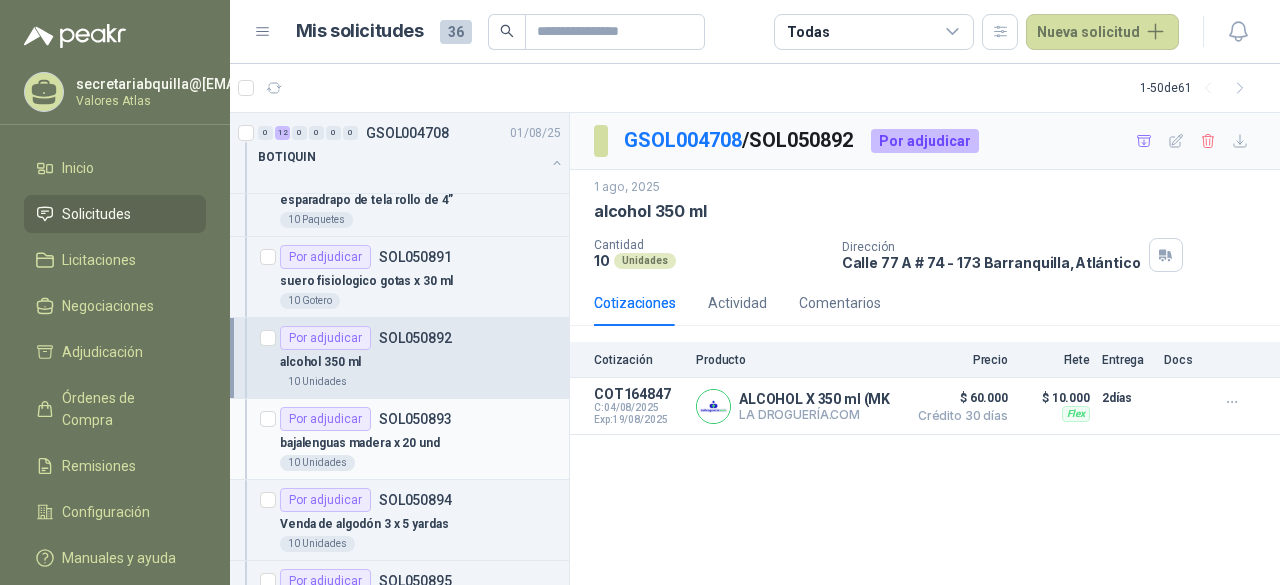 click on "bajalenguas madera x 20 und" at bounding box center [360, 443] 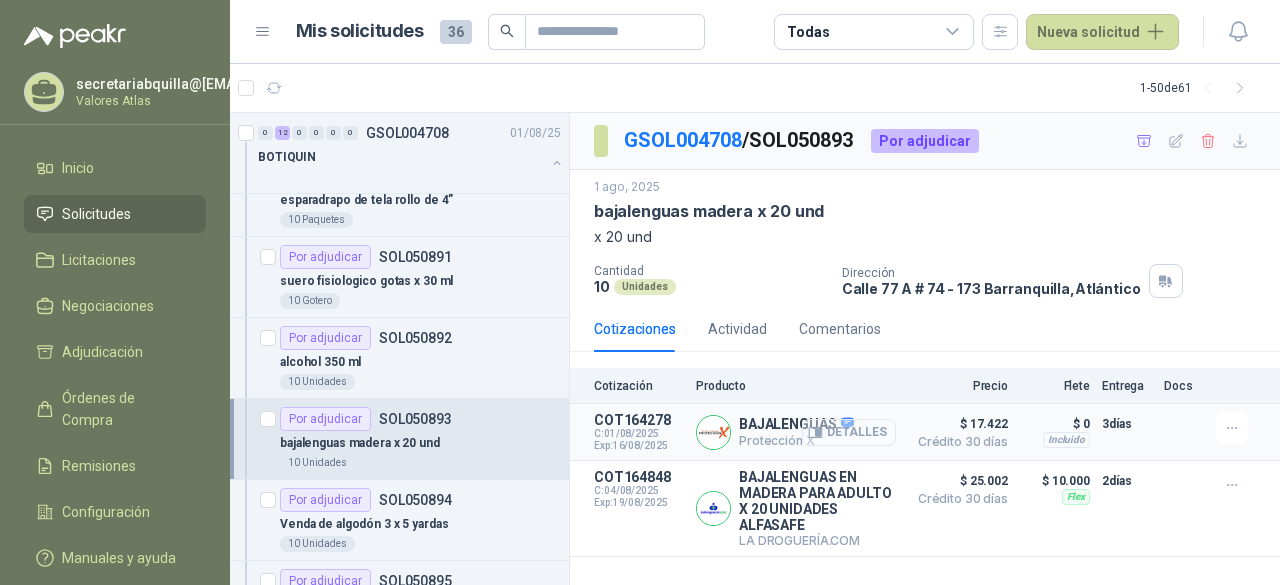 click on "Detalles" at bounding box center (849, 432) 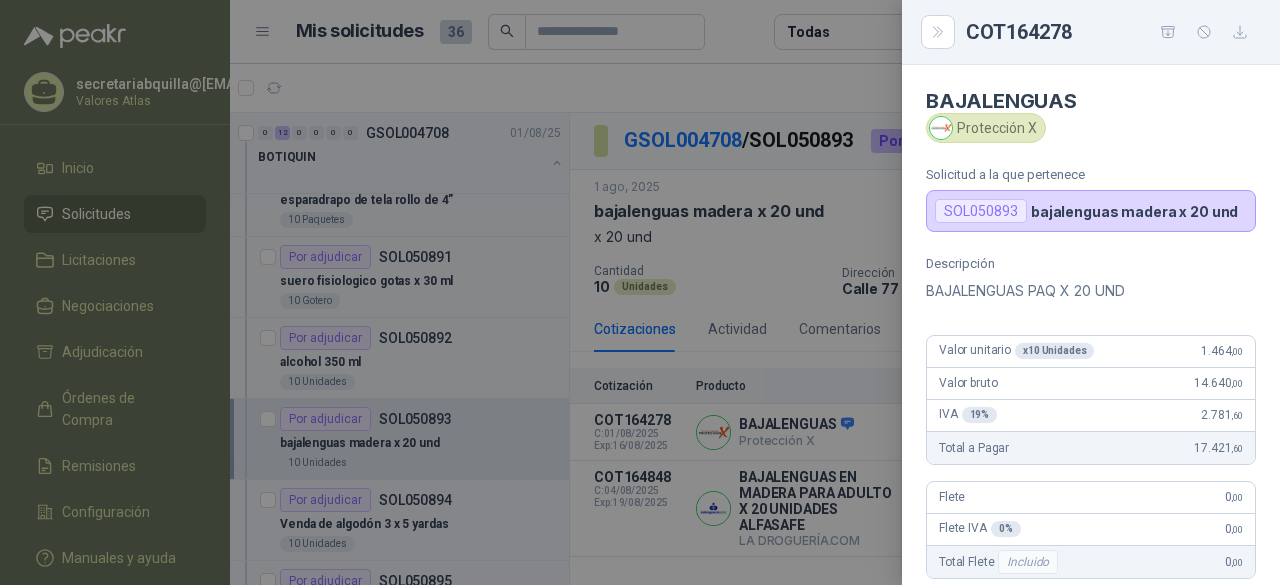 click at bounding box center [640, 292] 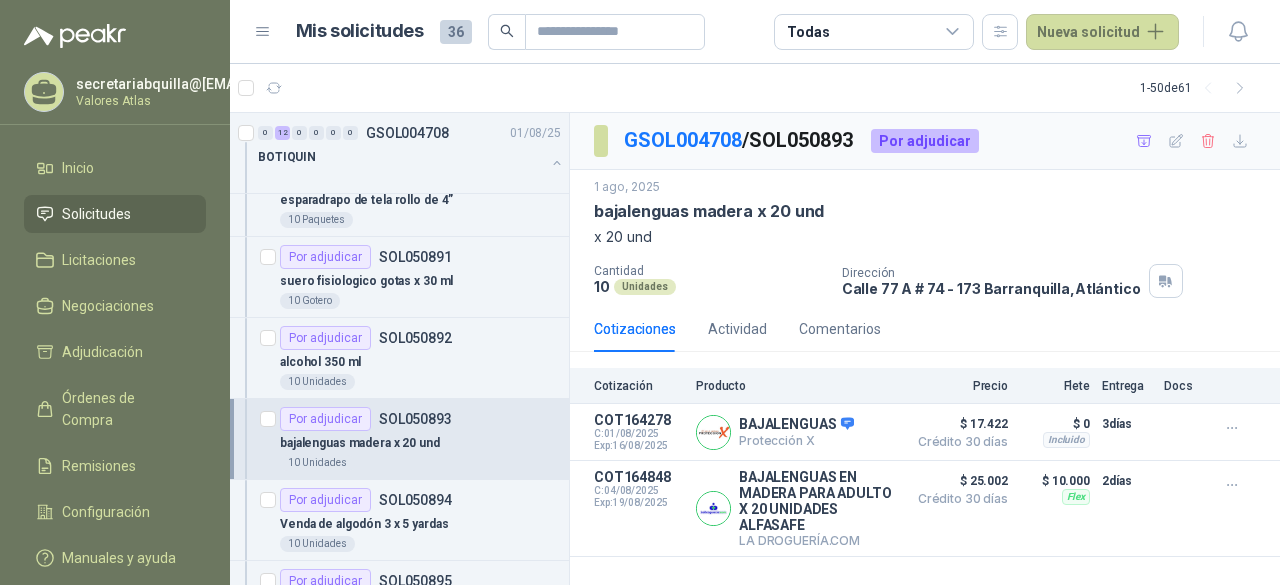 scroll, scrollTop: 300, scrollLeft: 0, axis: vertical 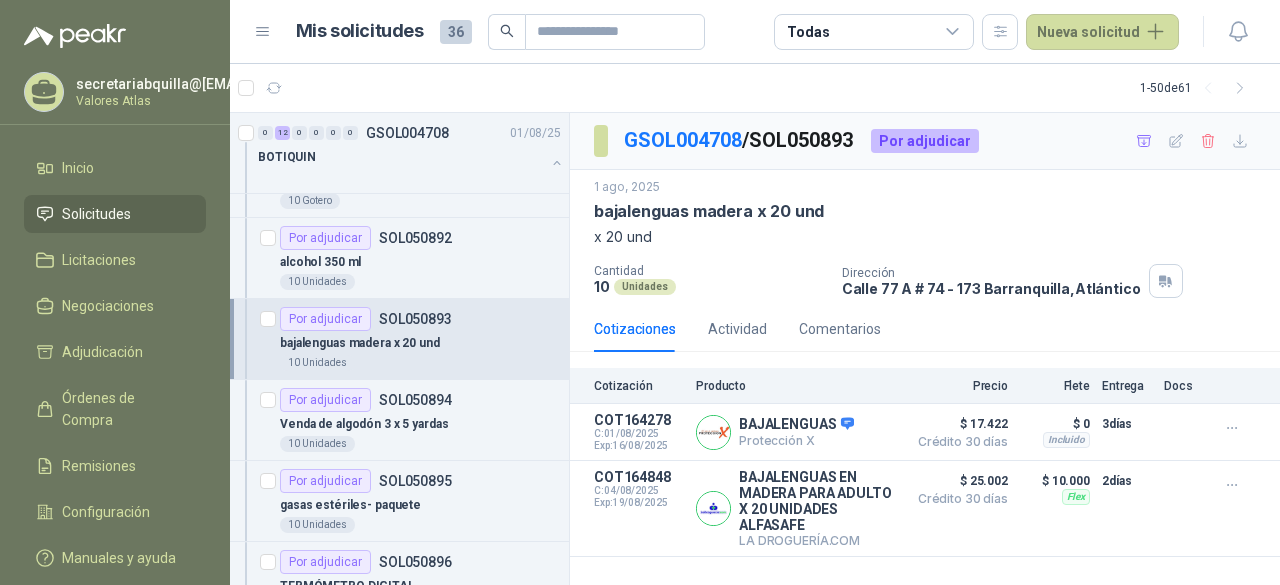 click on "Venda de algodón 3 x 5 yardas" at bounding box center [364, 424] 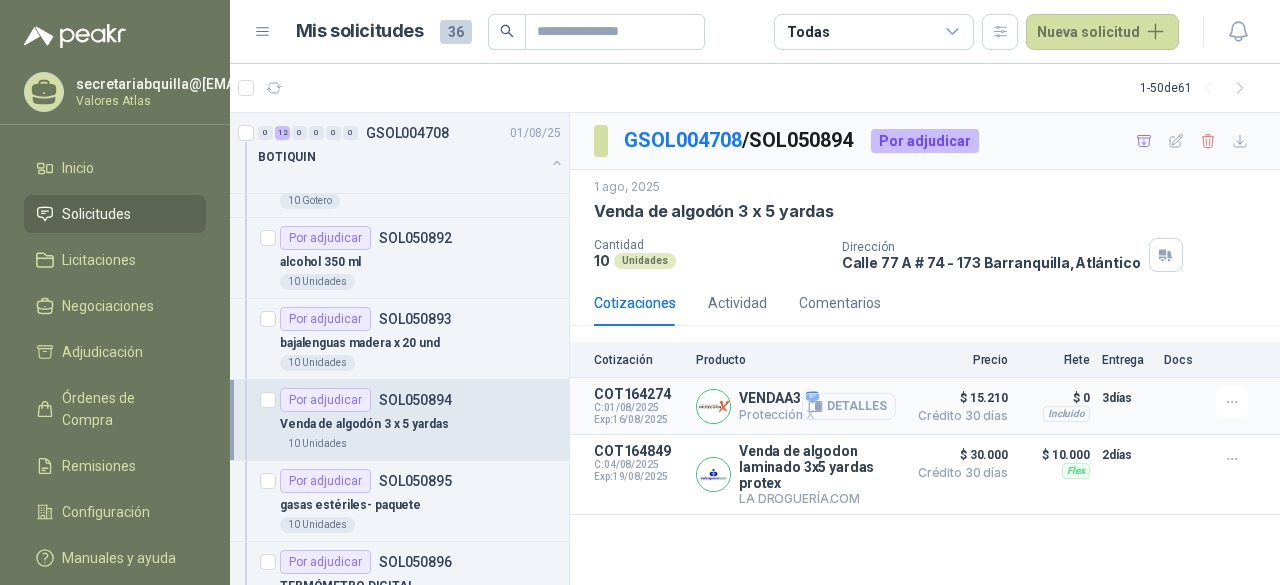 click on "Detalles" at bounding box center (849, 406) 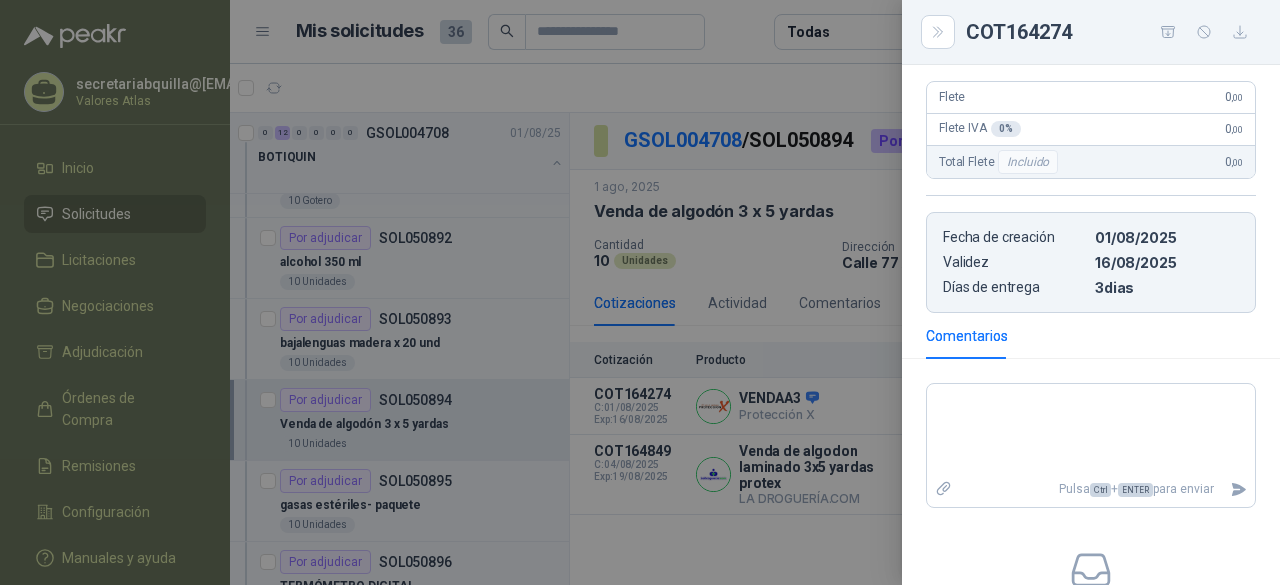 scroll, scrollTop: 300, scrollLeft: 0, axis: vertical 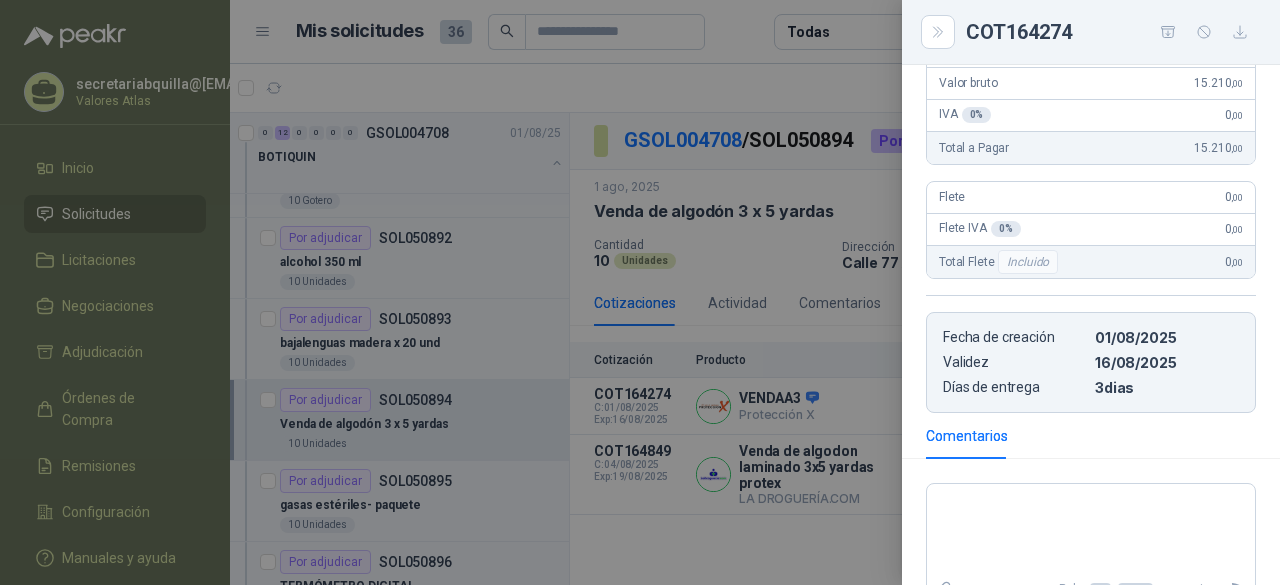 click at bounding box center (640, 292) 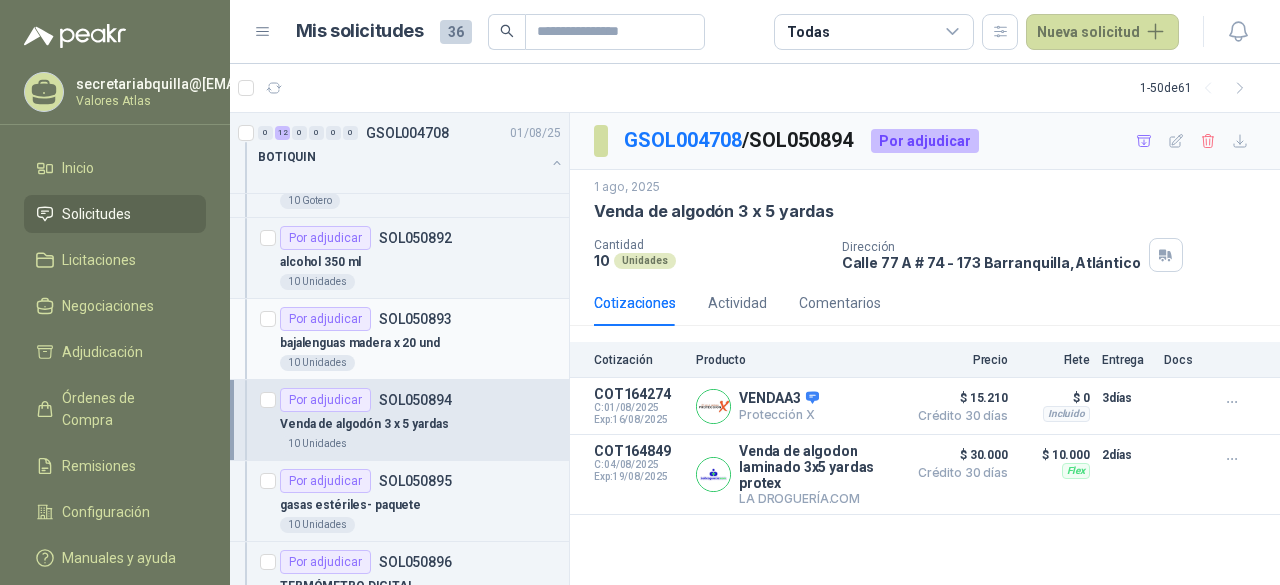 scroll, scrollTop: 400, scrollLeft: 0, axis: vertical 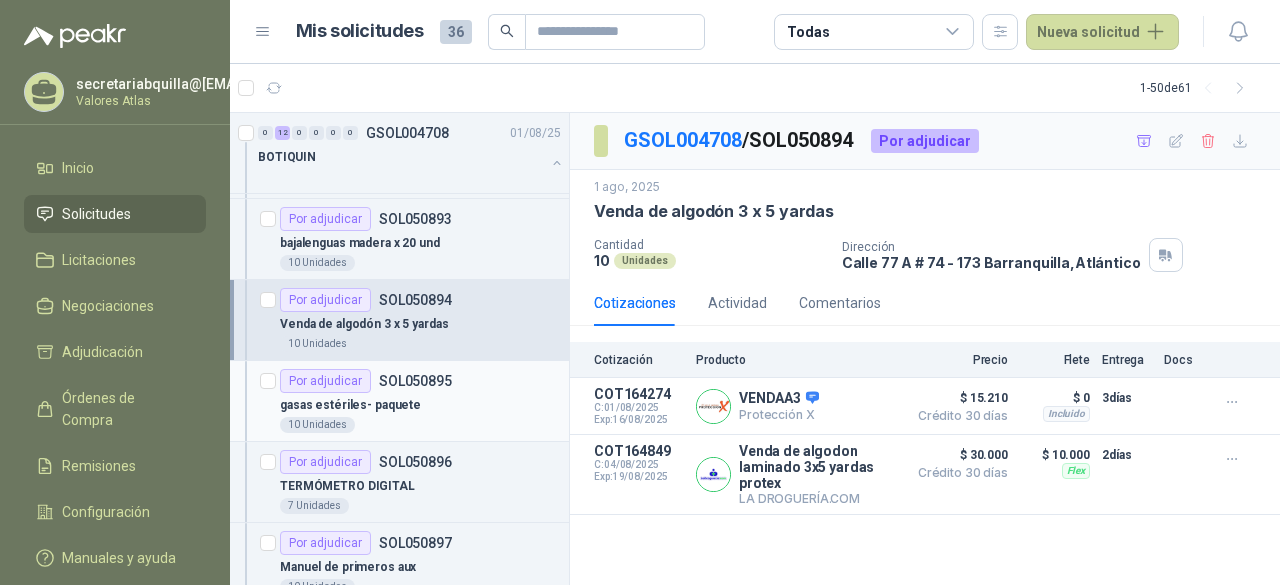 click on "Por adjudicar SOL050895 gasas estériles- paquete 10   Unidades" at bounding box center (399, 401) 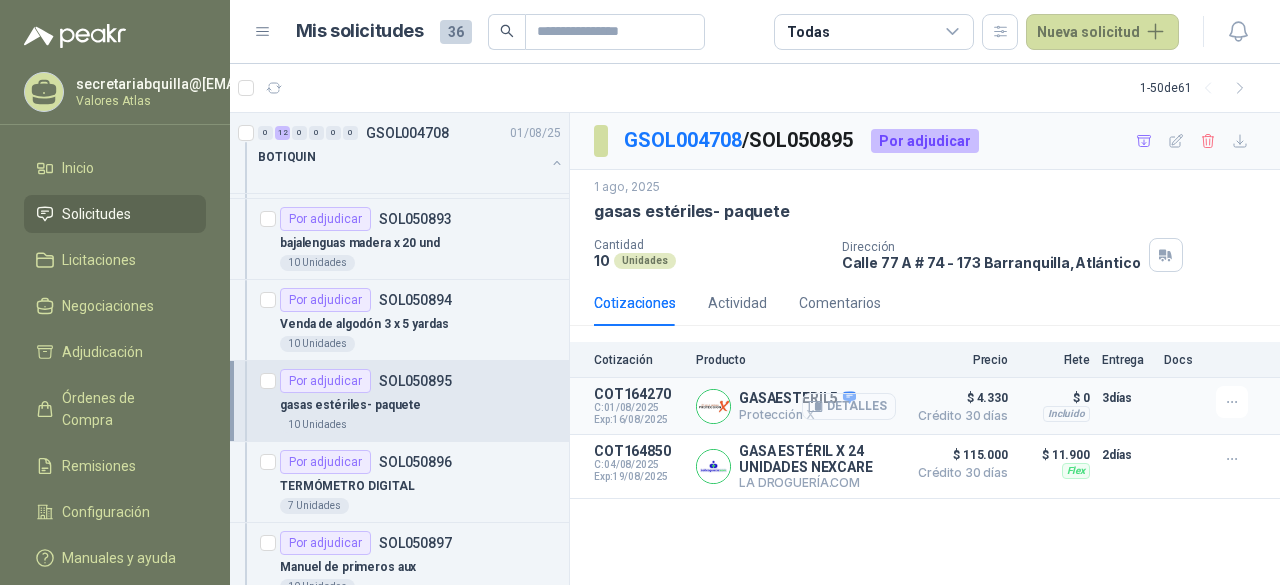 click on "Detalles" at bounding box center (849, 406) 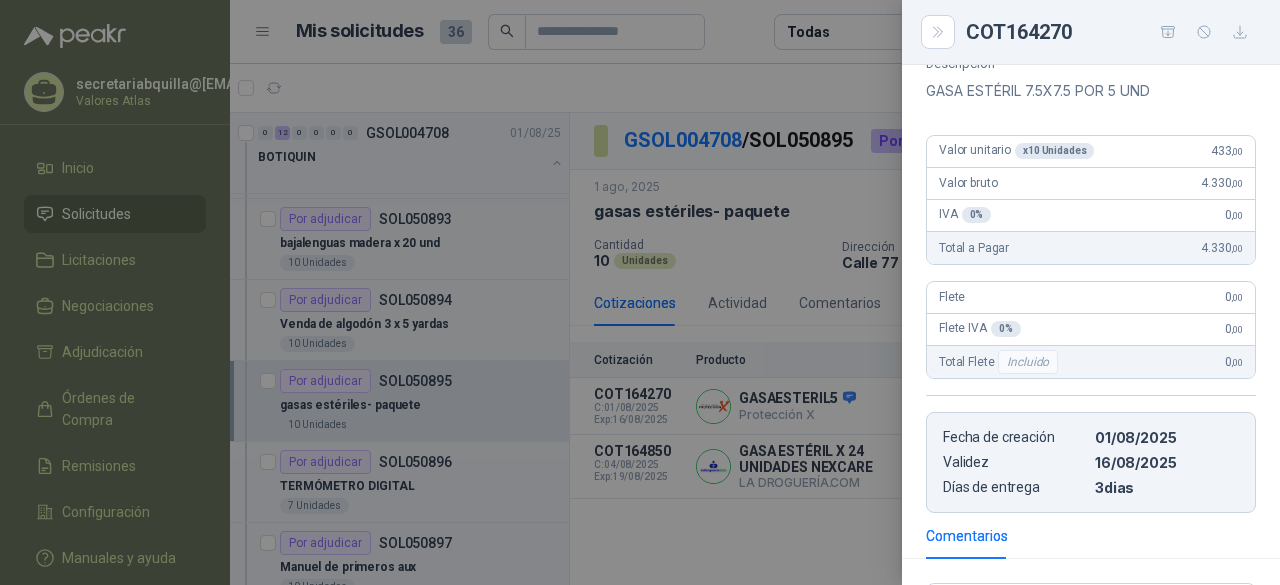 scroll, scrollTop: 100, scrollLeft: 0, axis: vertical 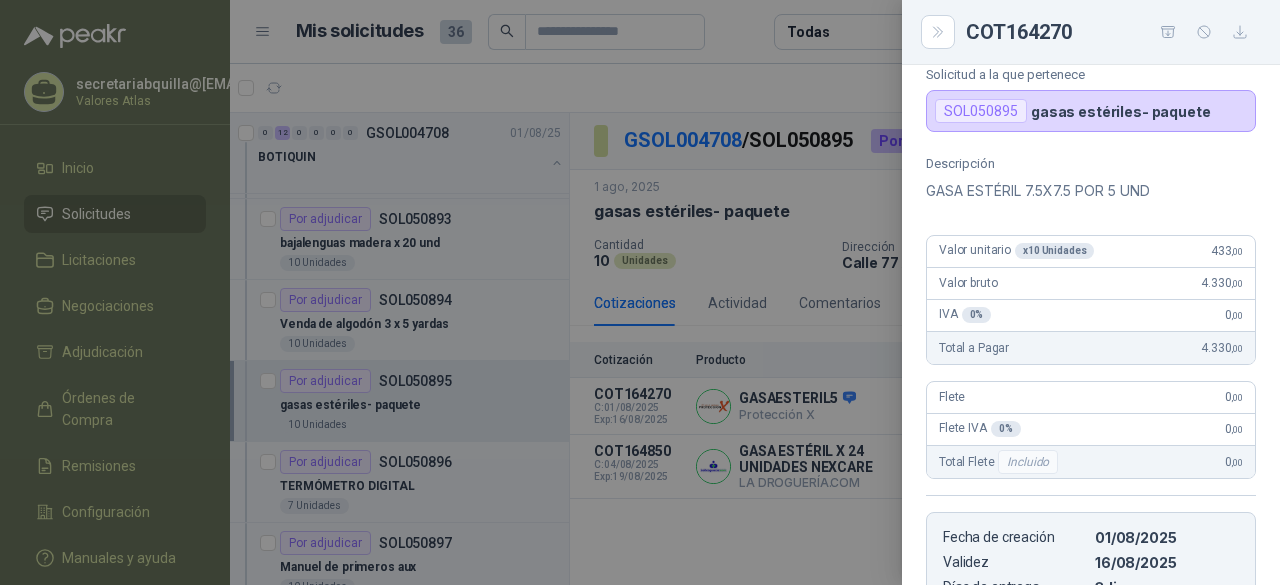 click at bounding box center [640, 292] 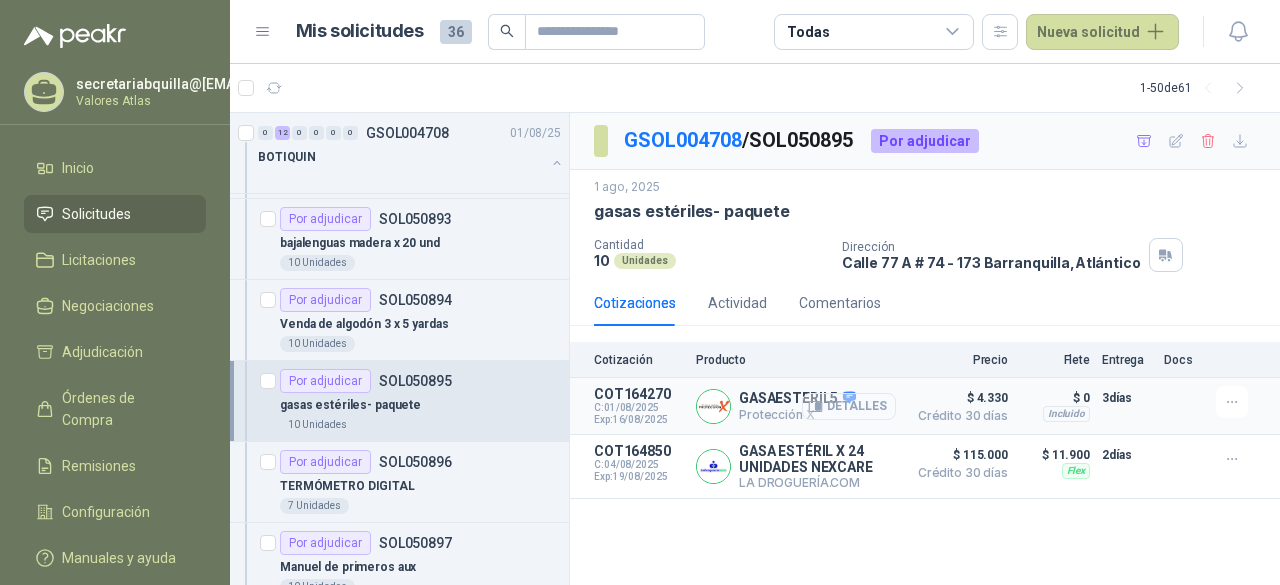 click on "Detalles" at bounding box center [849, 406] 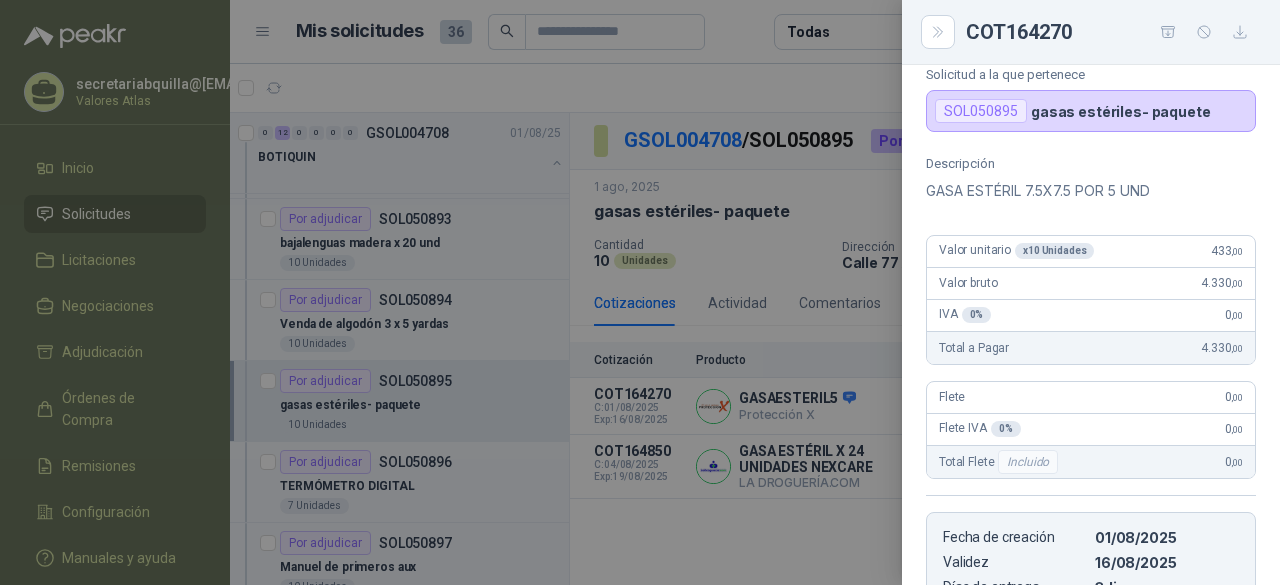 click at bounding box center [640, 292] 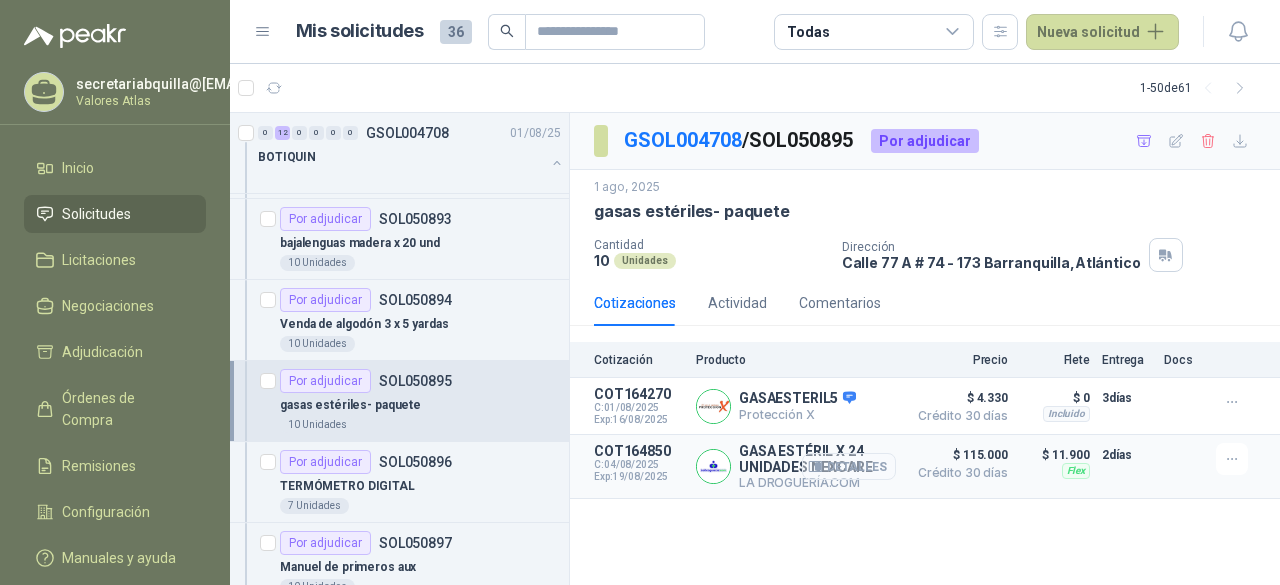 click on "Detalles" at bounding box center (849, 466) 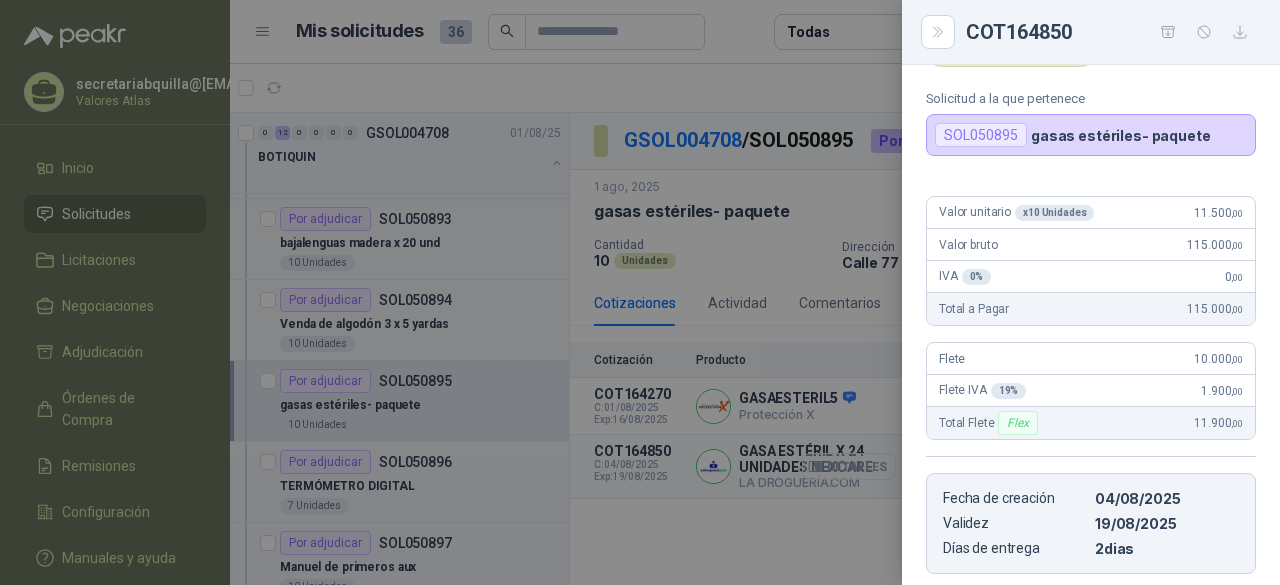 scroll, scrollTop: 124, scrollLeft: 0, axis: vertical 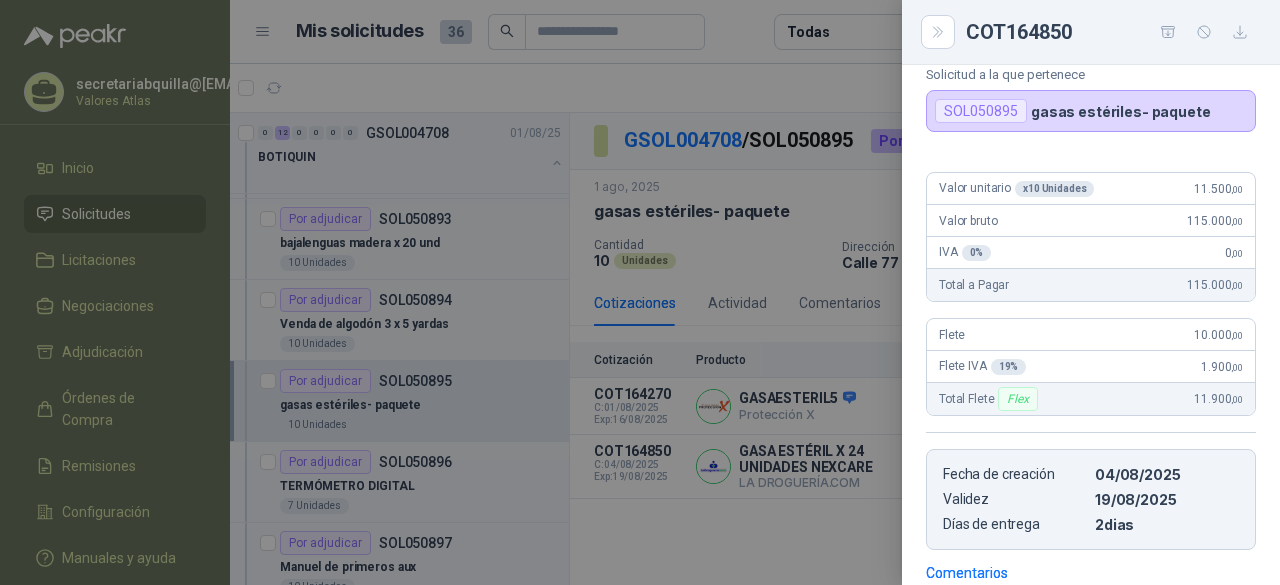 click at bounding box center [640, 292] 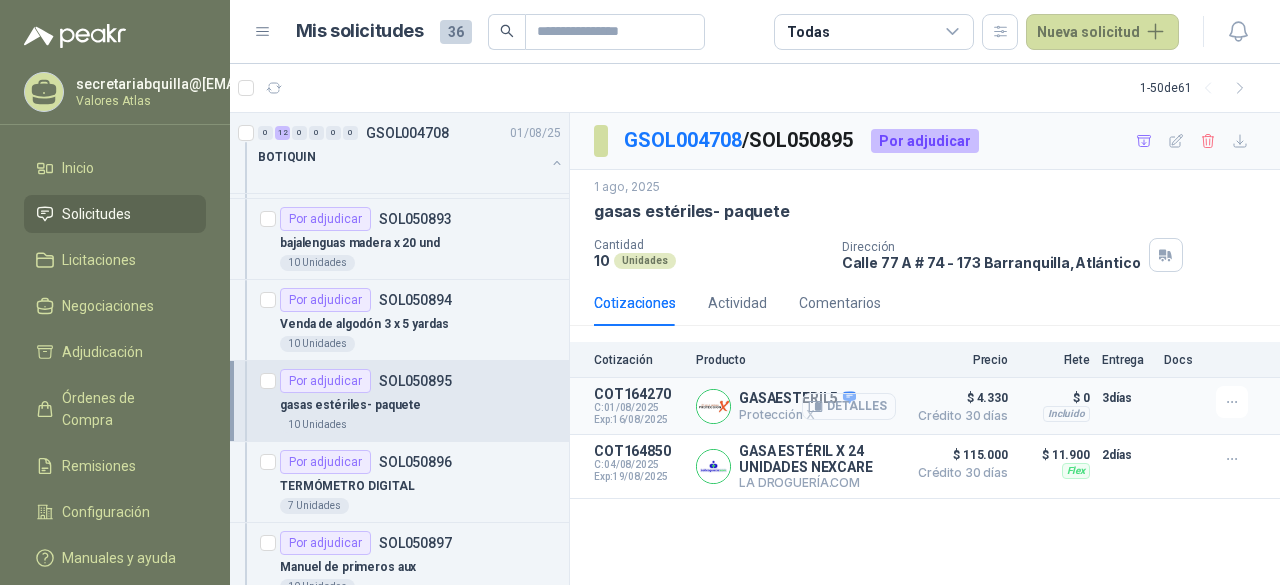 click on "Detalles" at bounding box center [849, 406] 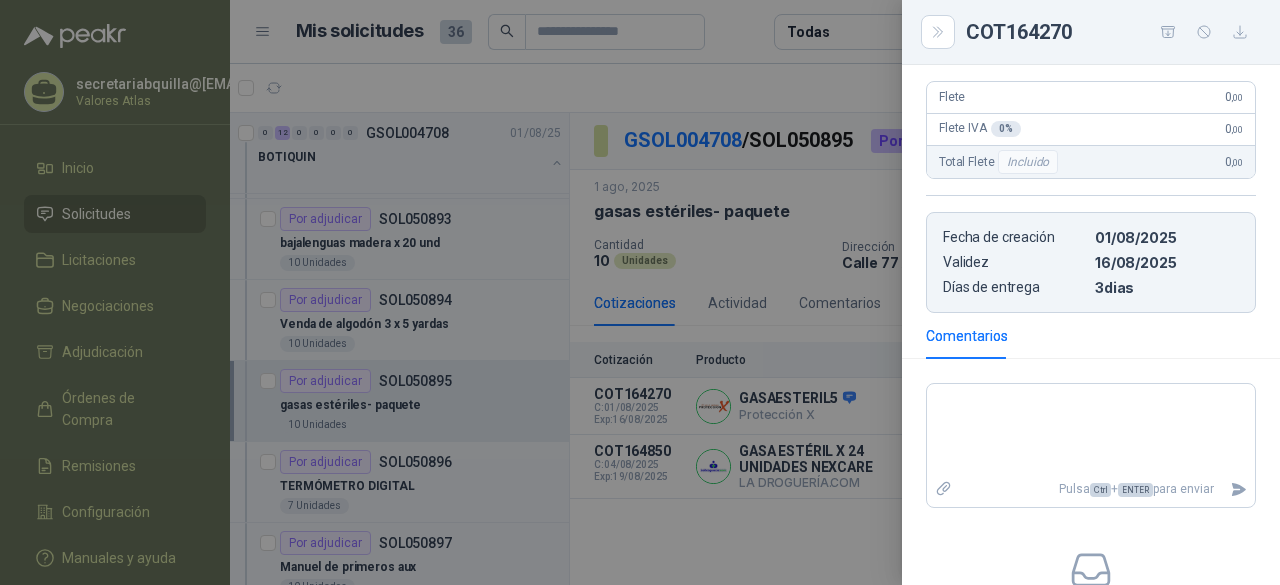 scroll, scrollTop: 400, scrollLeft: 0, axis: vertical 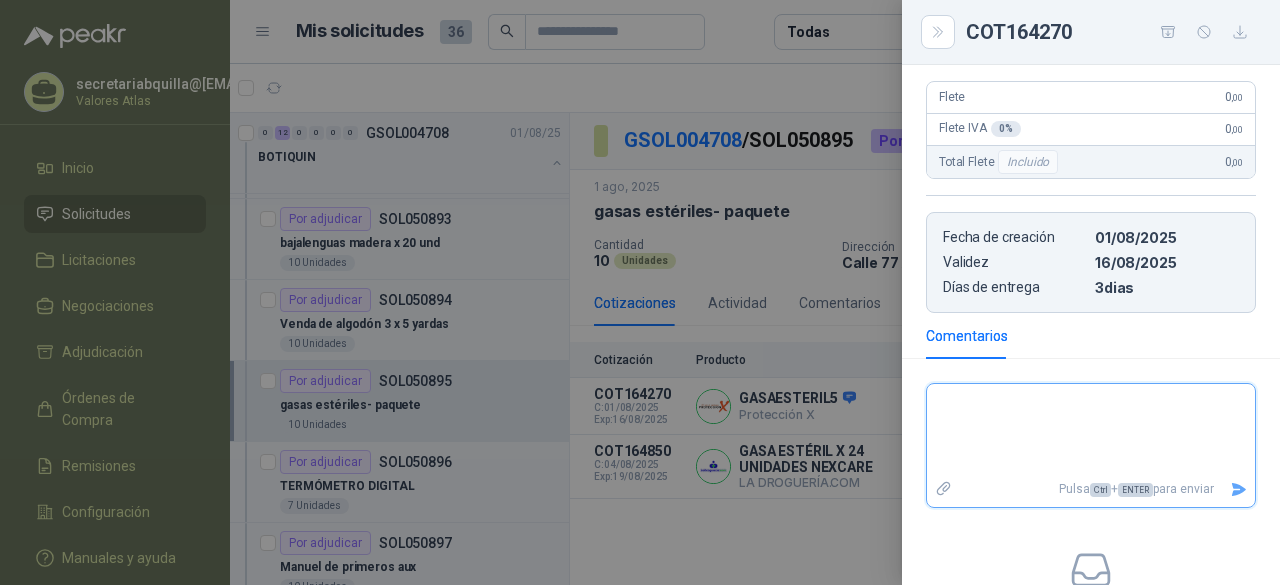 click at bounding box center (1091, 430) 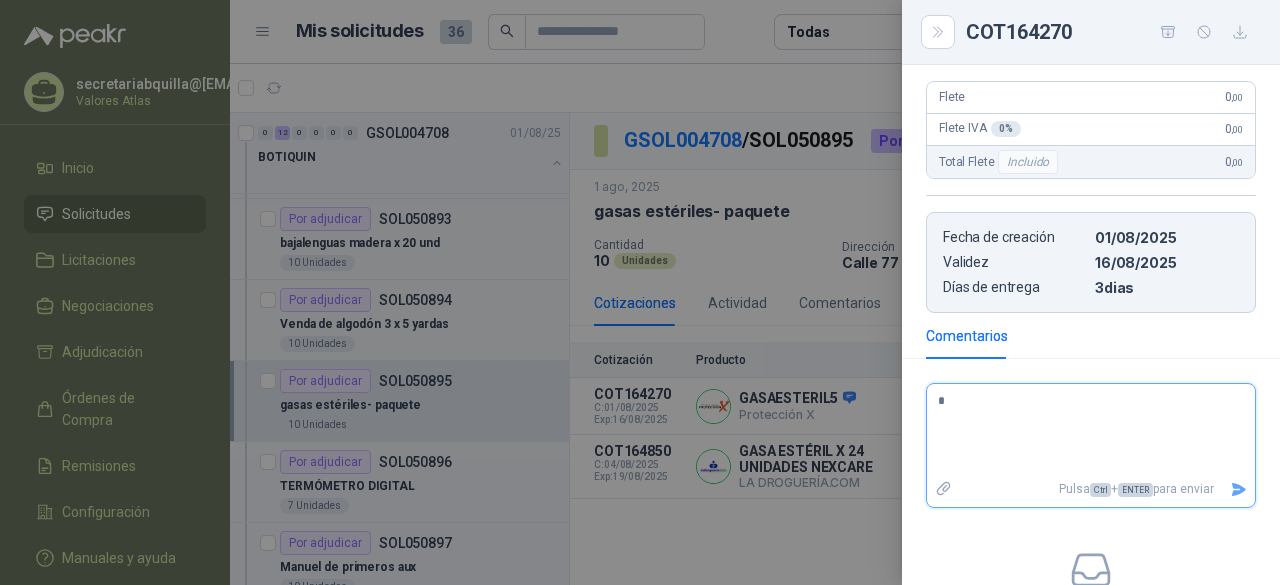 type 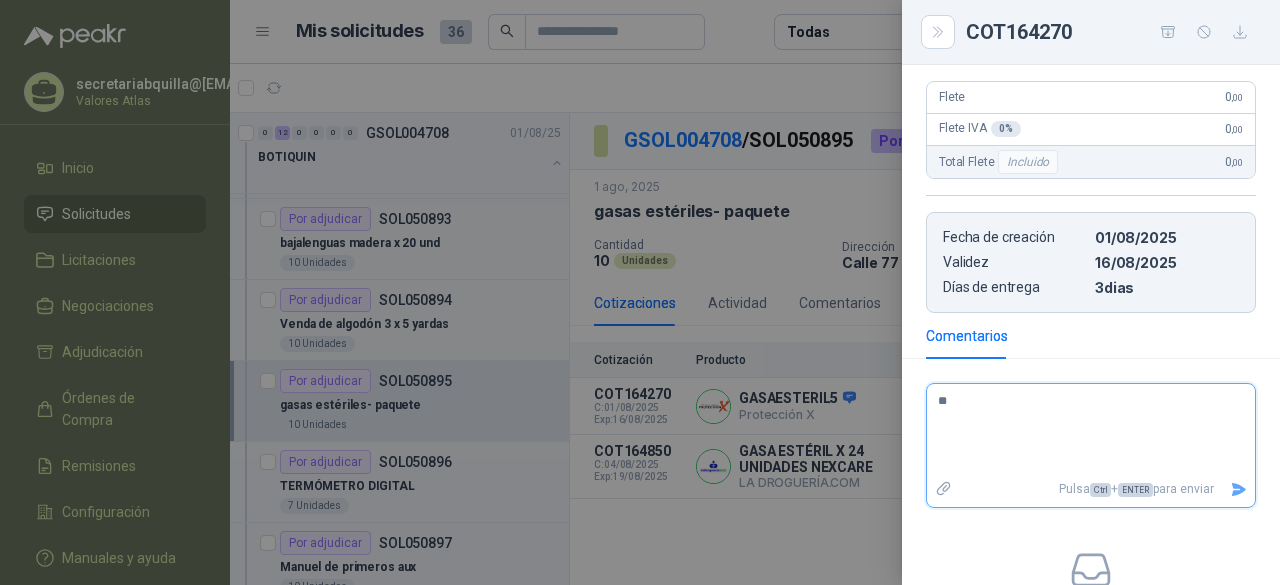 type 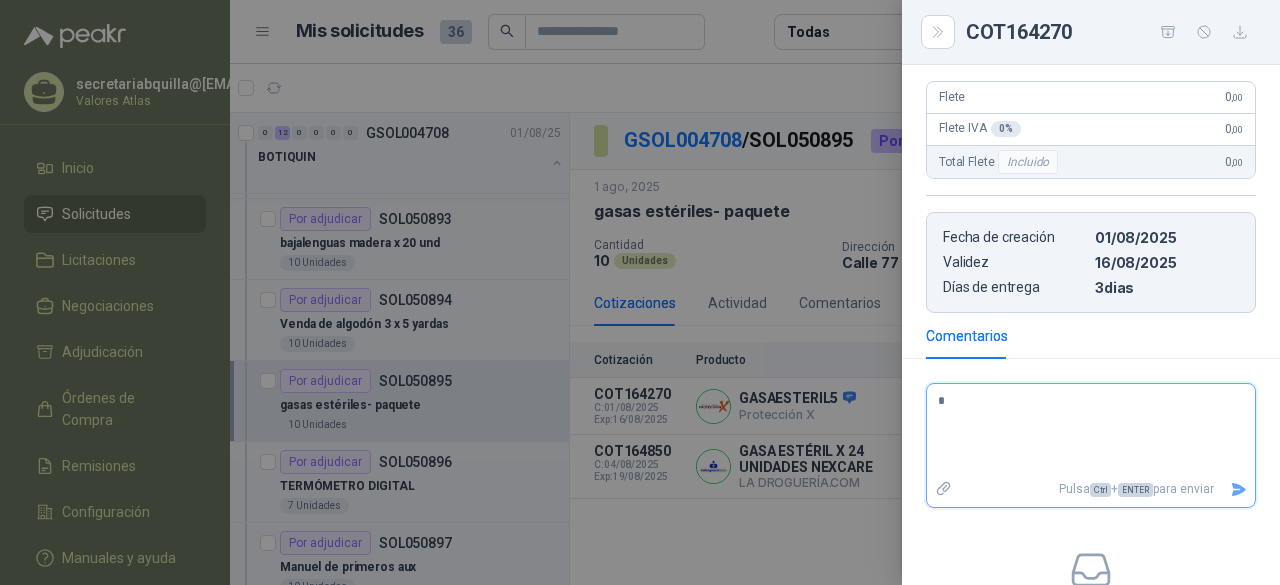type 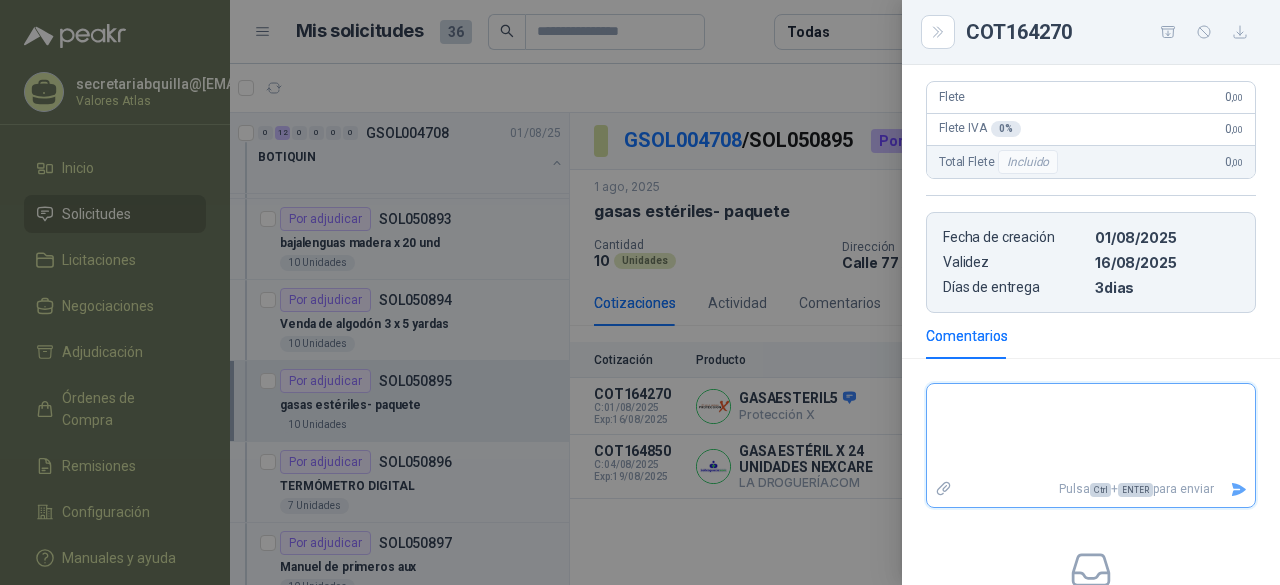 type 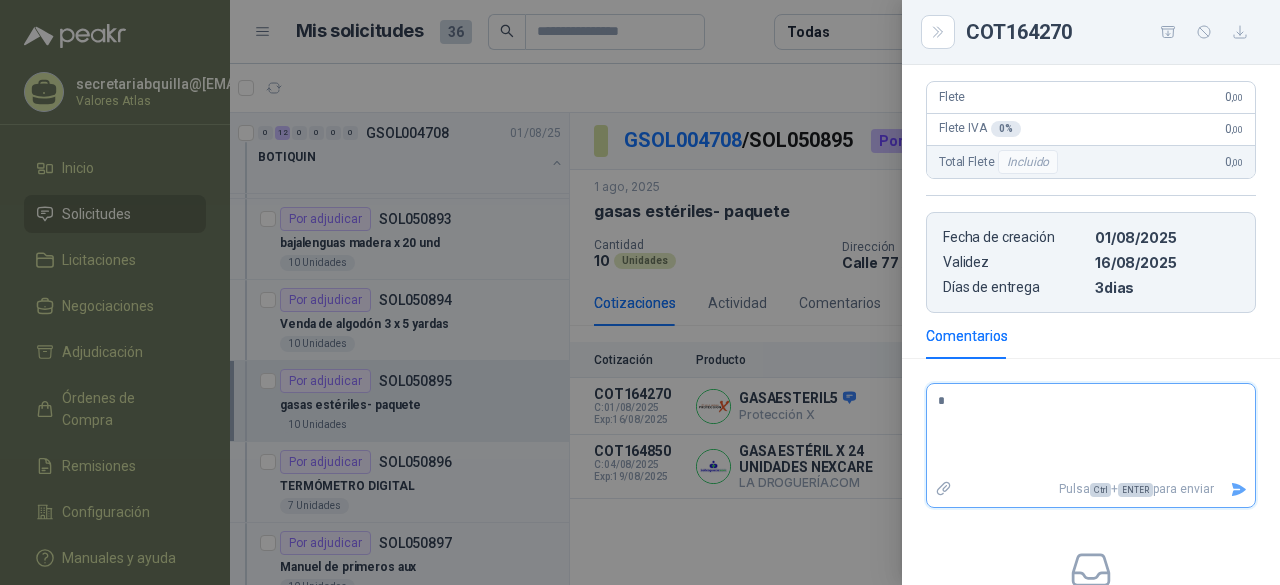 type 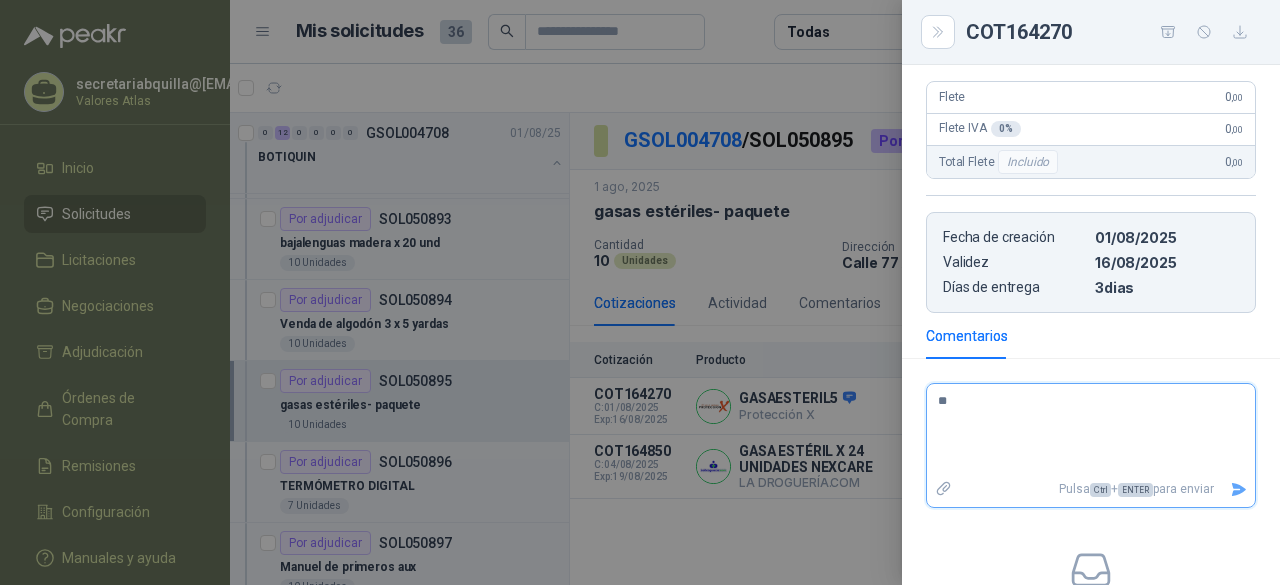 type 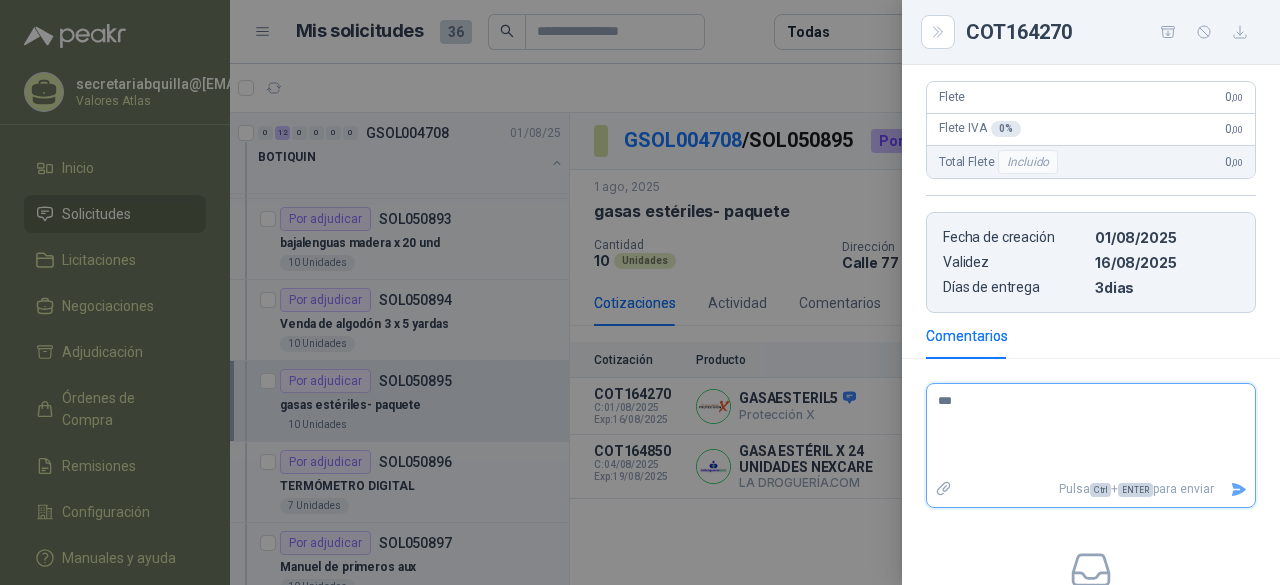 type 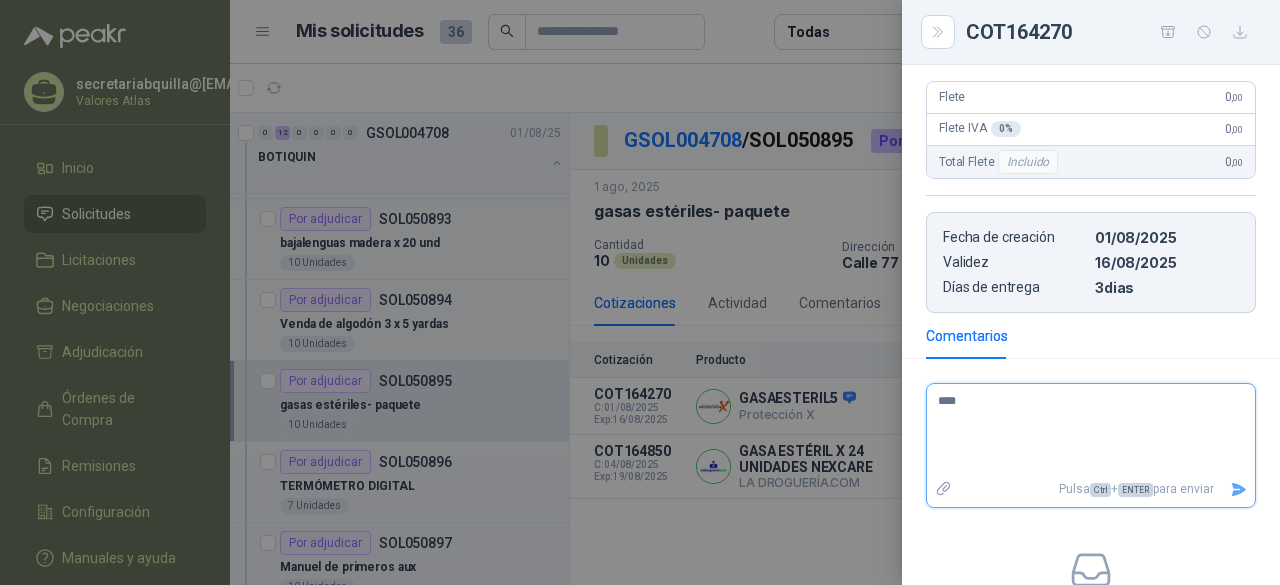 type 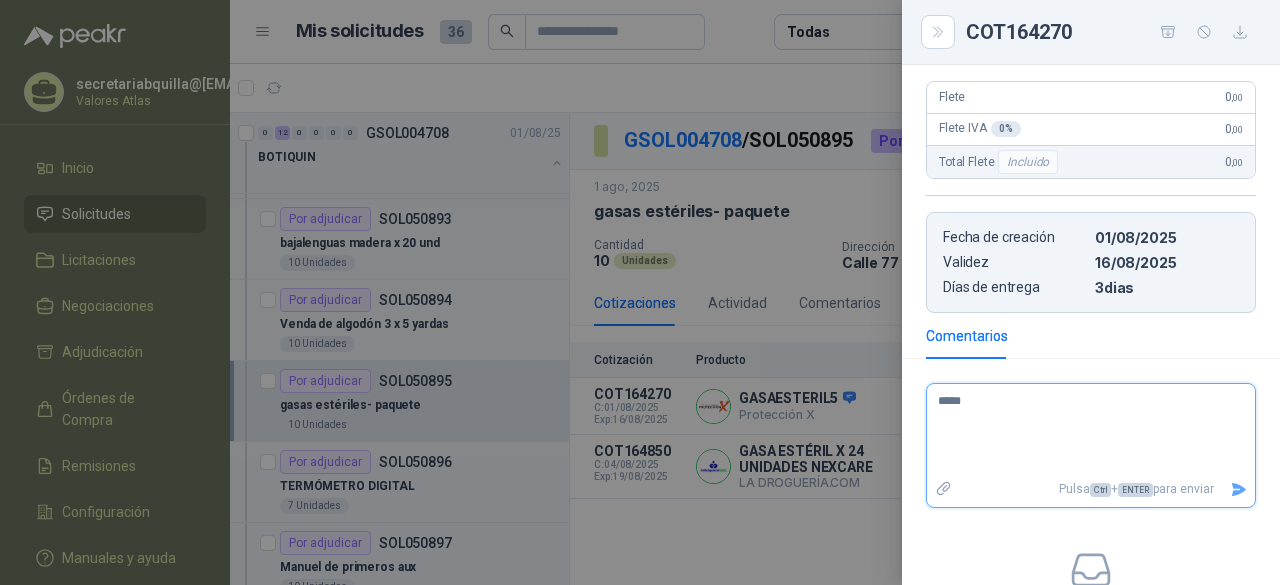 type 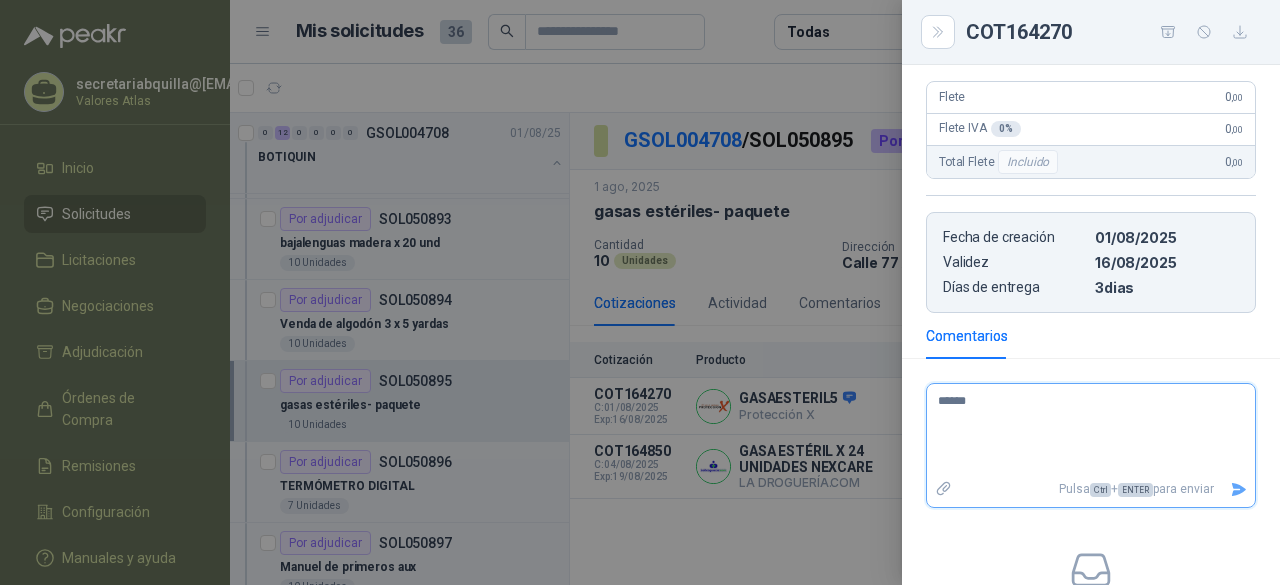 type 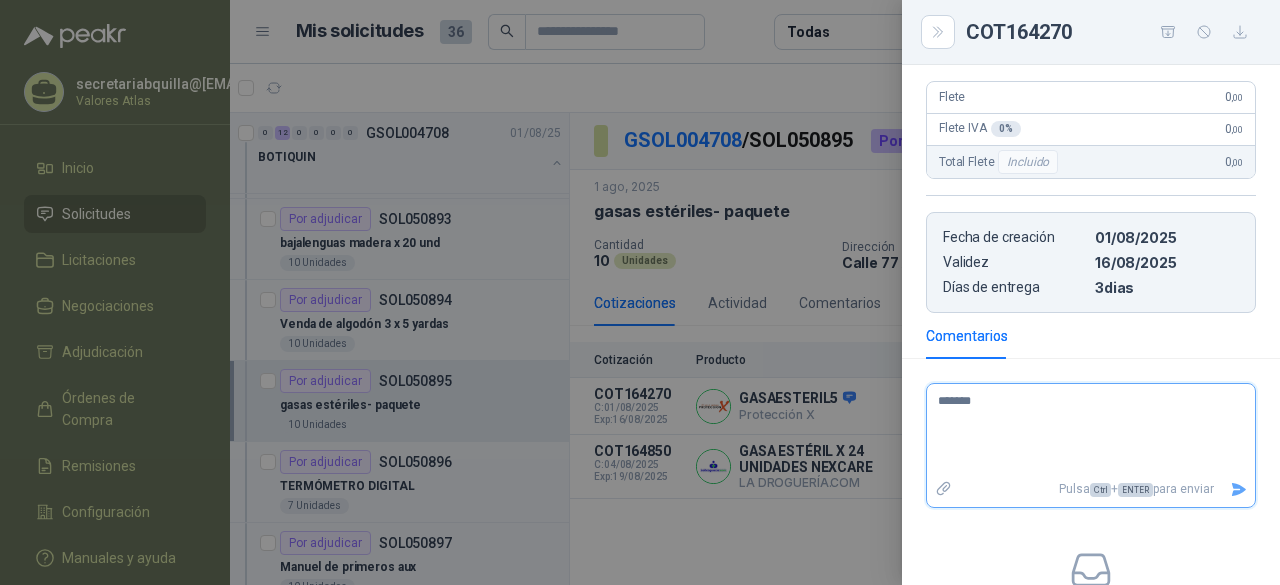 type 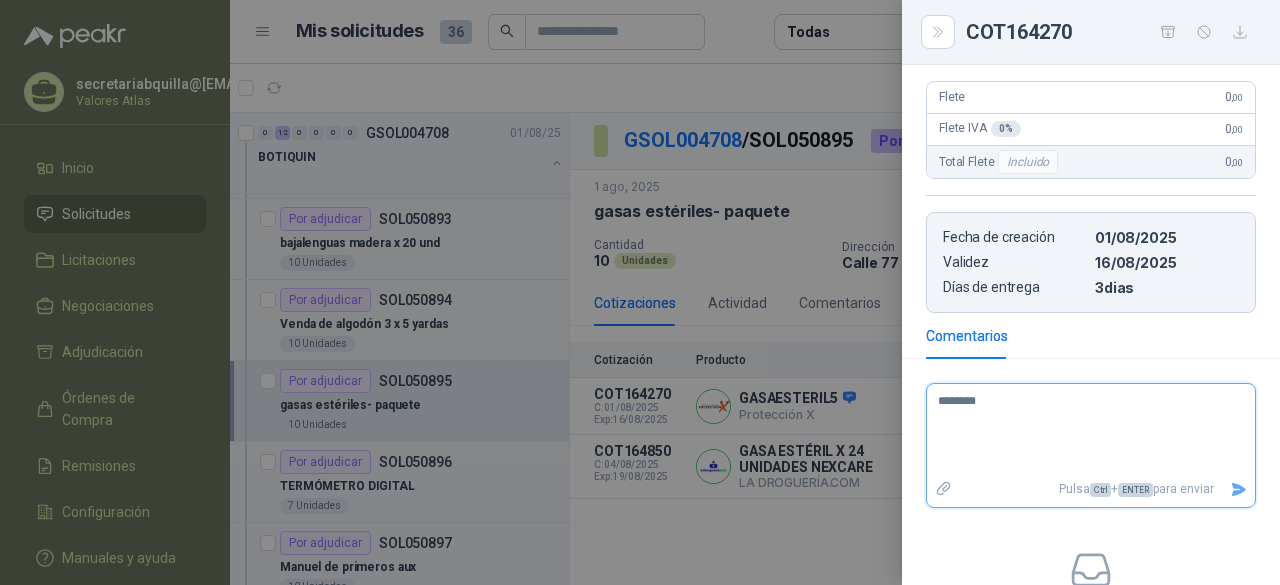 type 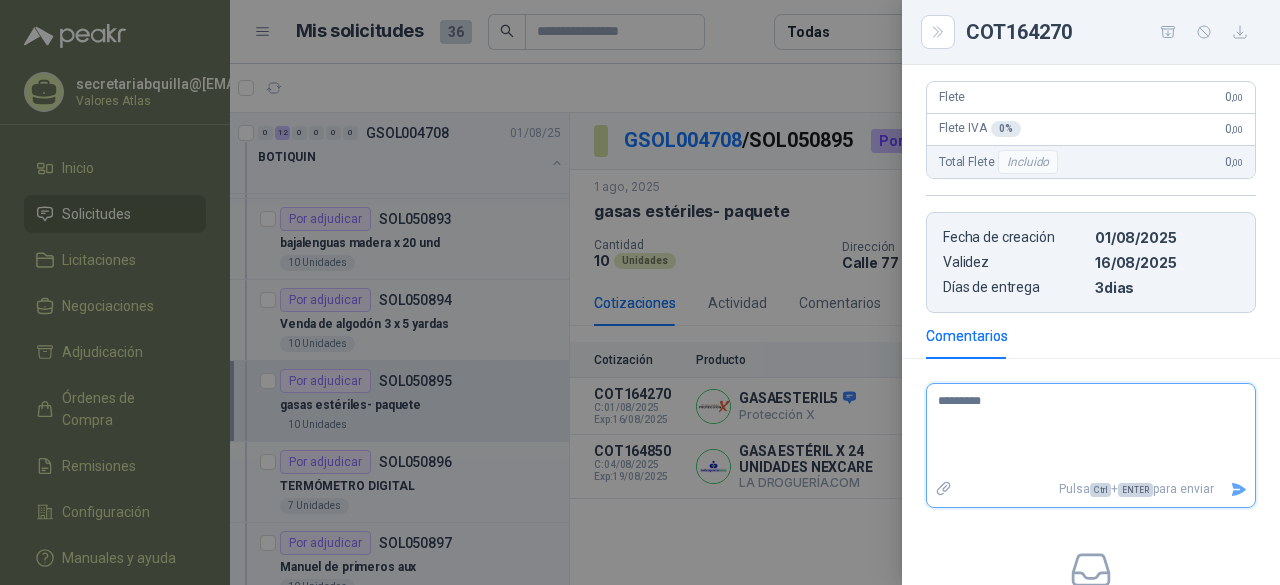 type 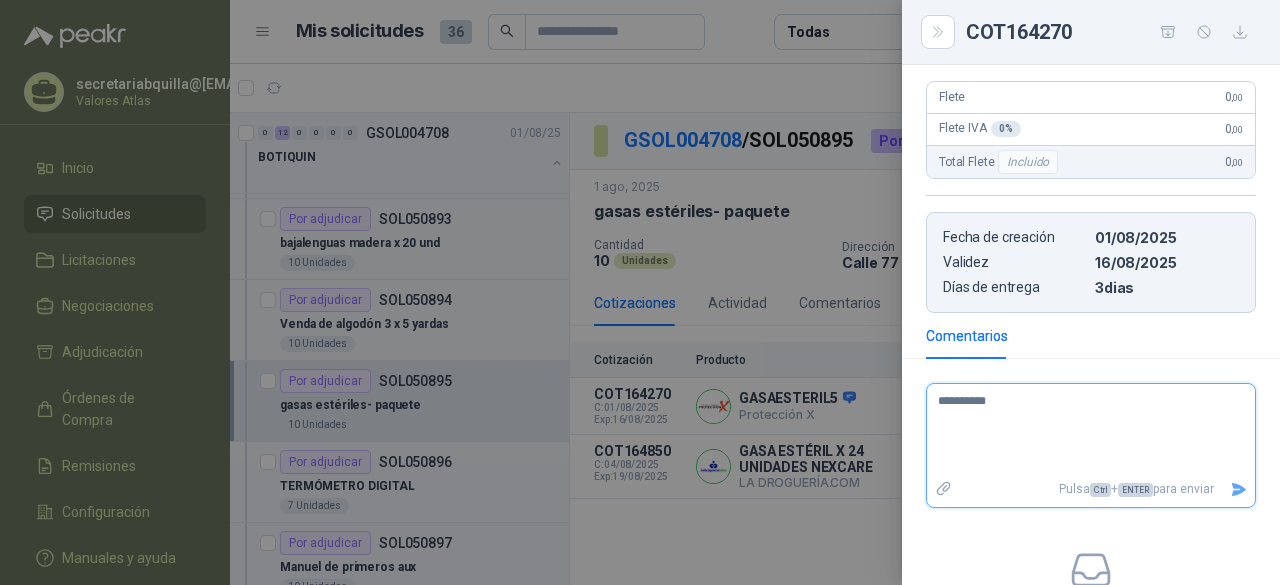 type 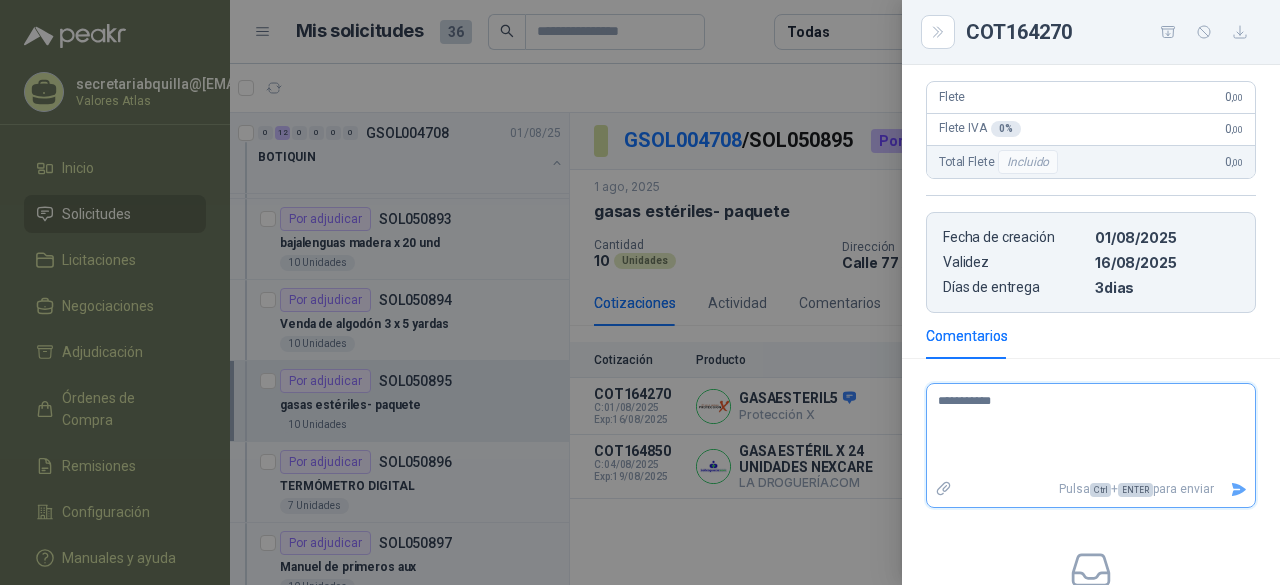 type 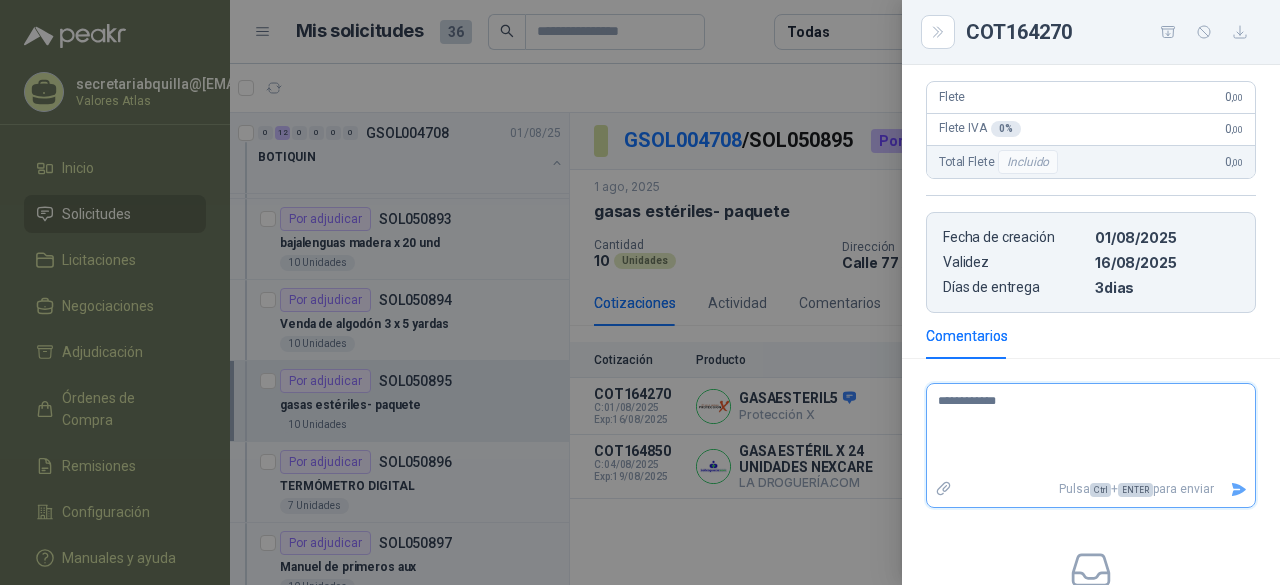 type 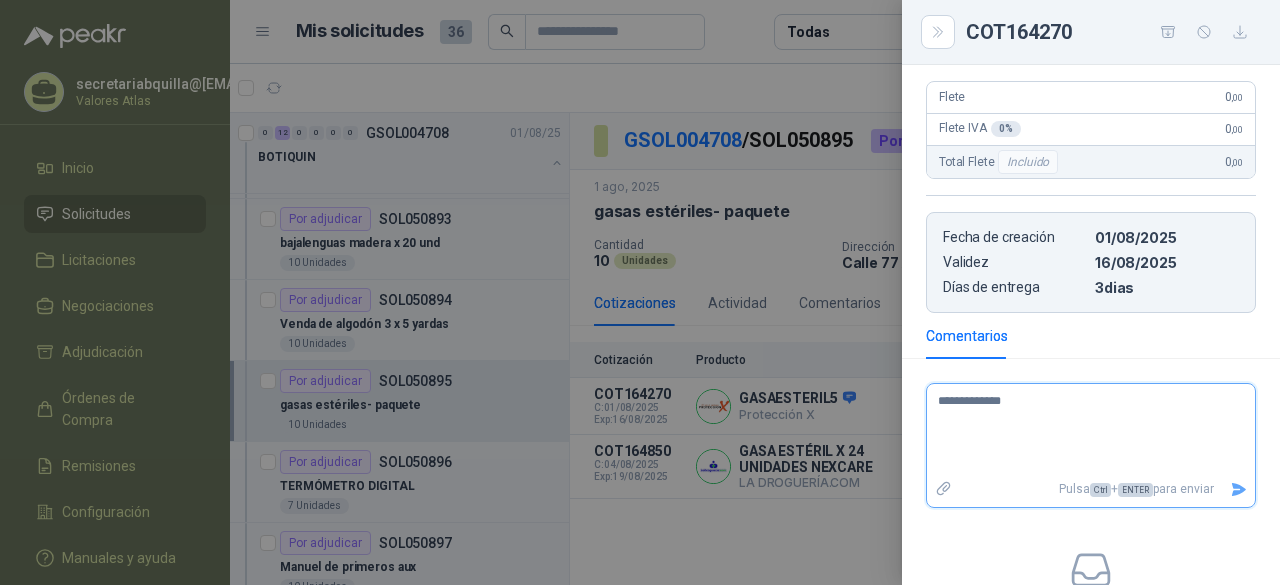 type 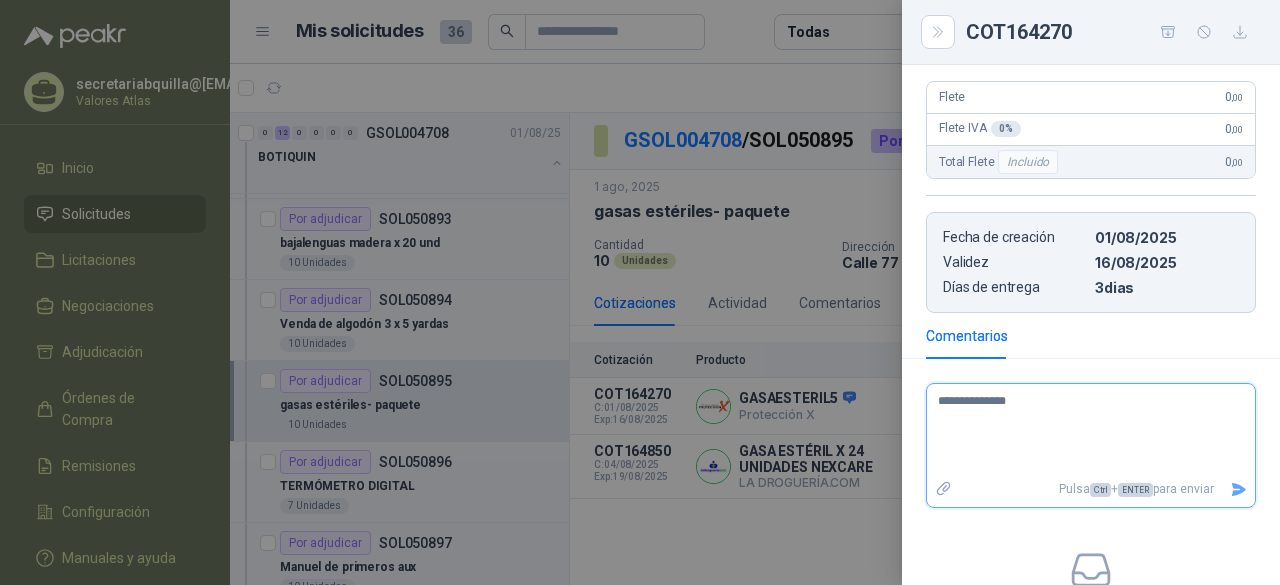 type 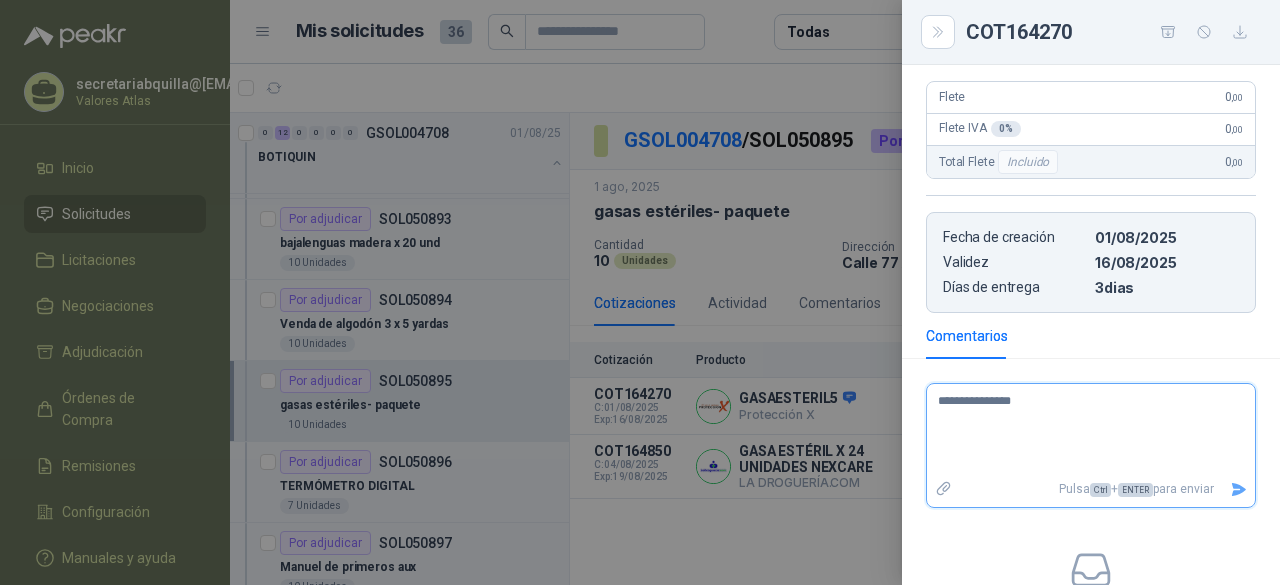 type 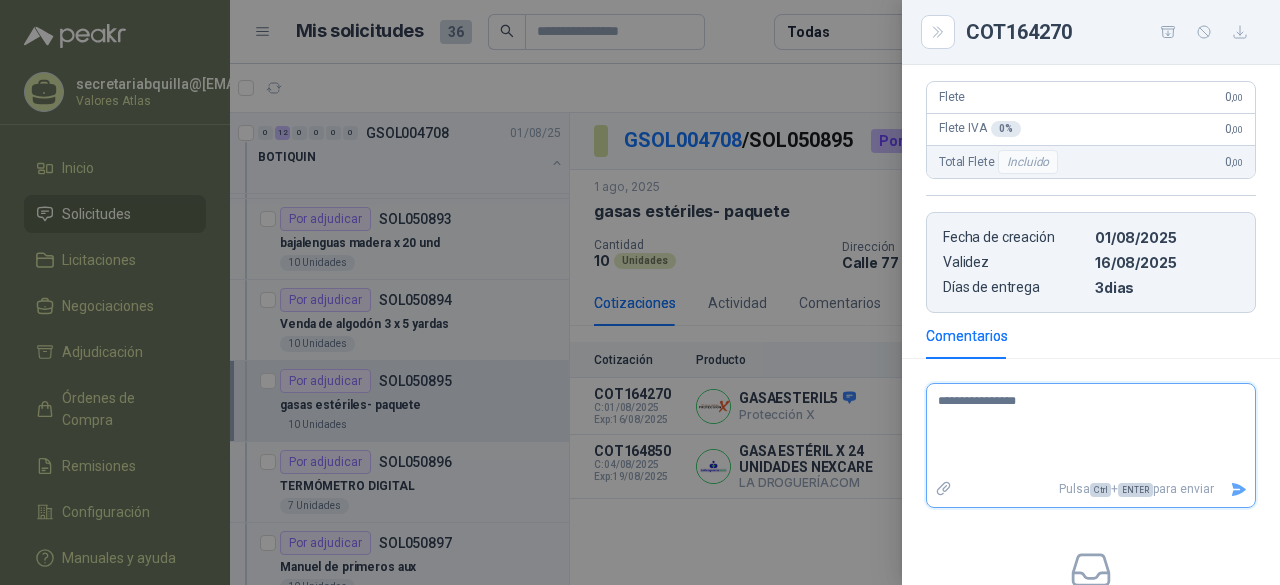 type 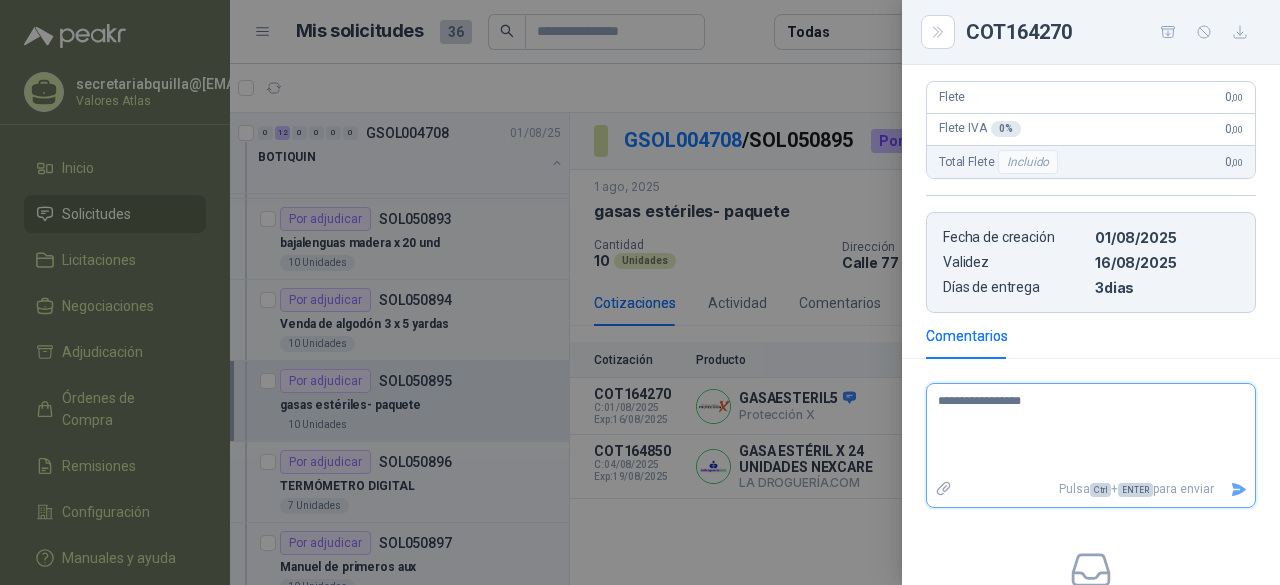 type 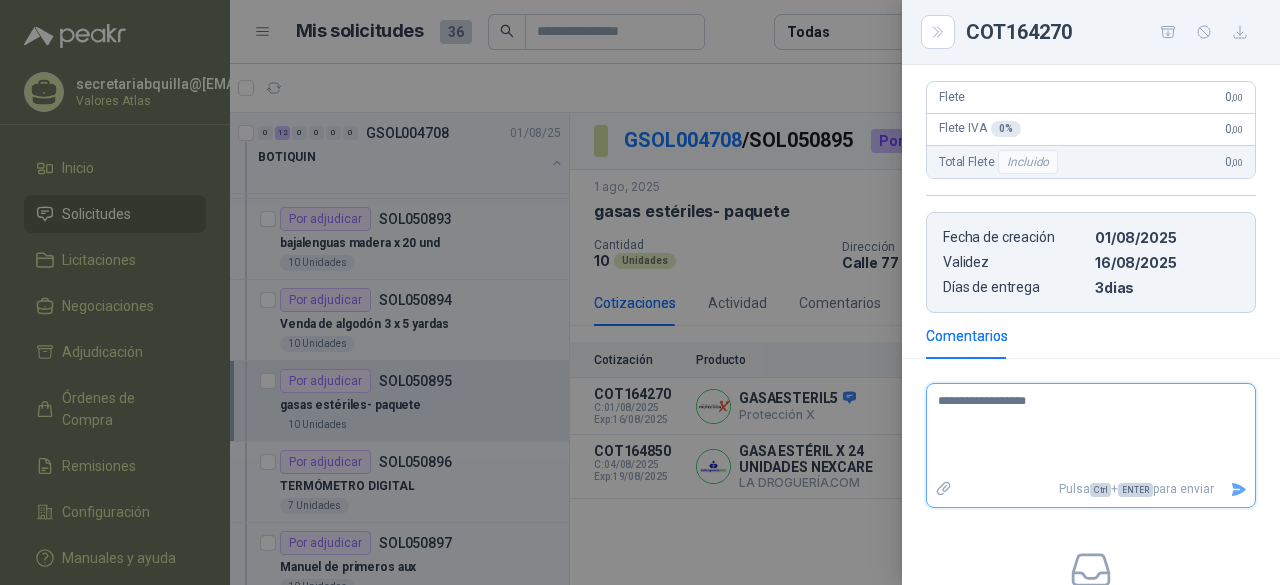 type 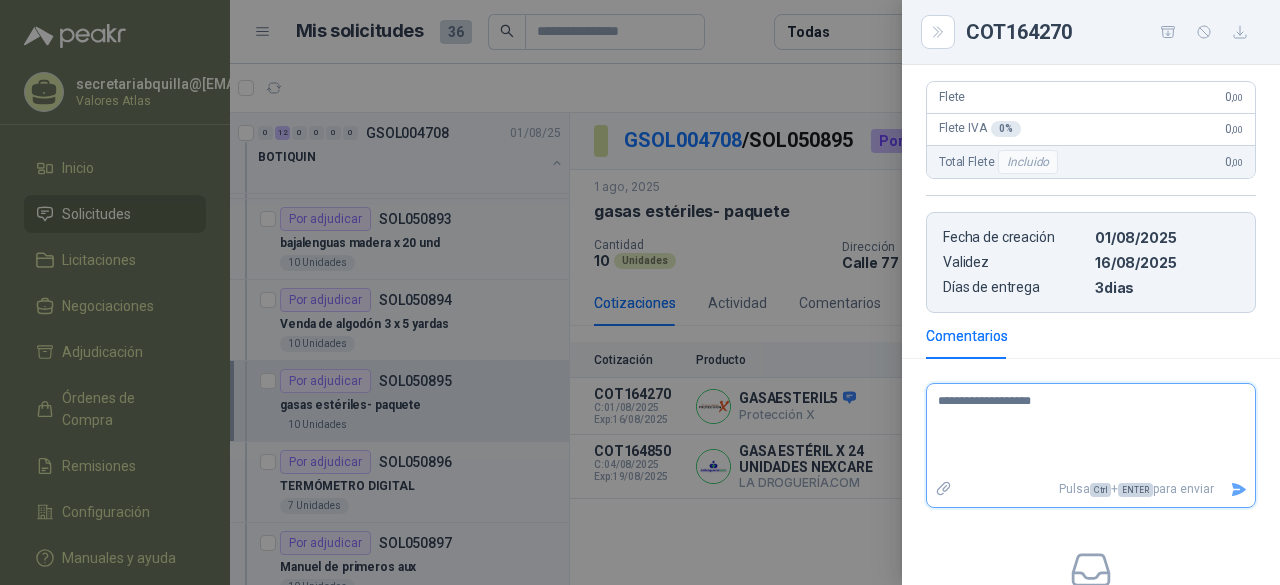 type 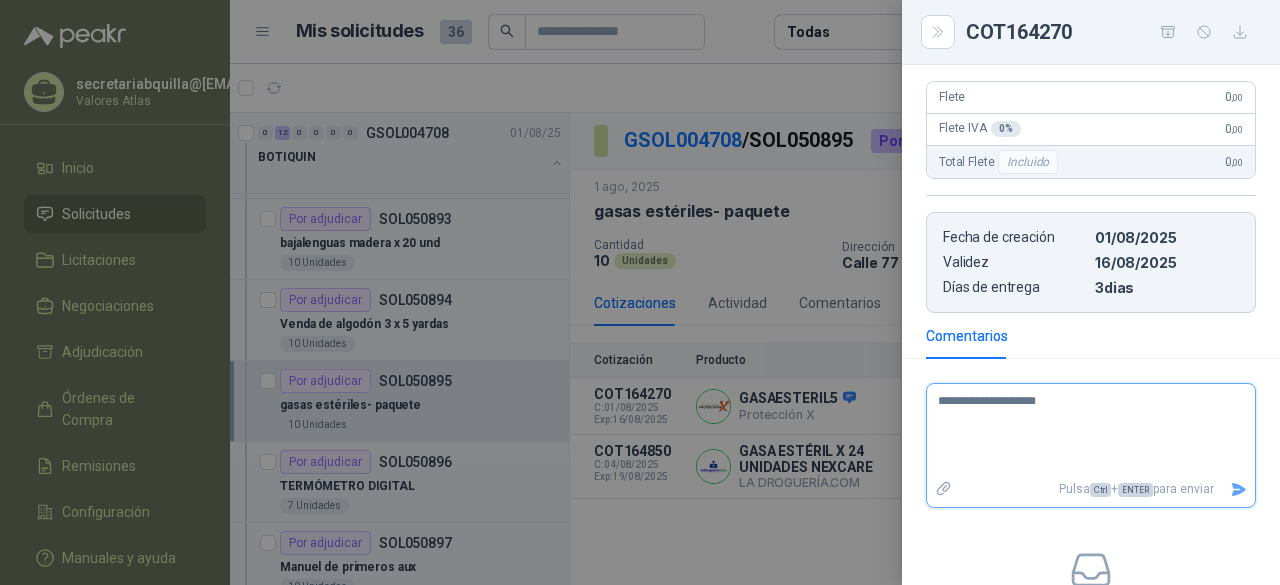 type 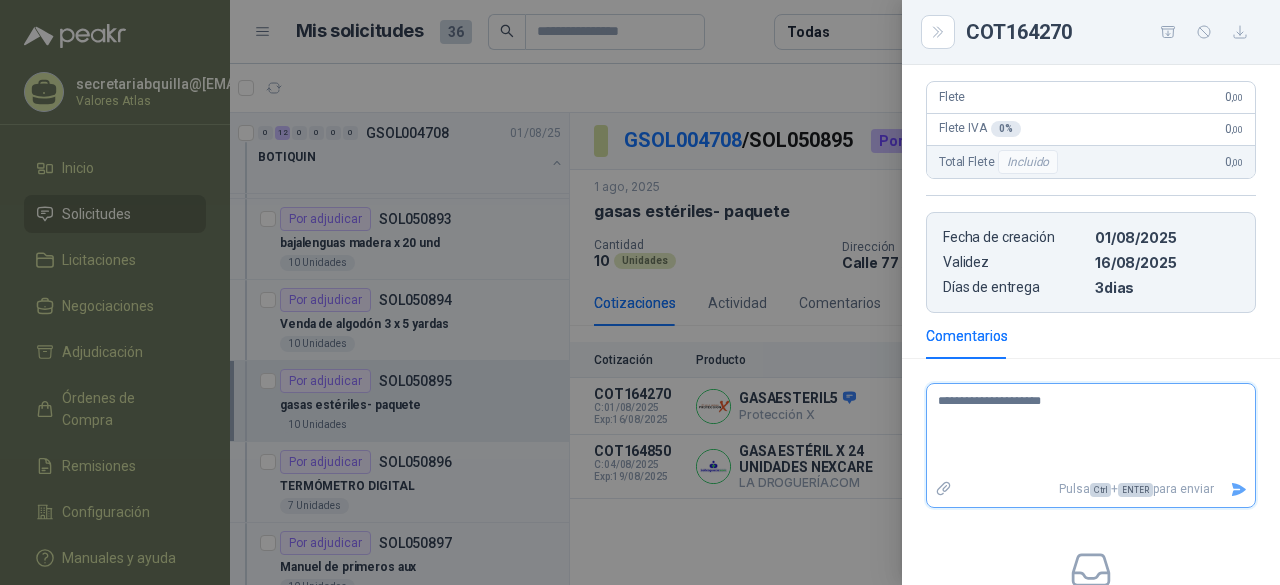 type 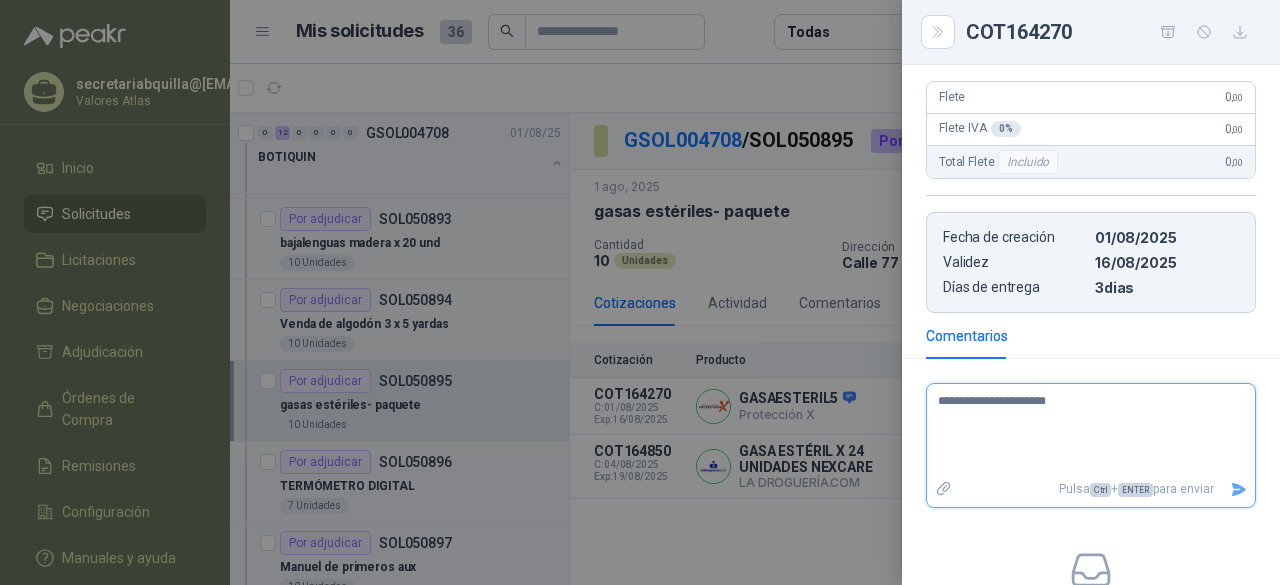type 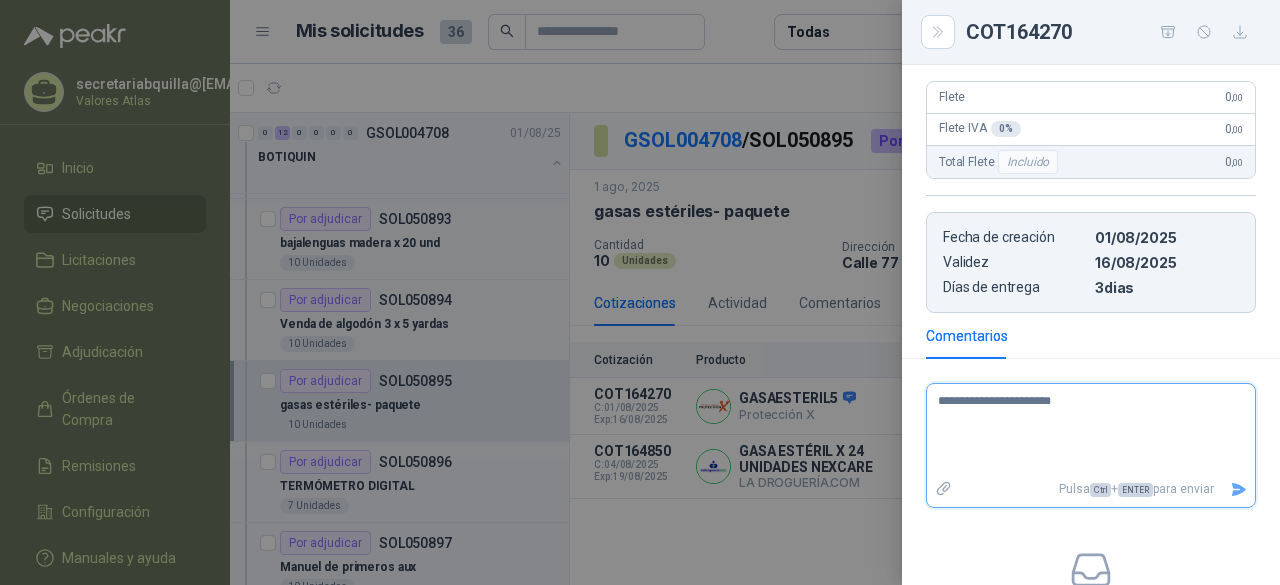 type 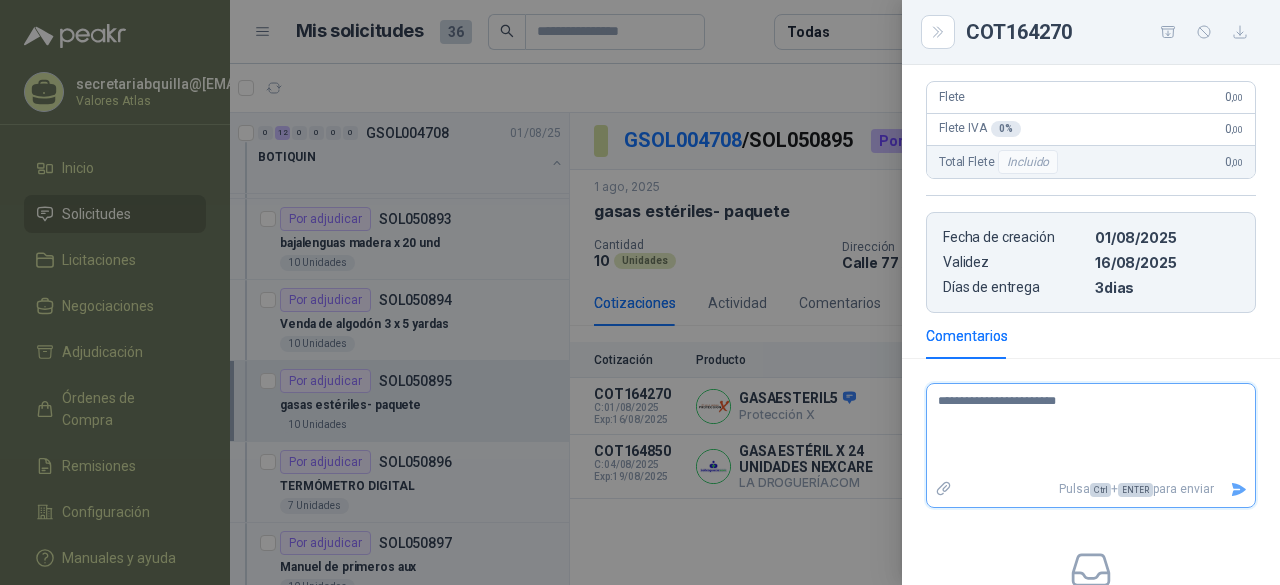 type 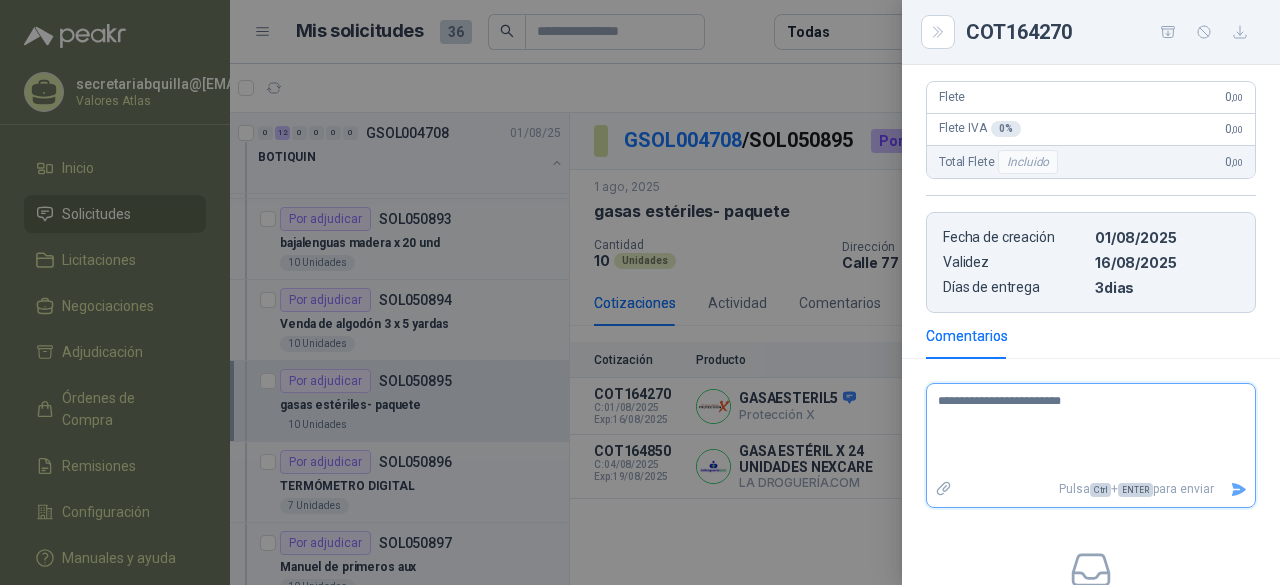 type 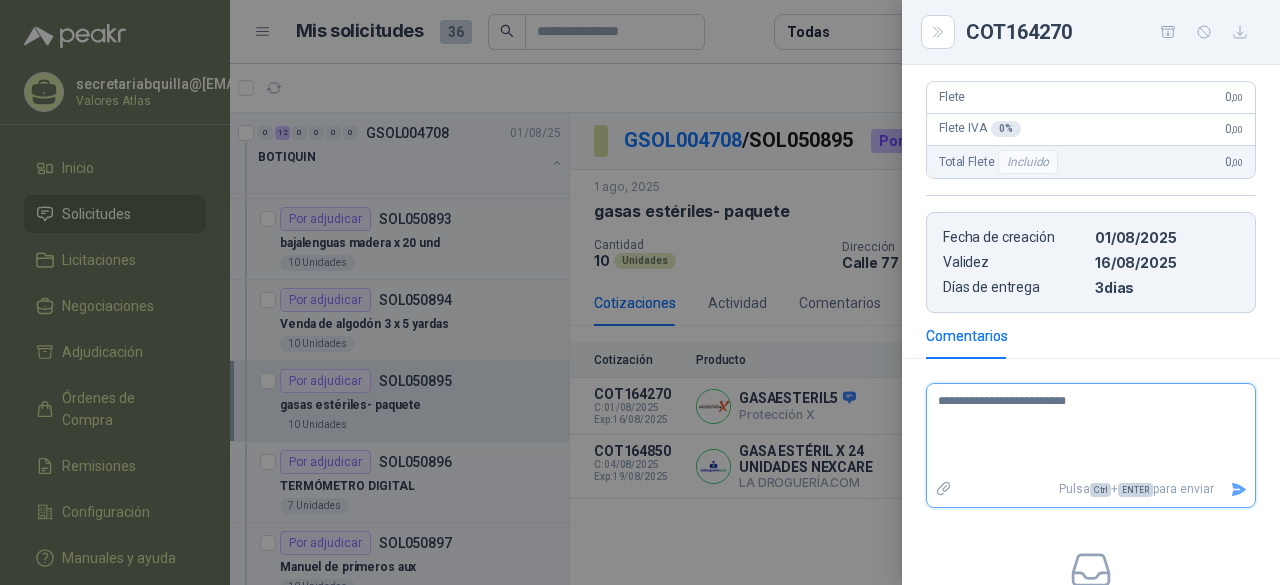 type 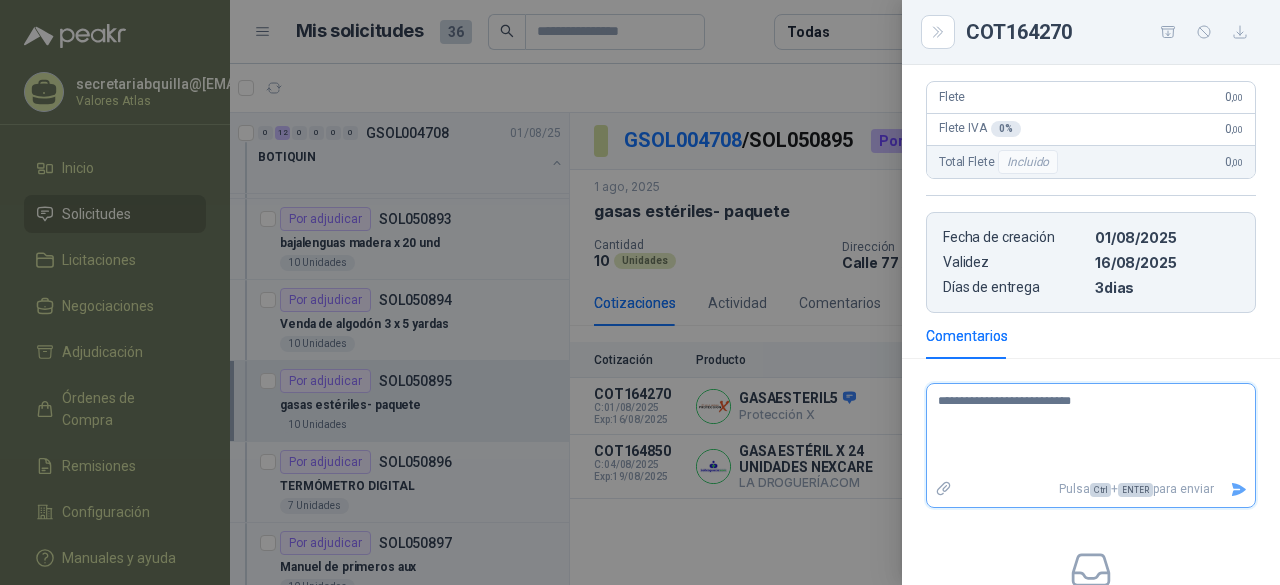 type 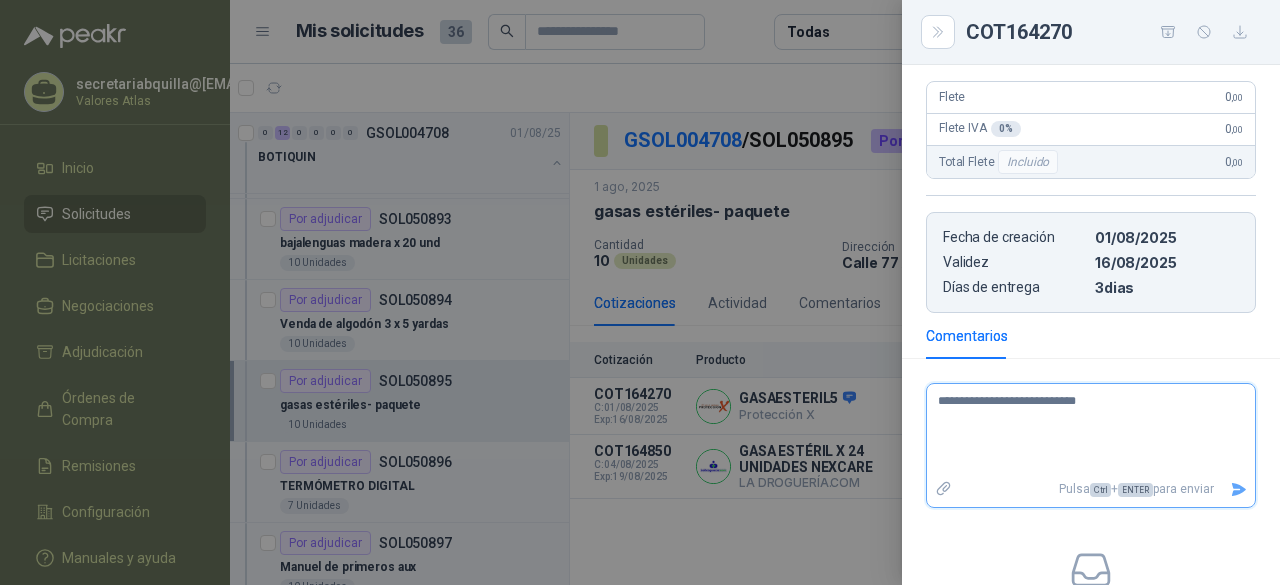 type 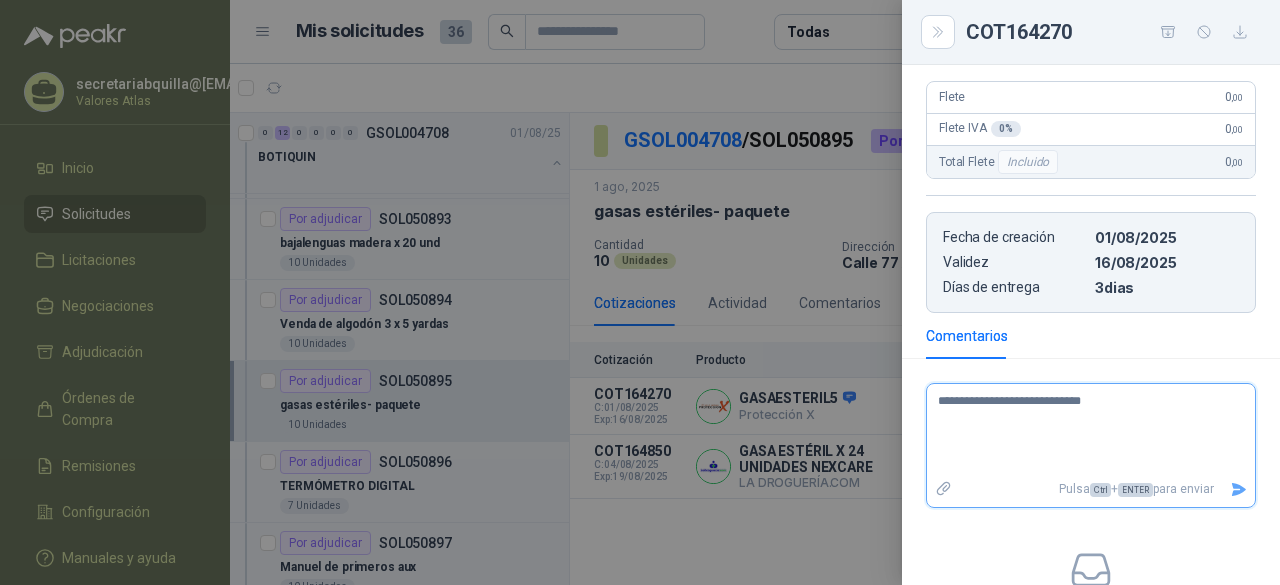 type 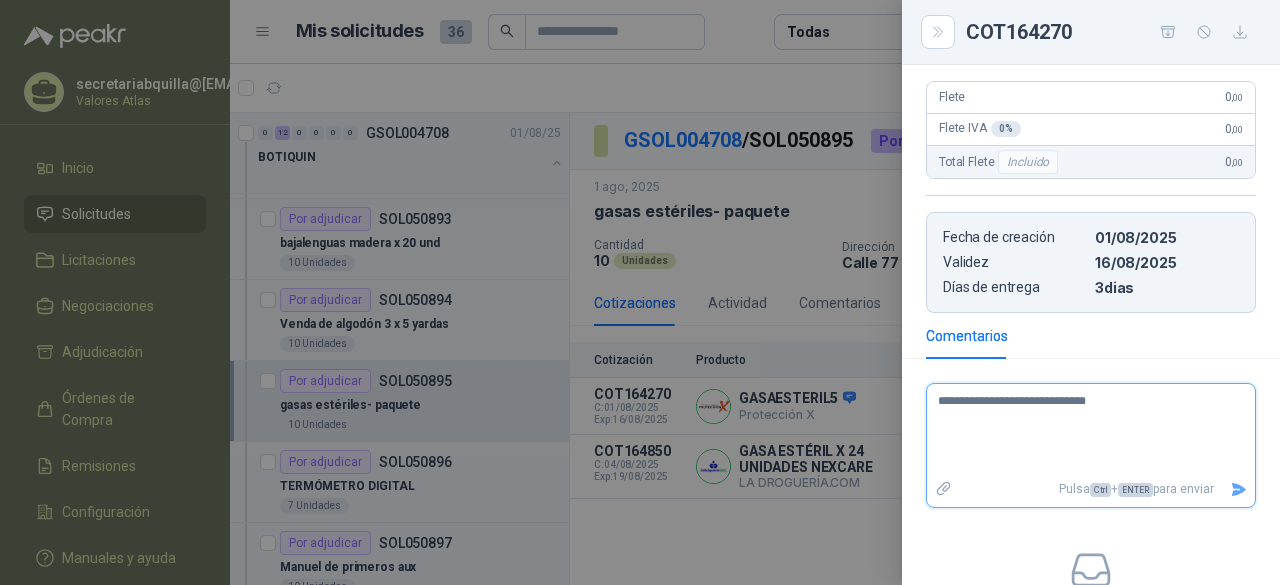 type 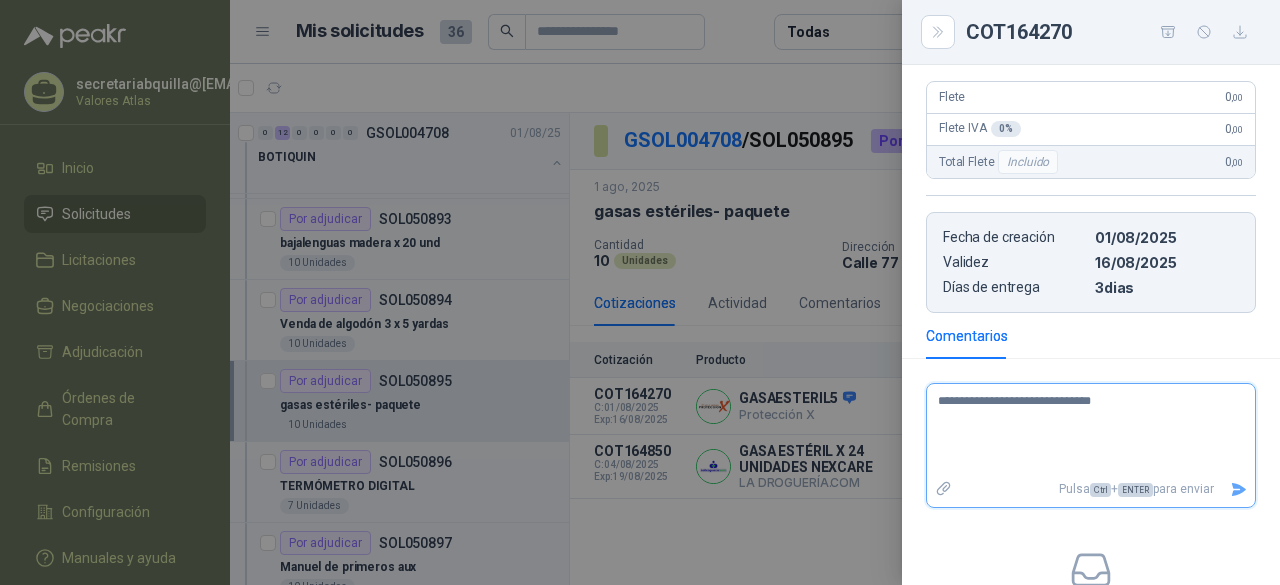 type 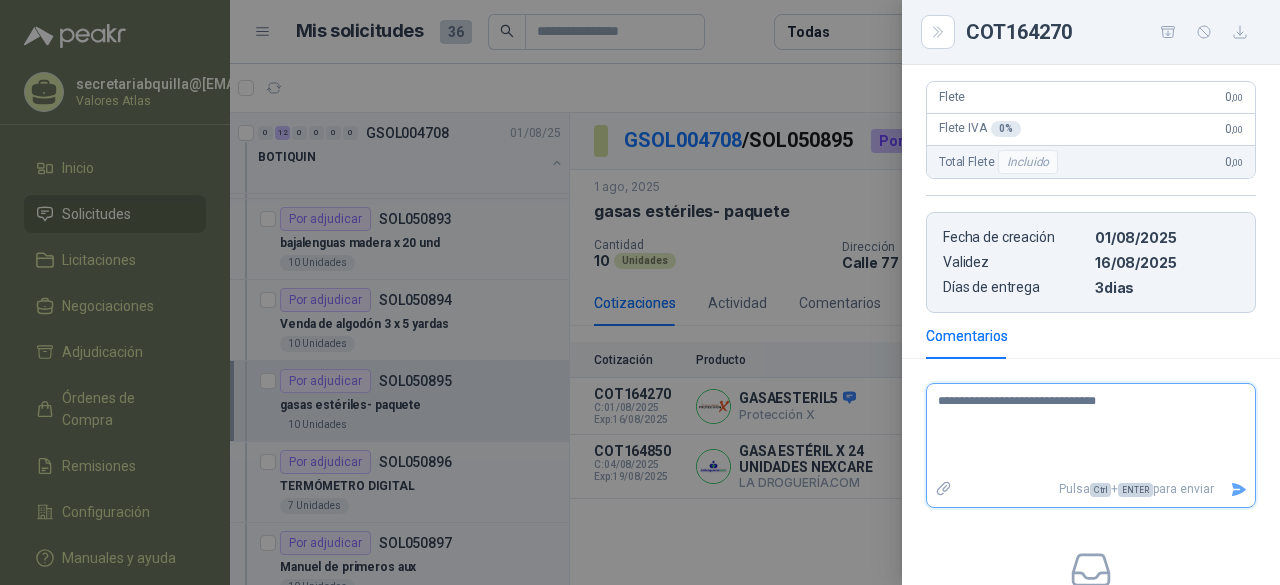 type 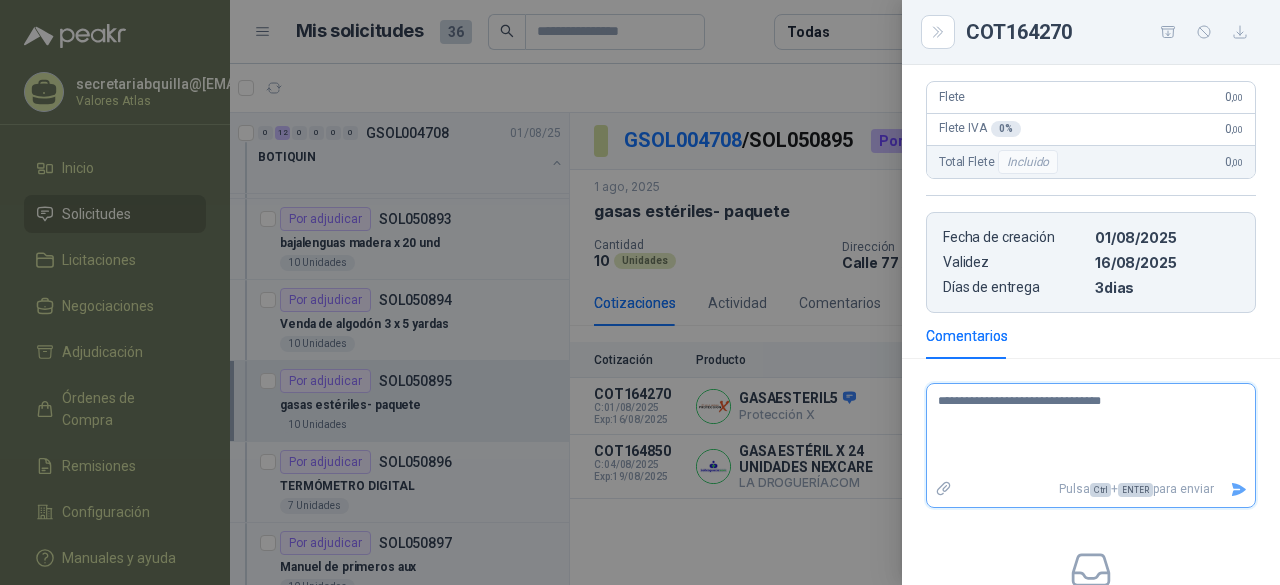 type 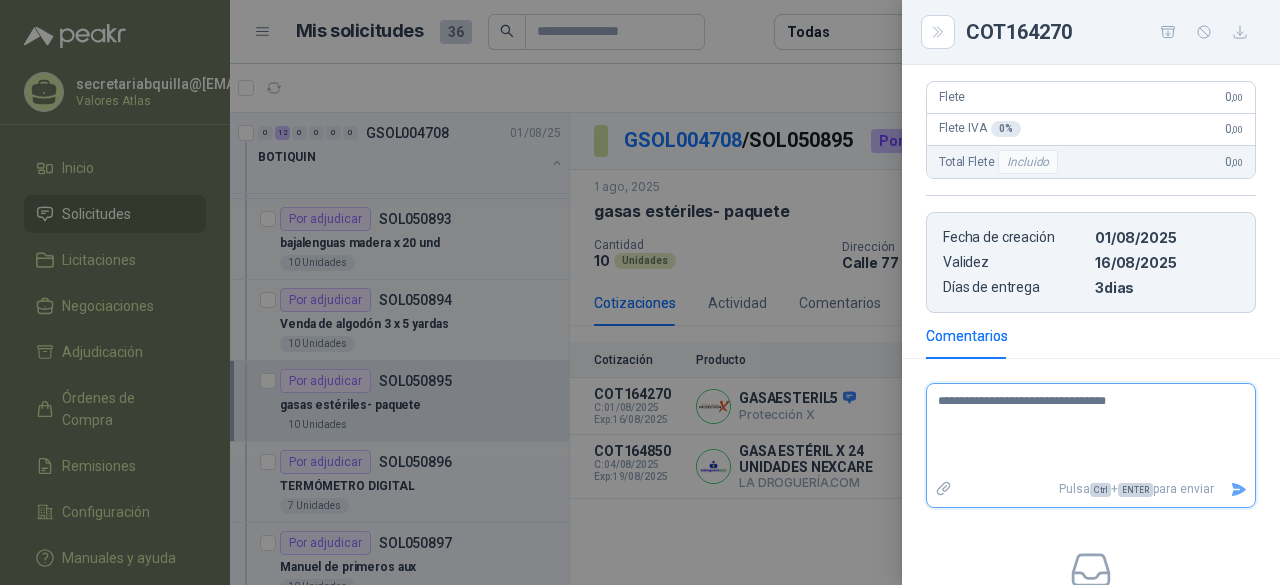 type 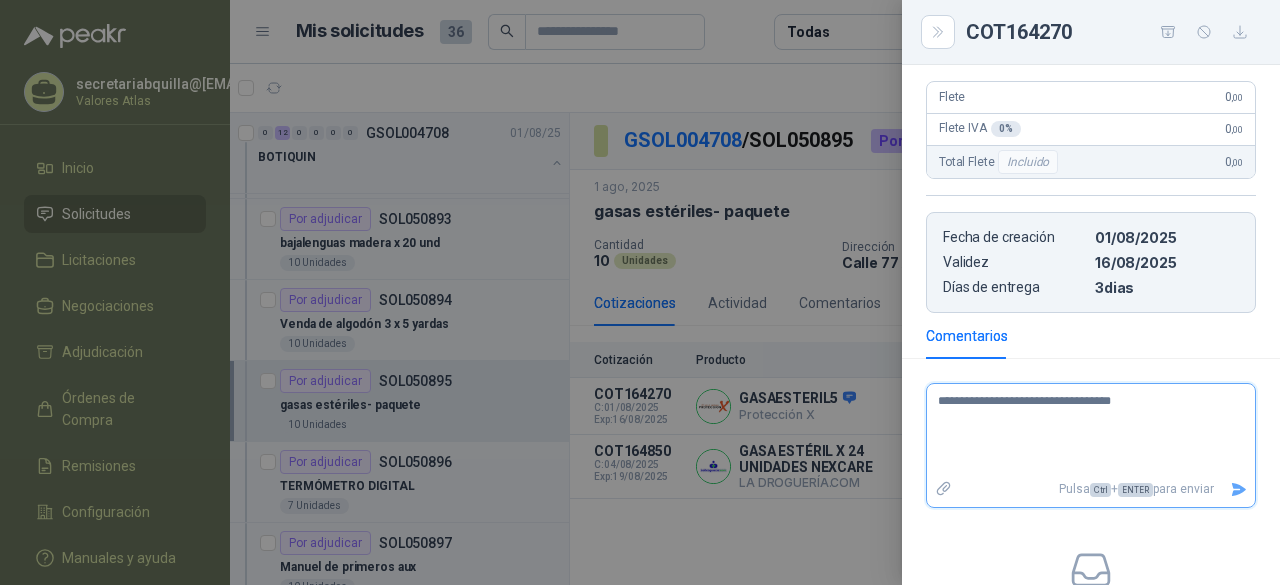 type 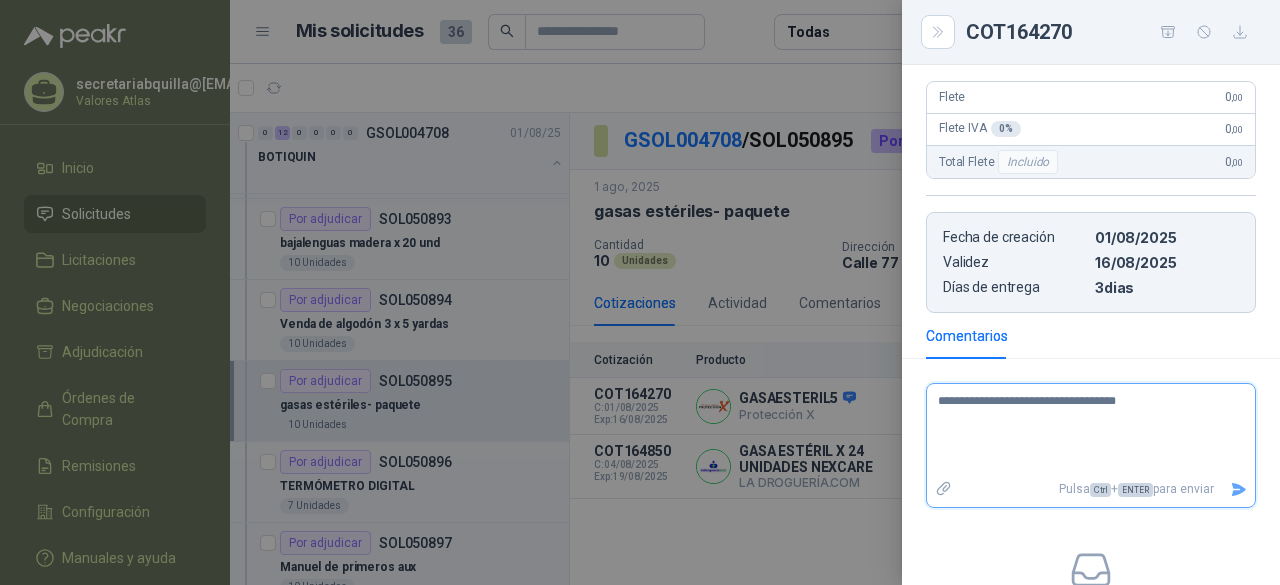 type 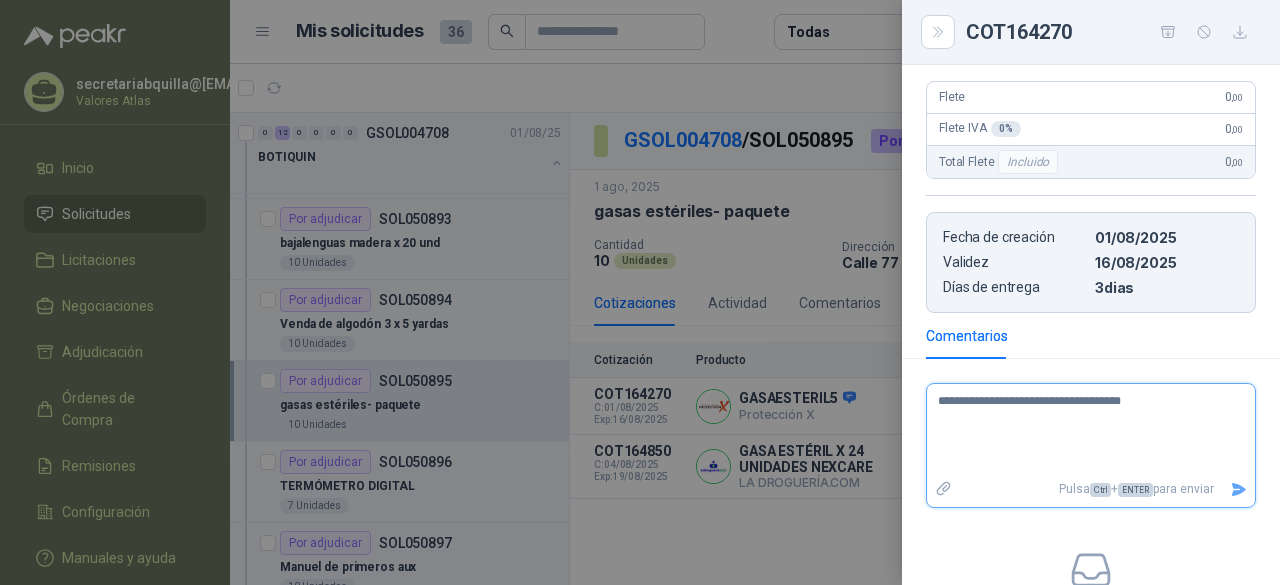 type 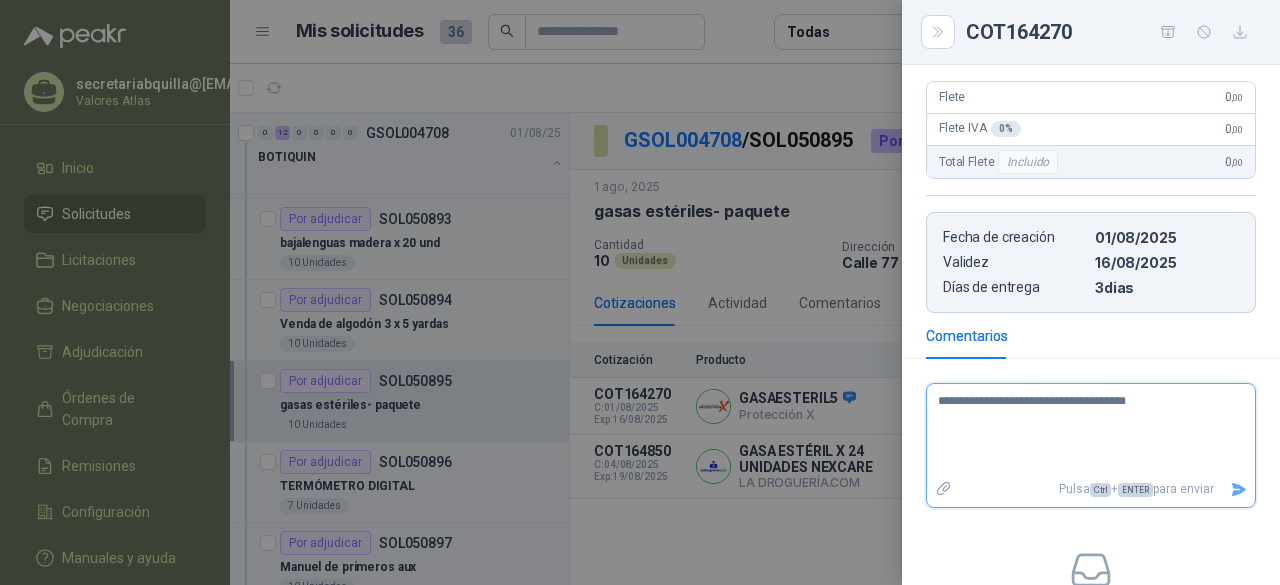 type 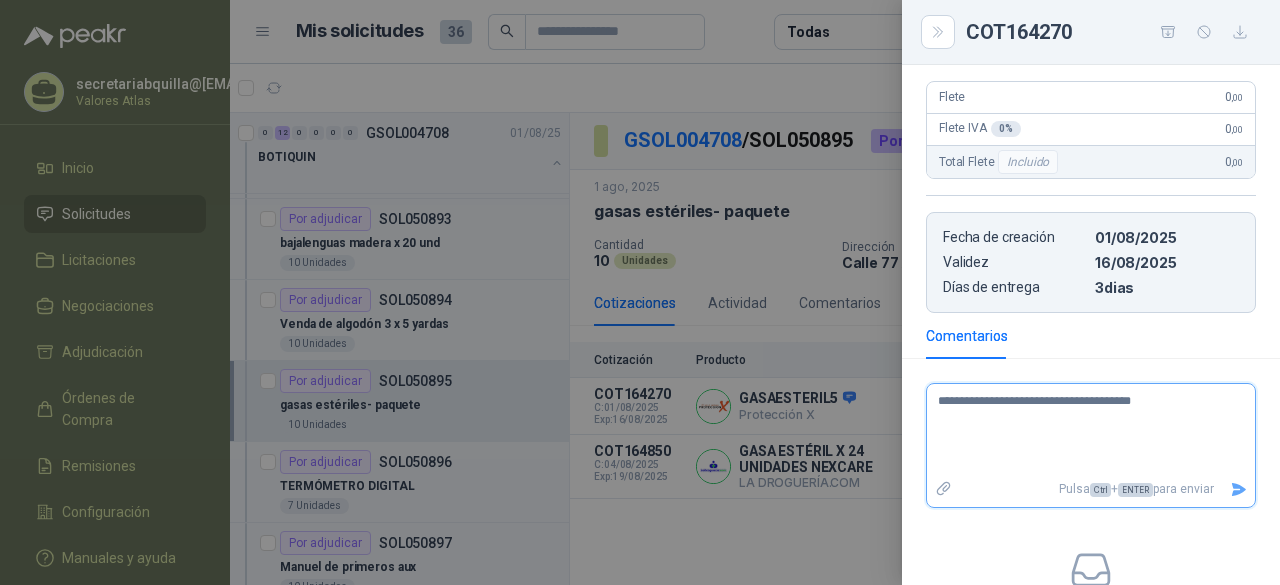 type 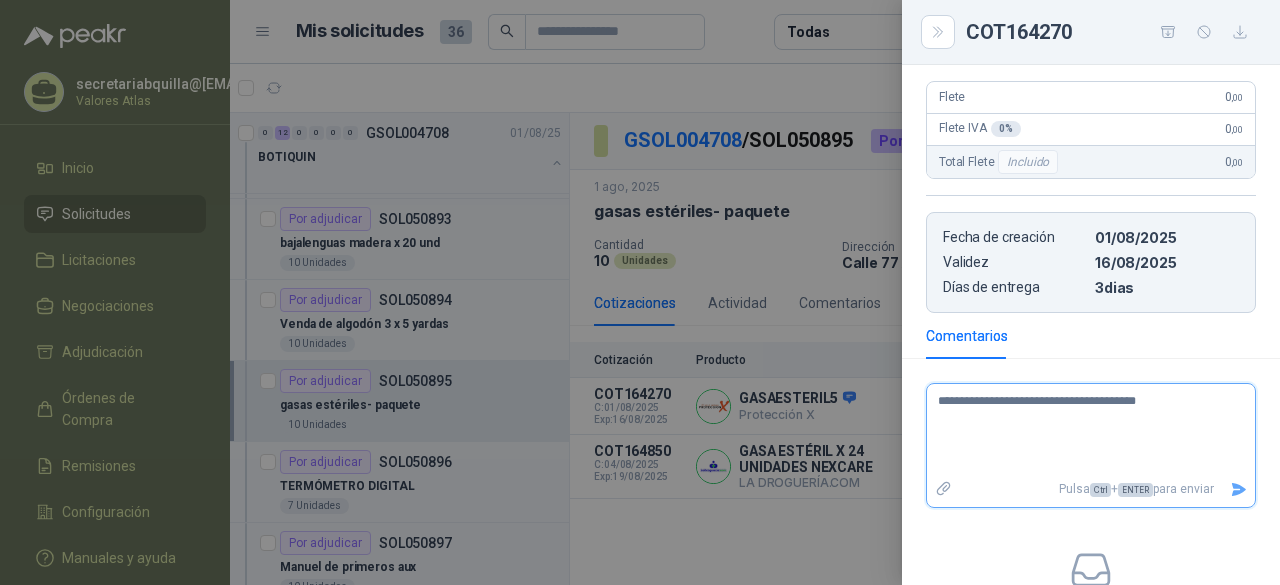 type 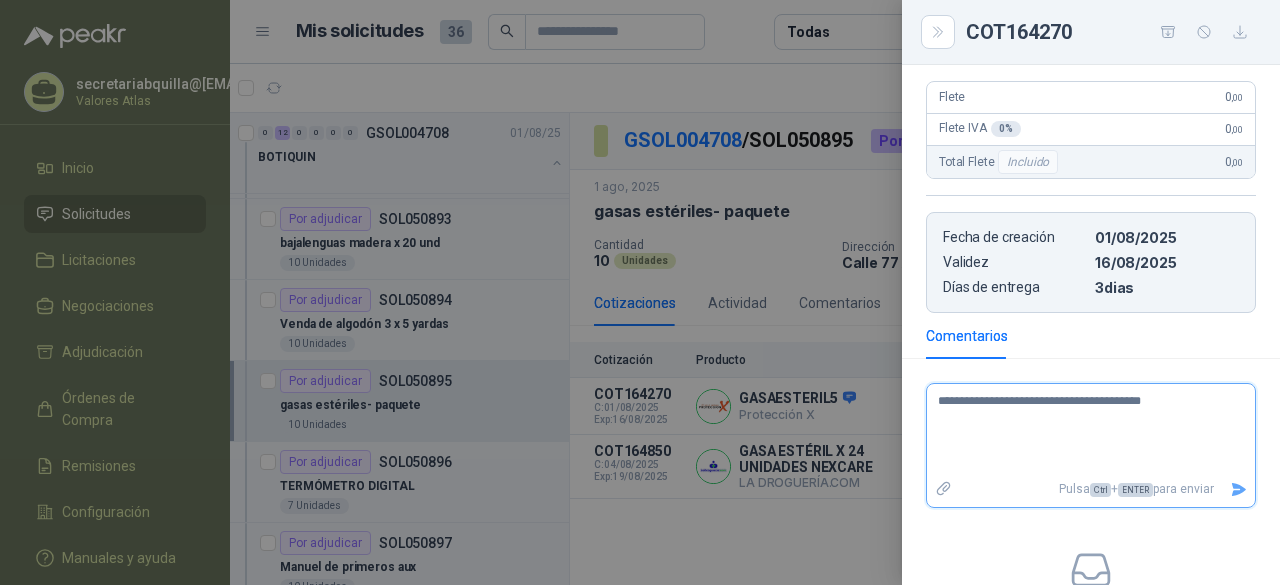 type 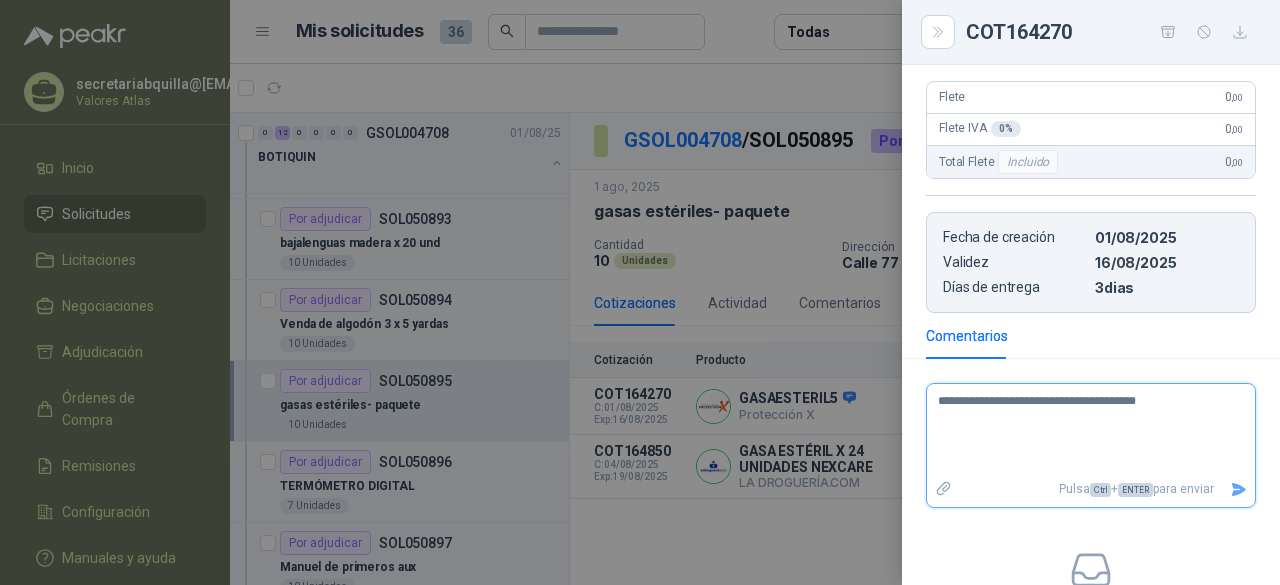 type 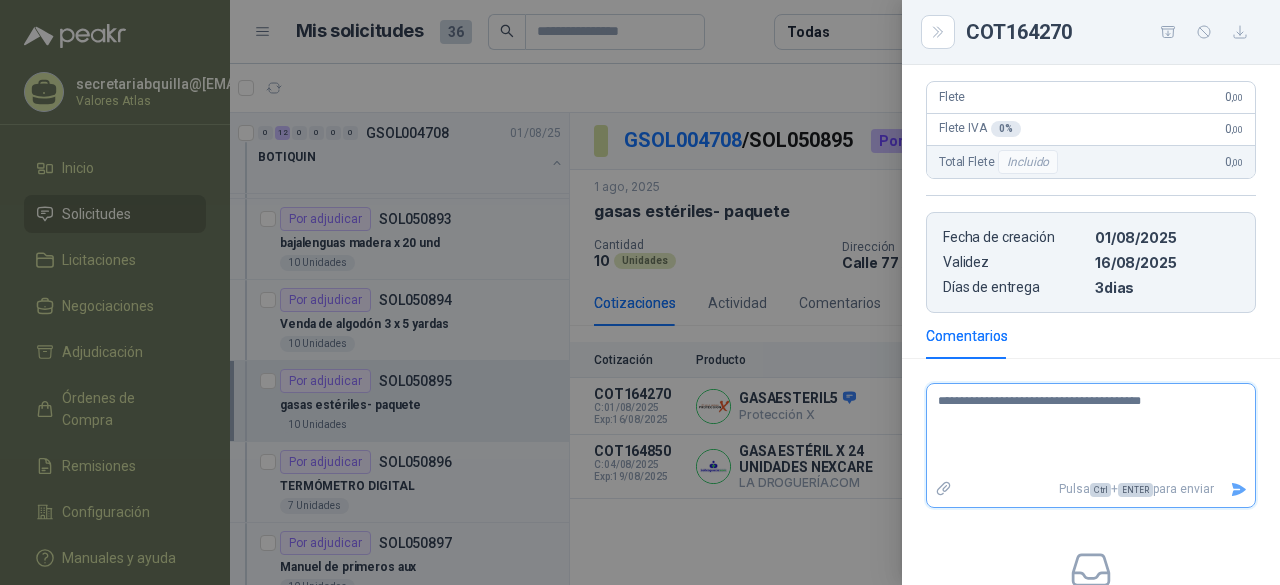 type 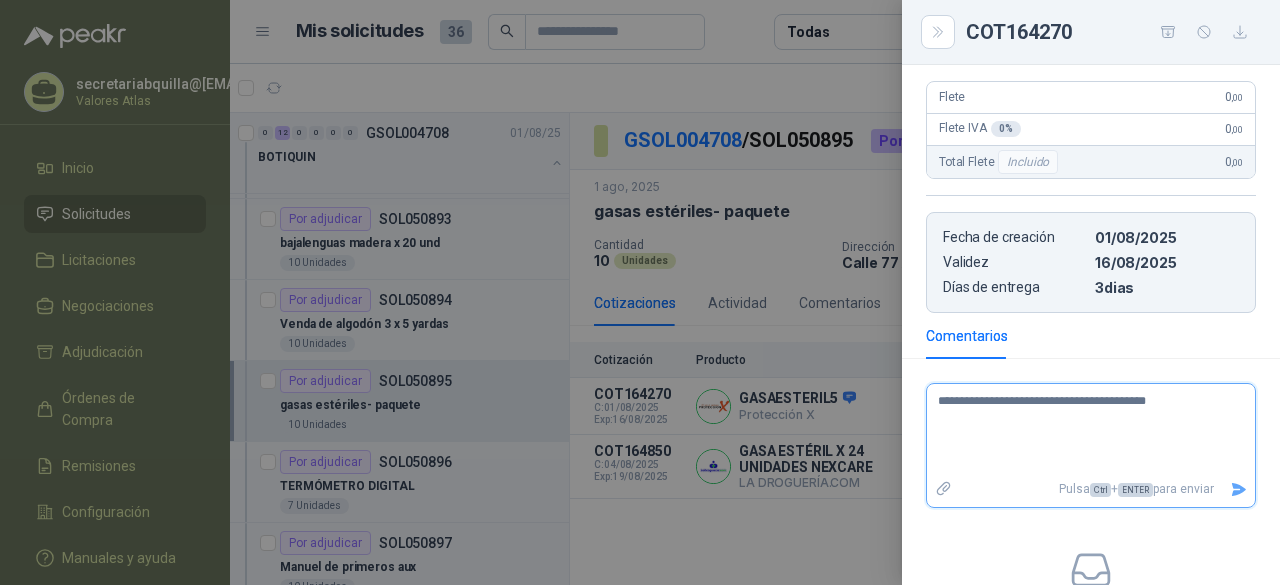 type 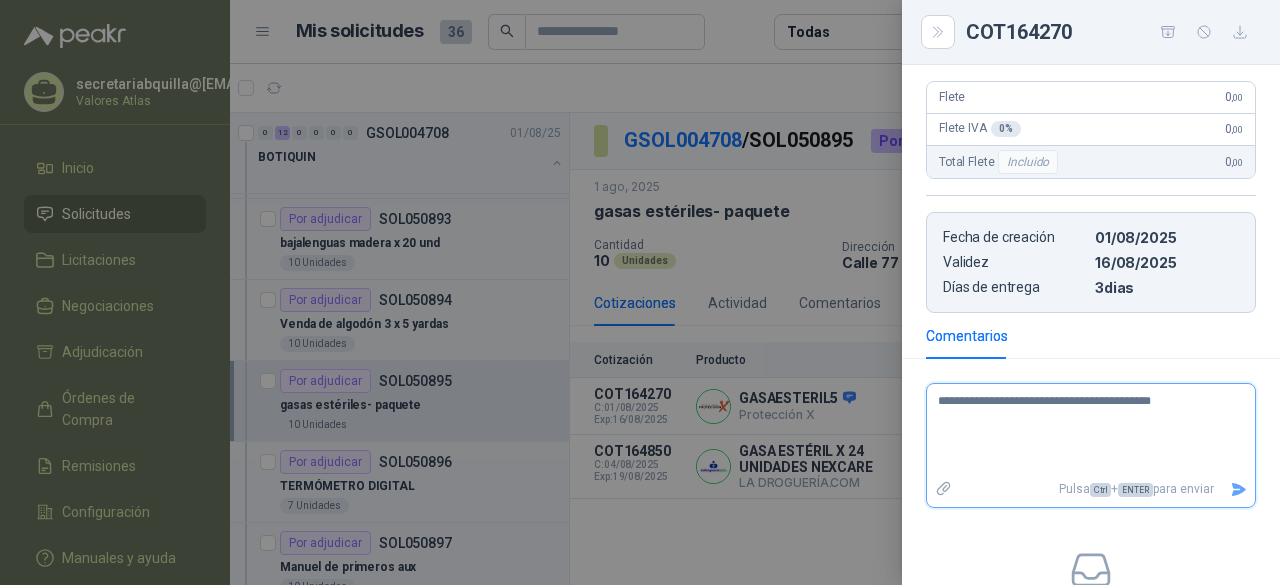 type 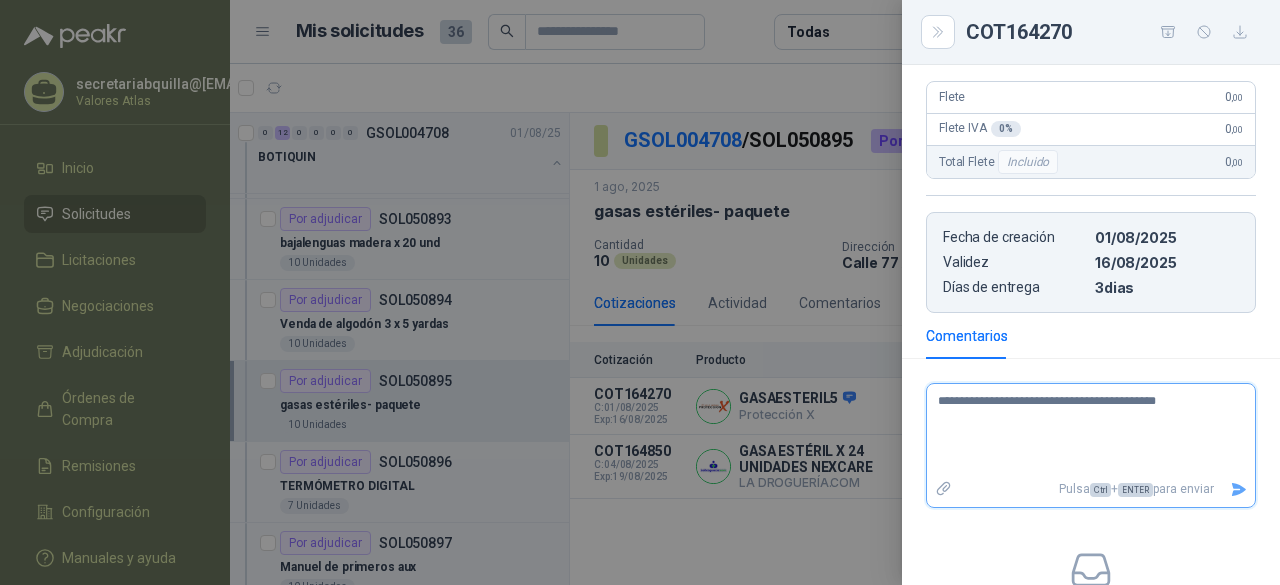 type 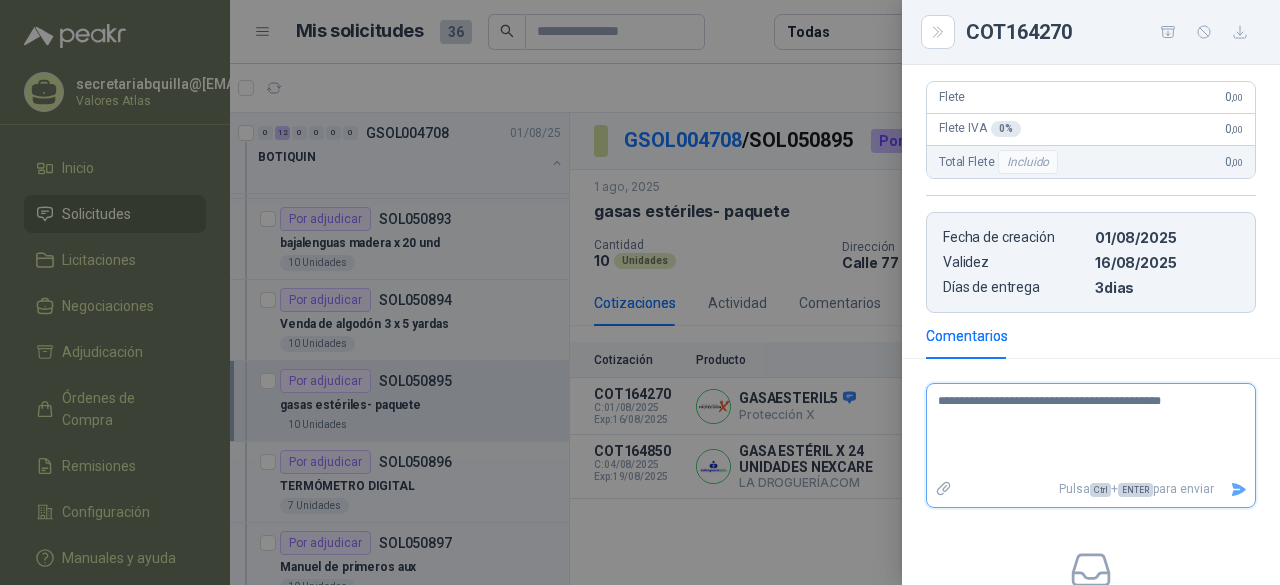 type on "**********" 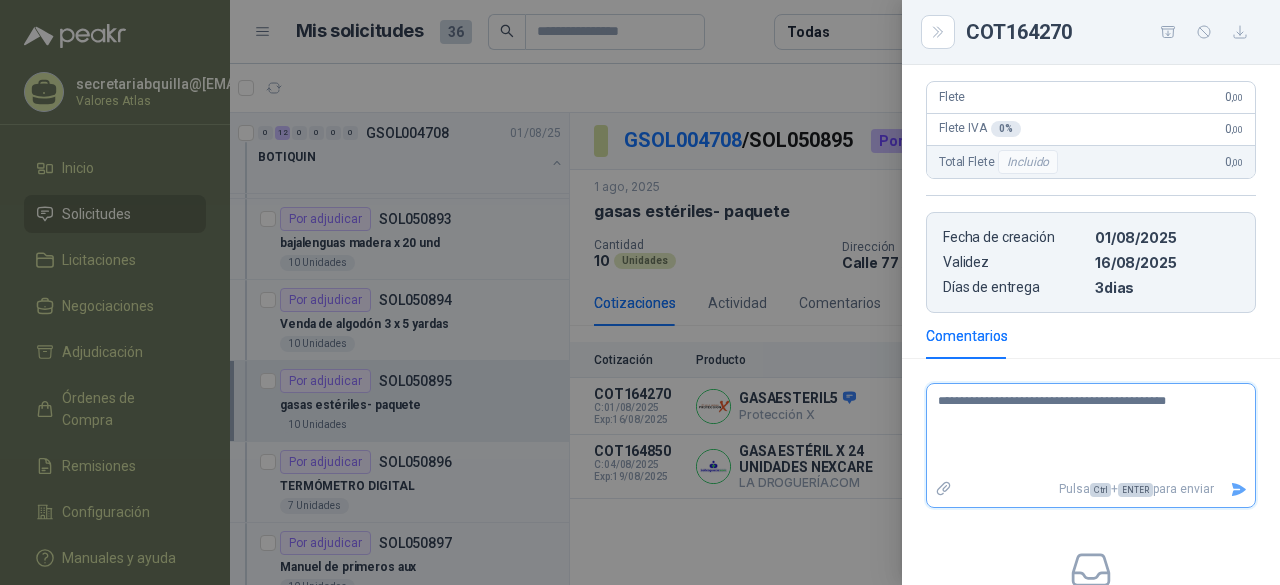 type 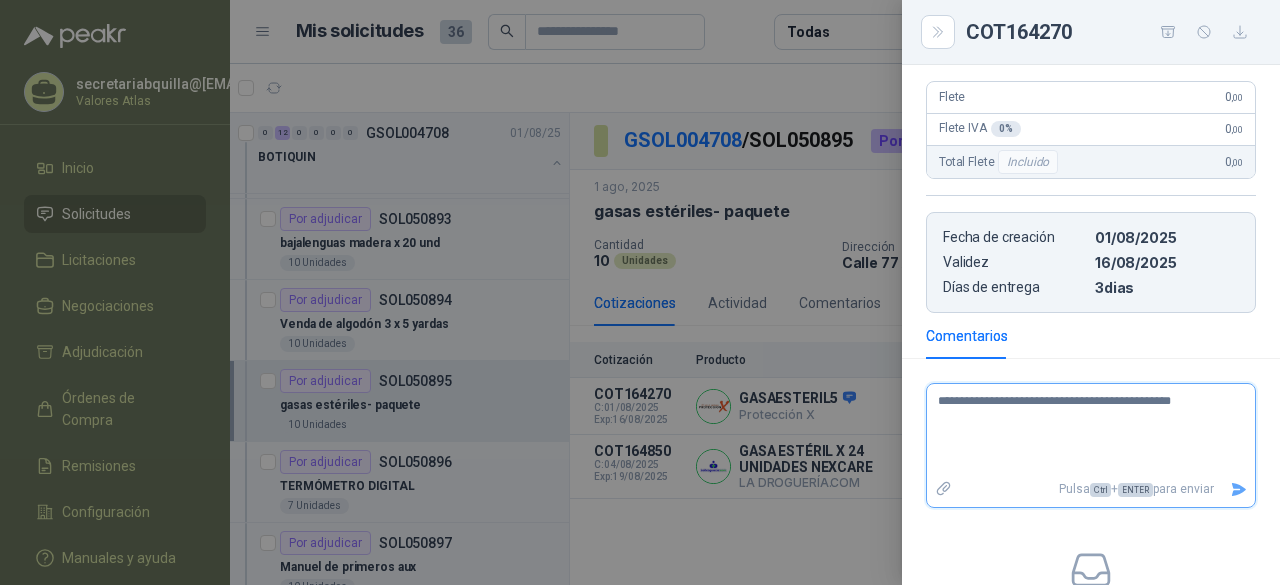 type 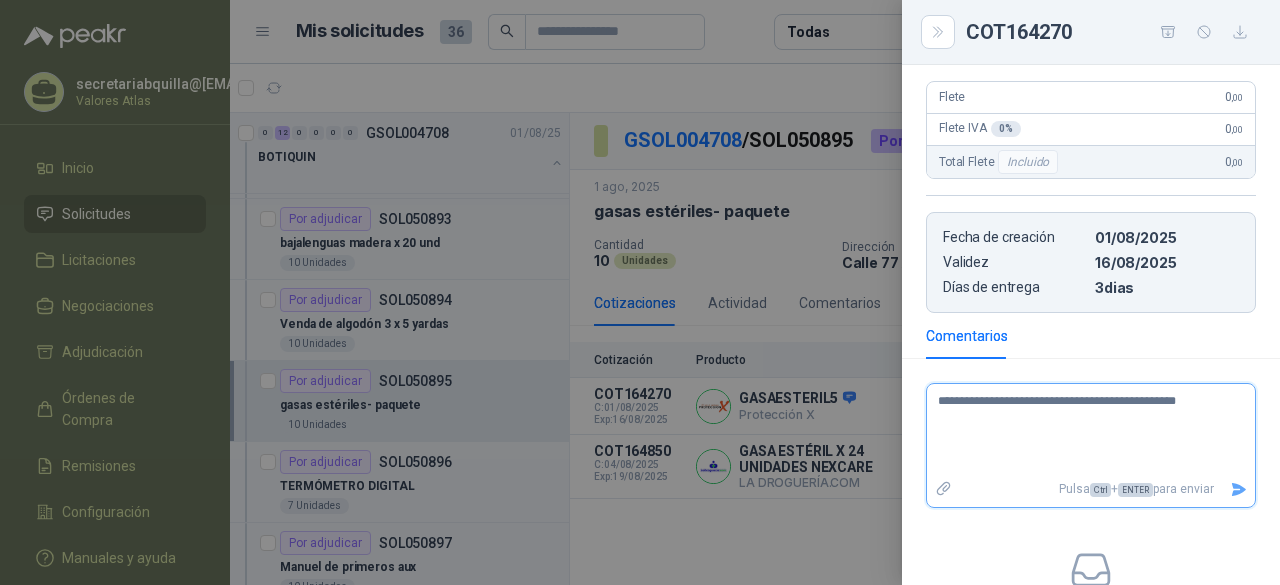 type 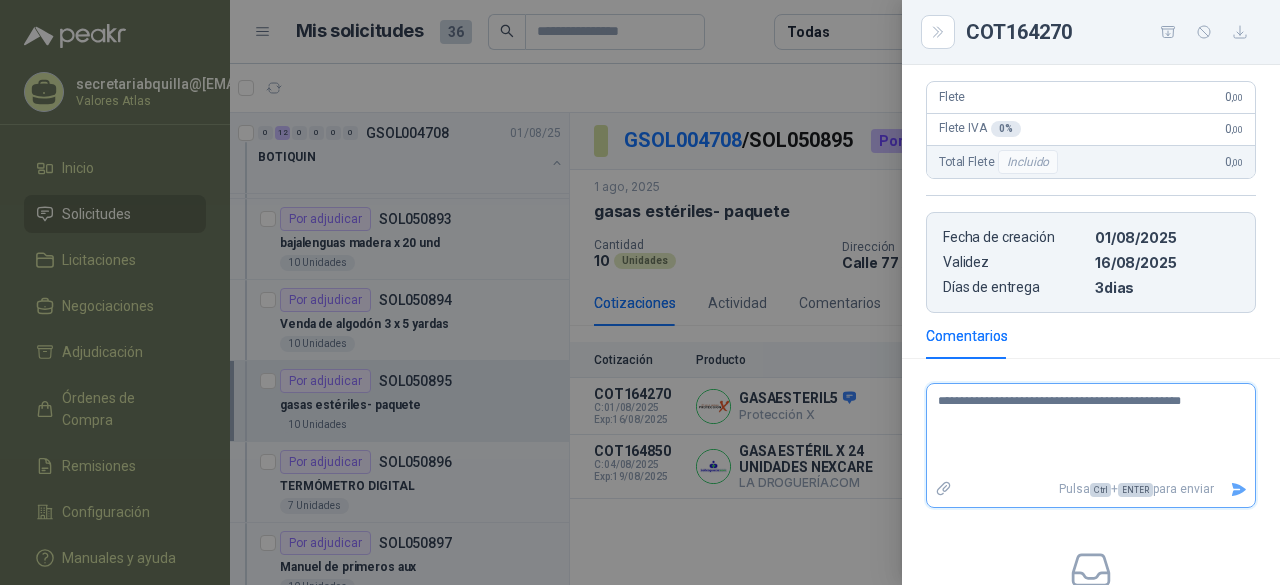 type 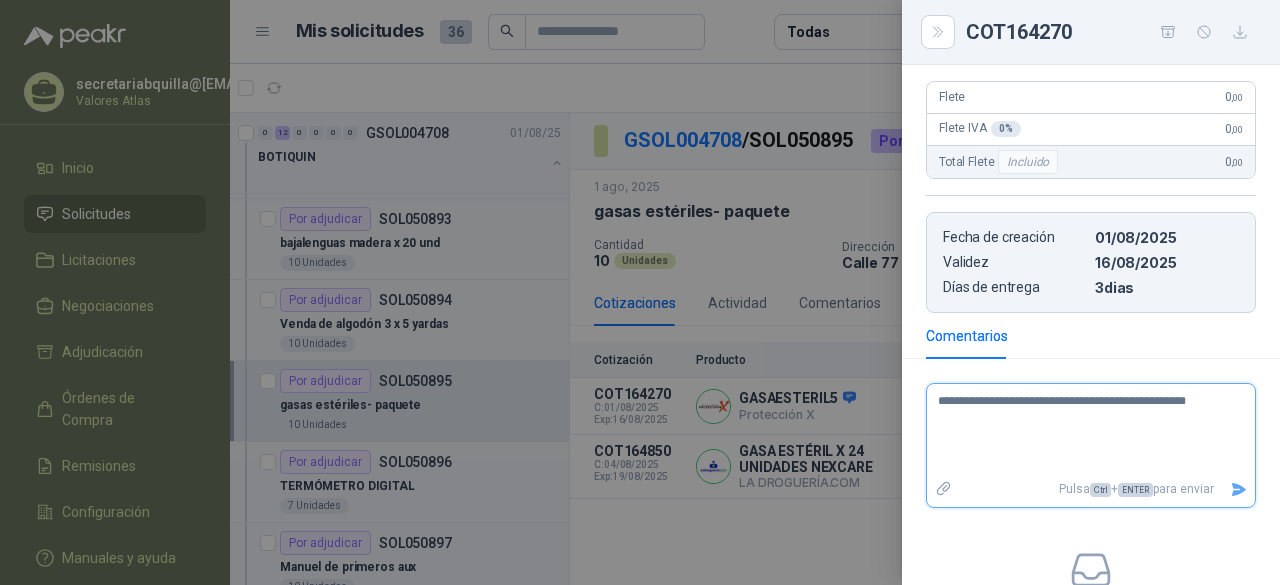 type 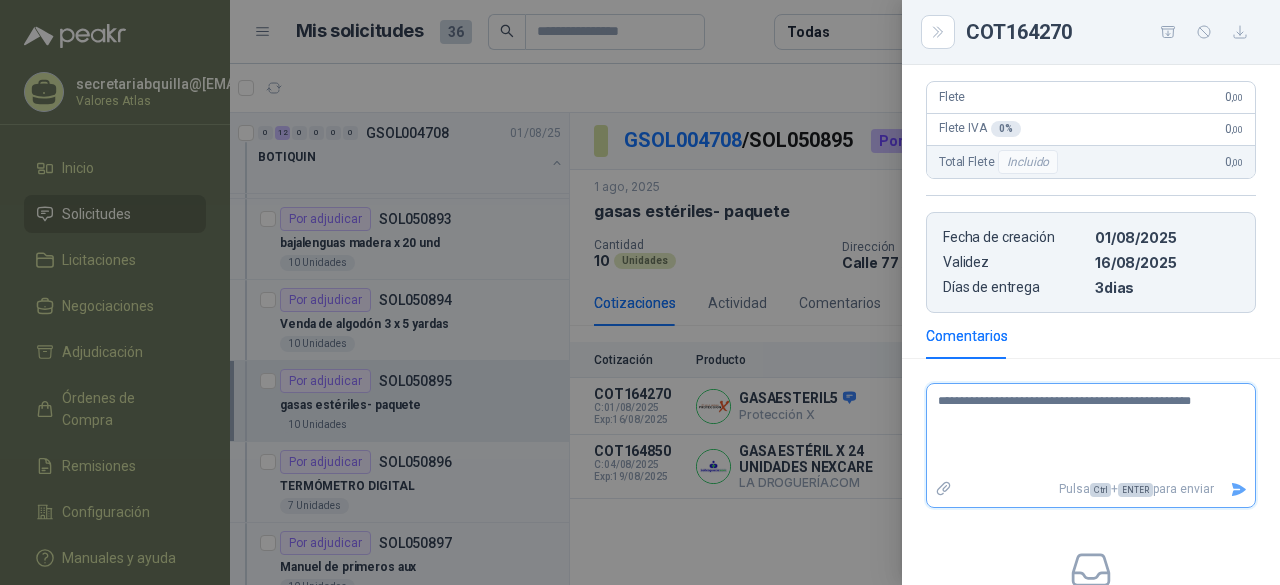 type 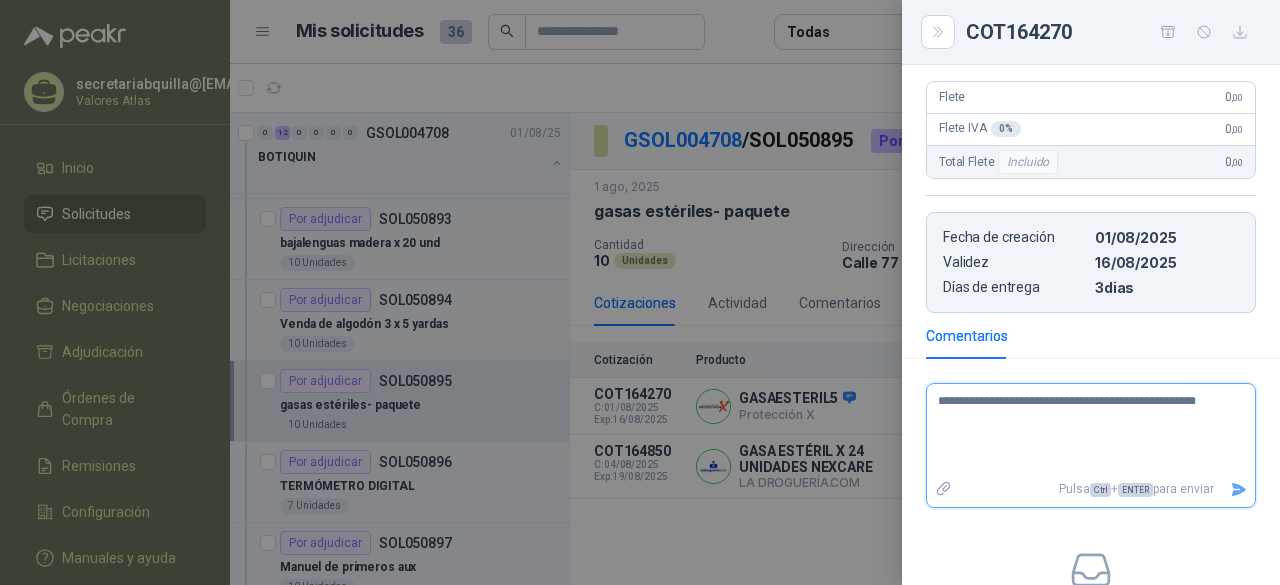 type 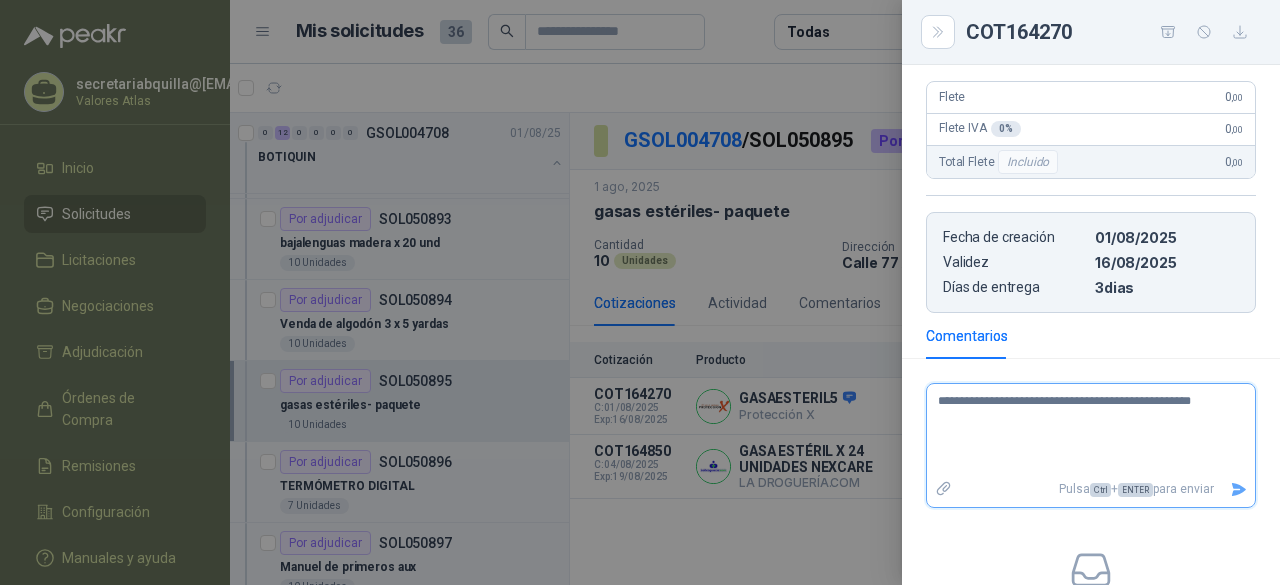 type 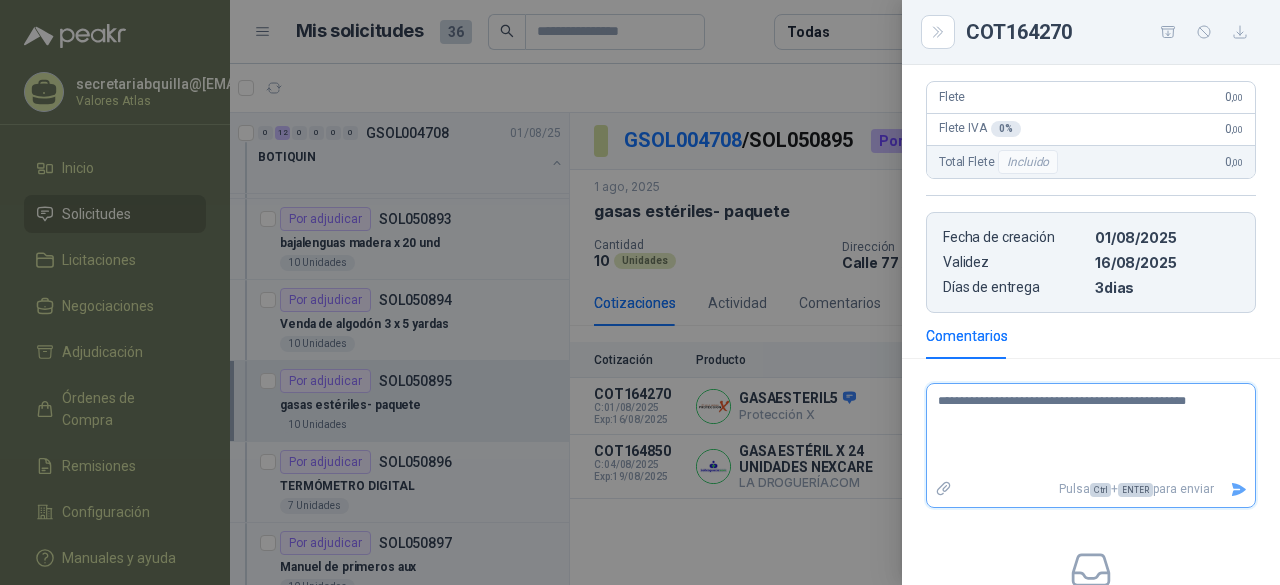 type 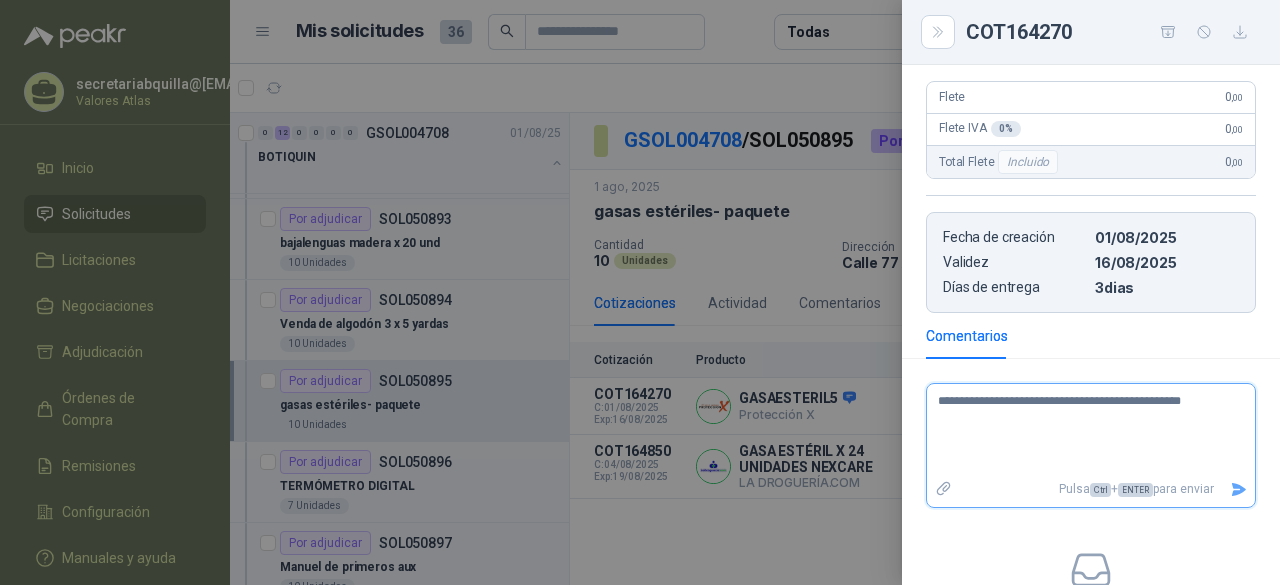 type 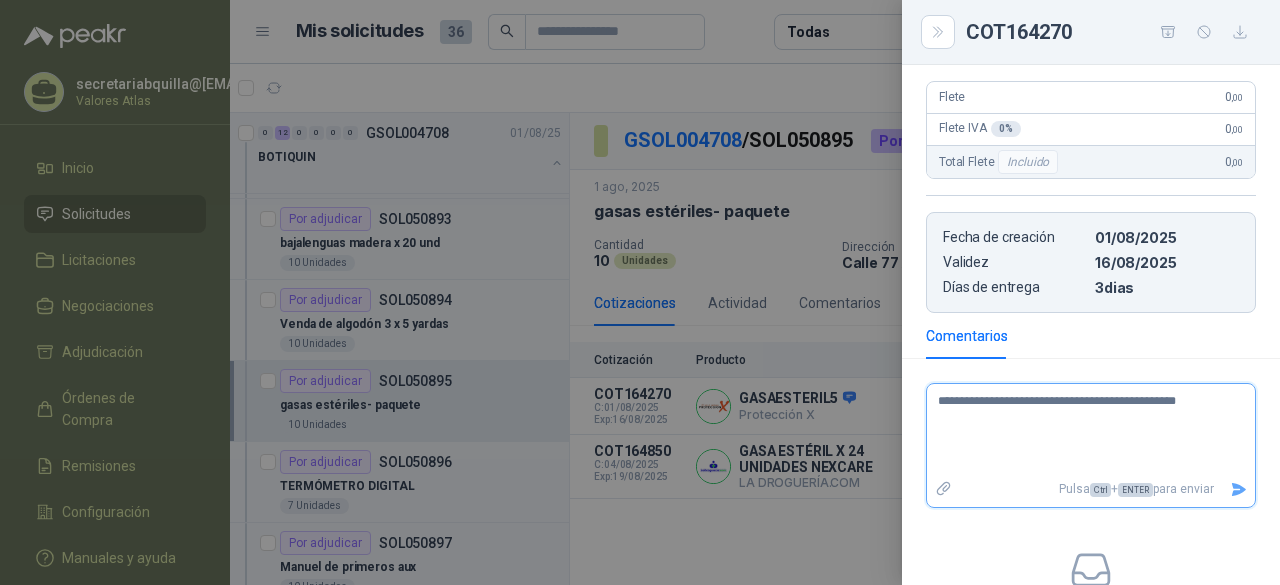 type 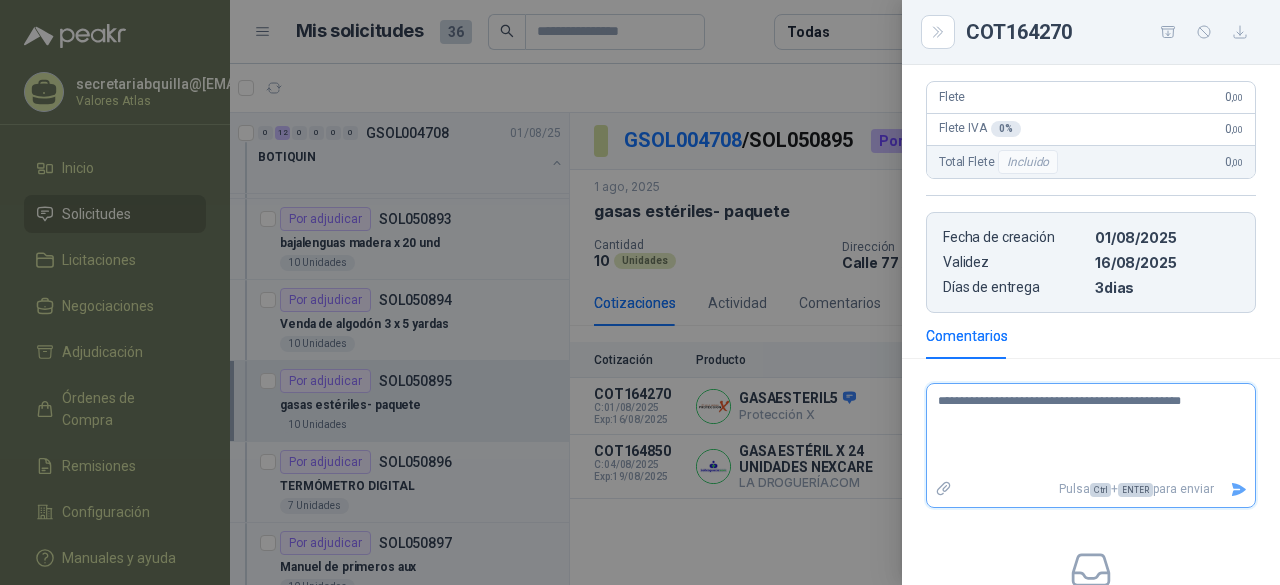 type 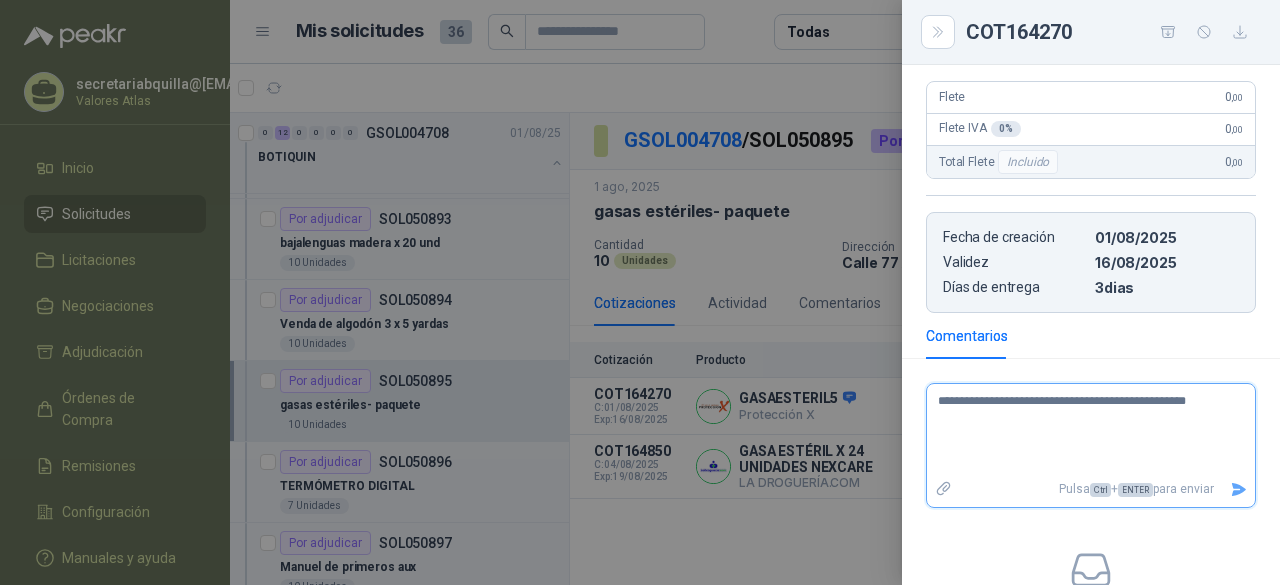 type 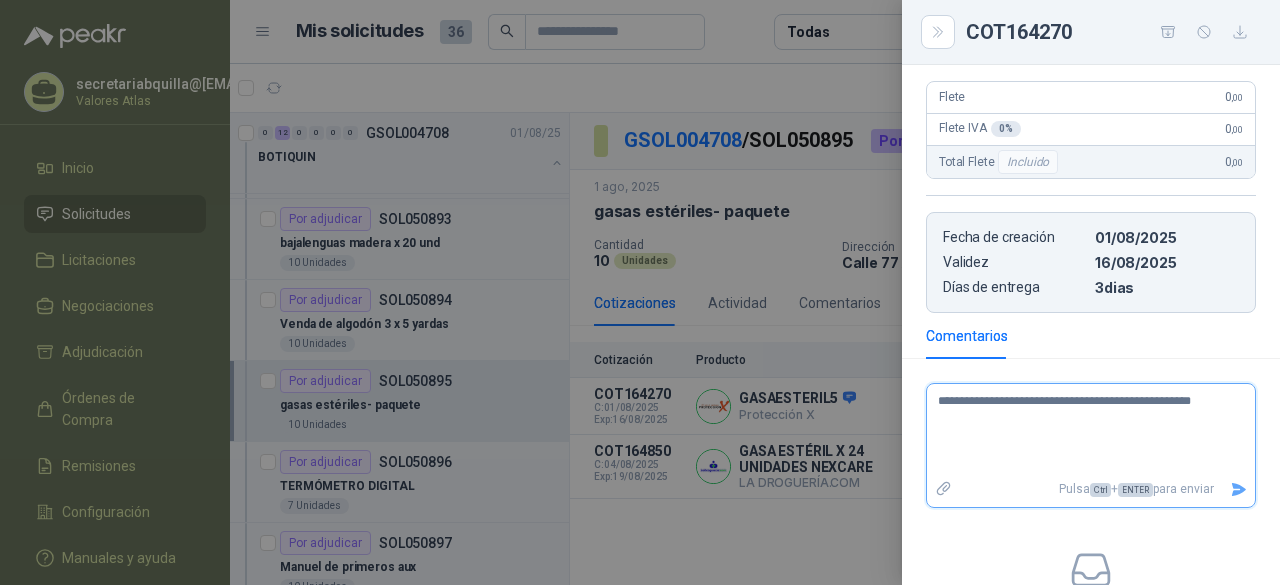 type 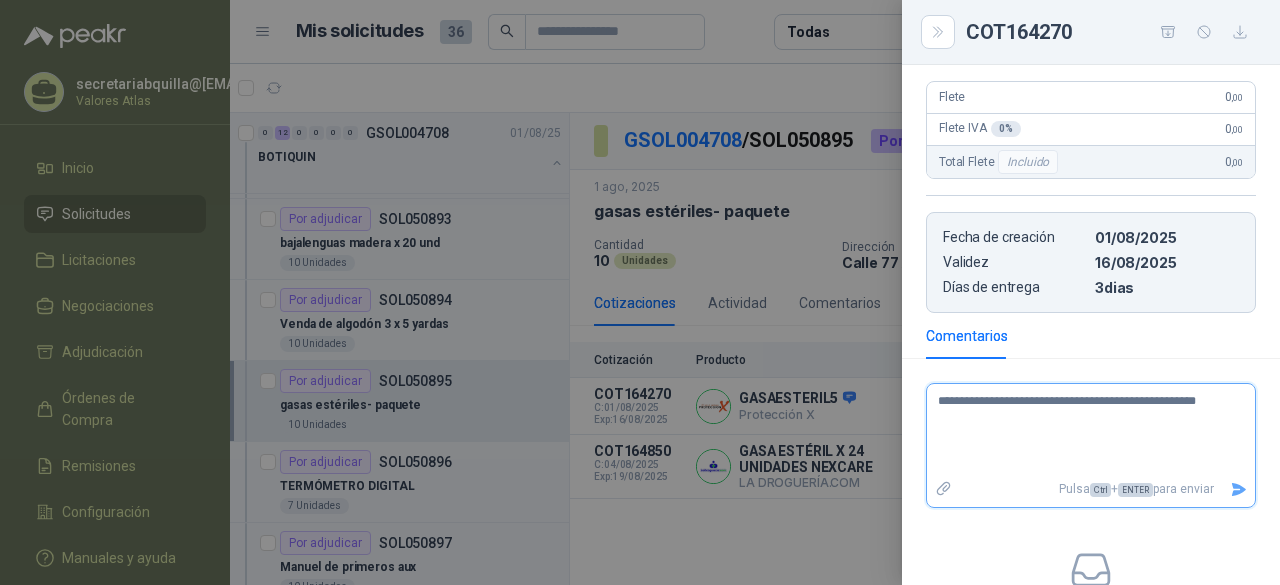 type 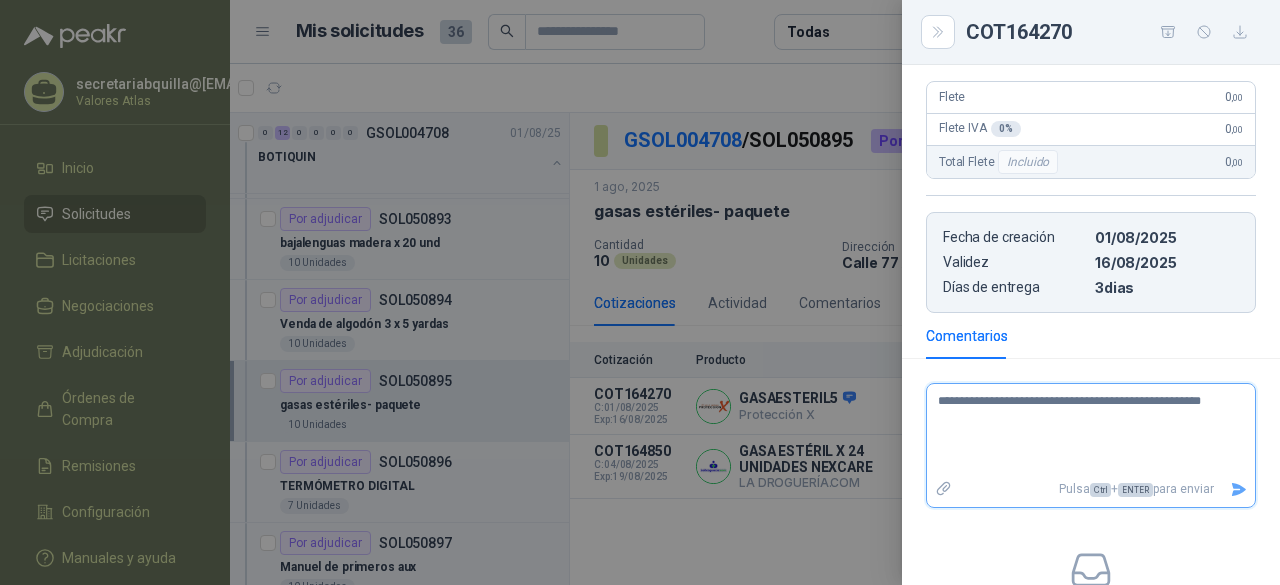 type 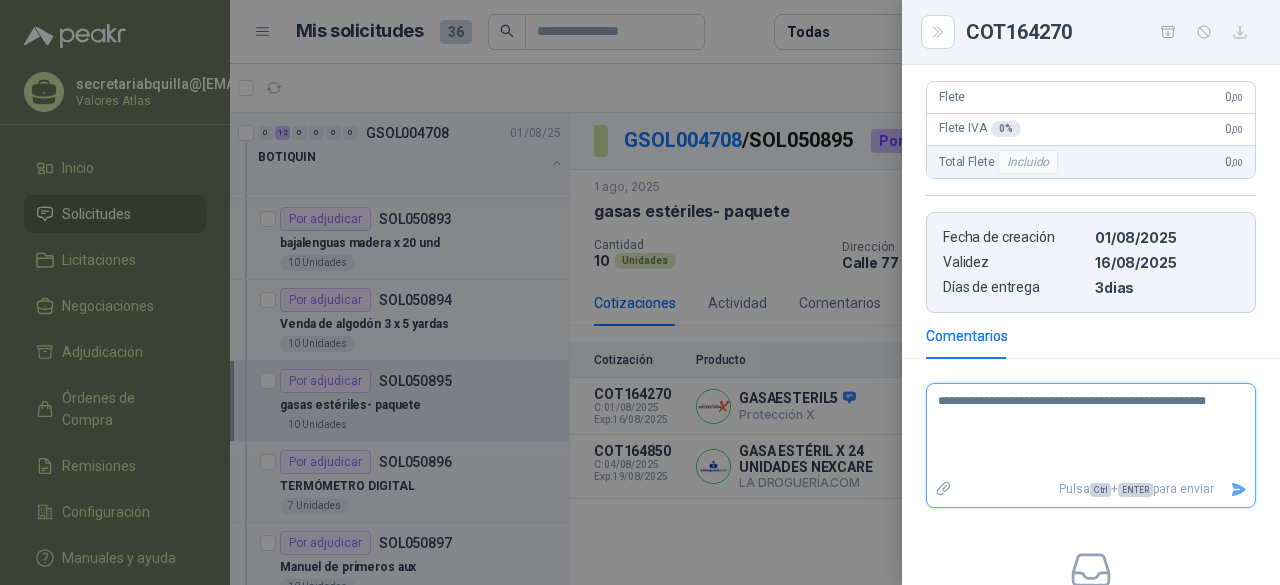 type 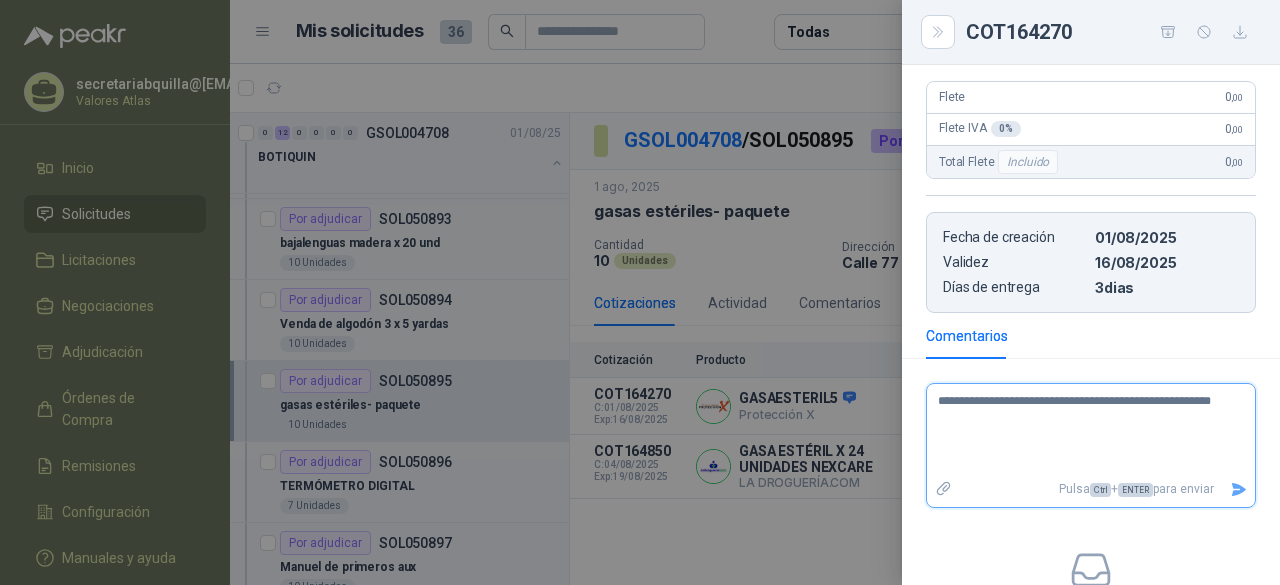 click on "**********" at bounding box center (1083, 430) 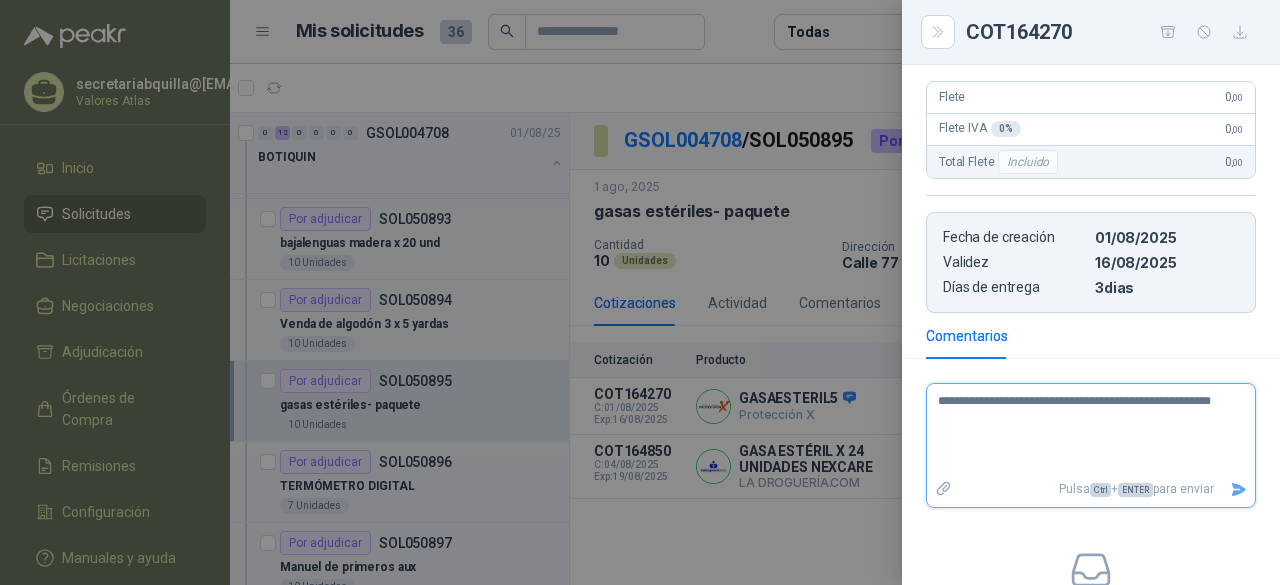 type 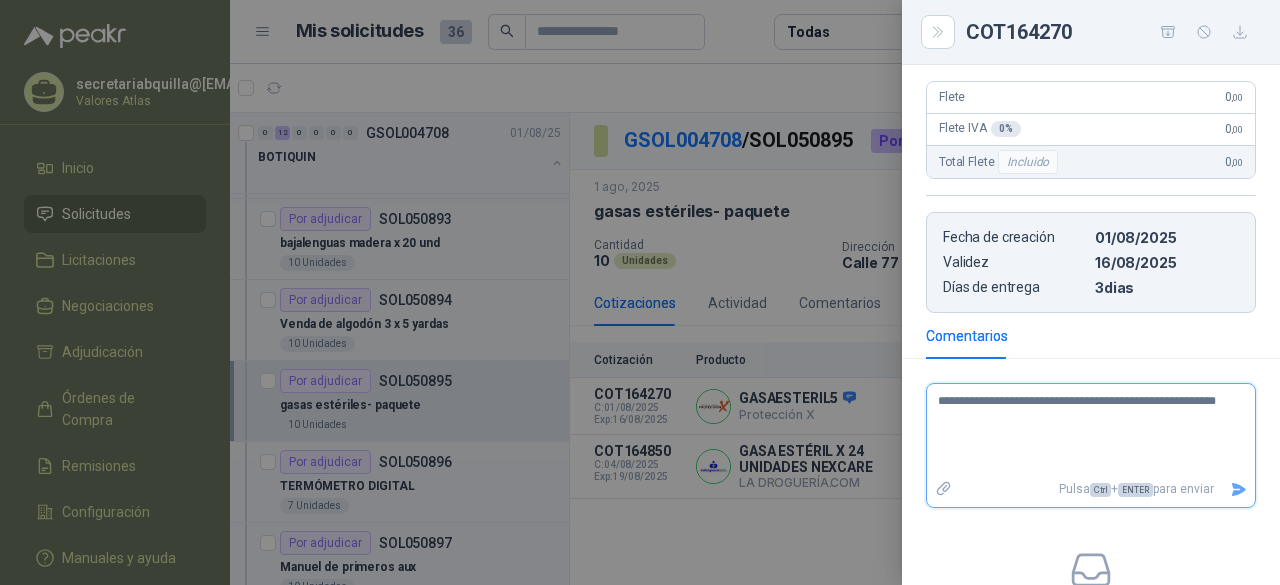 type 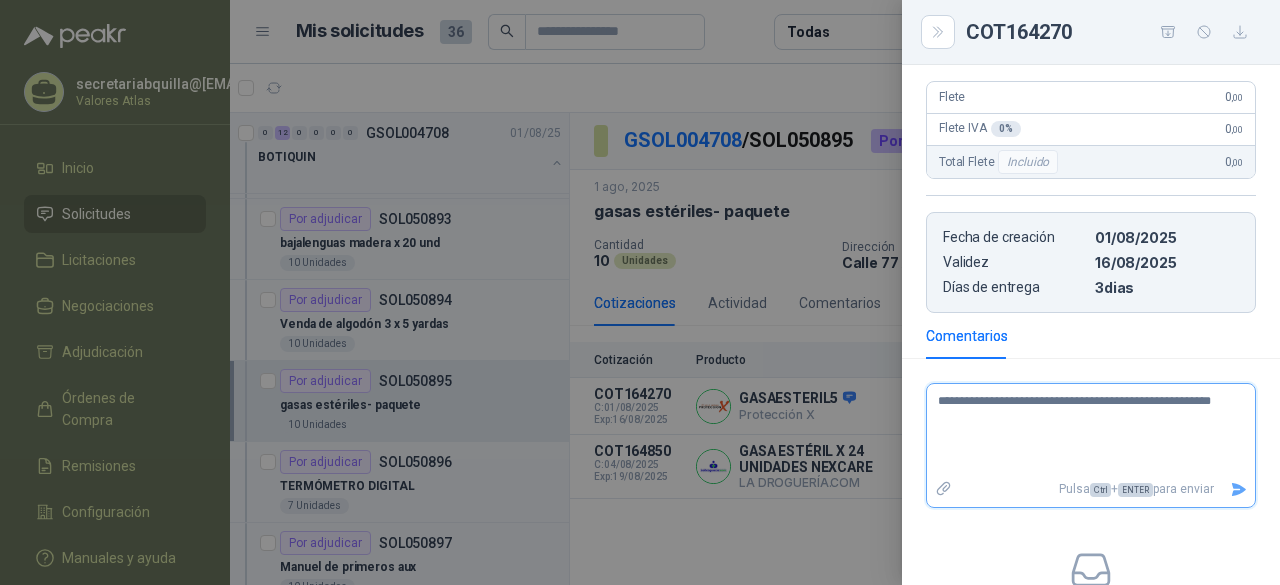 type 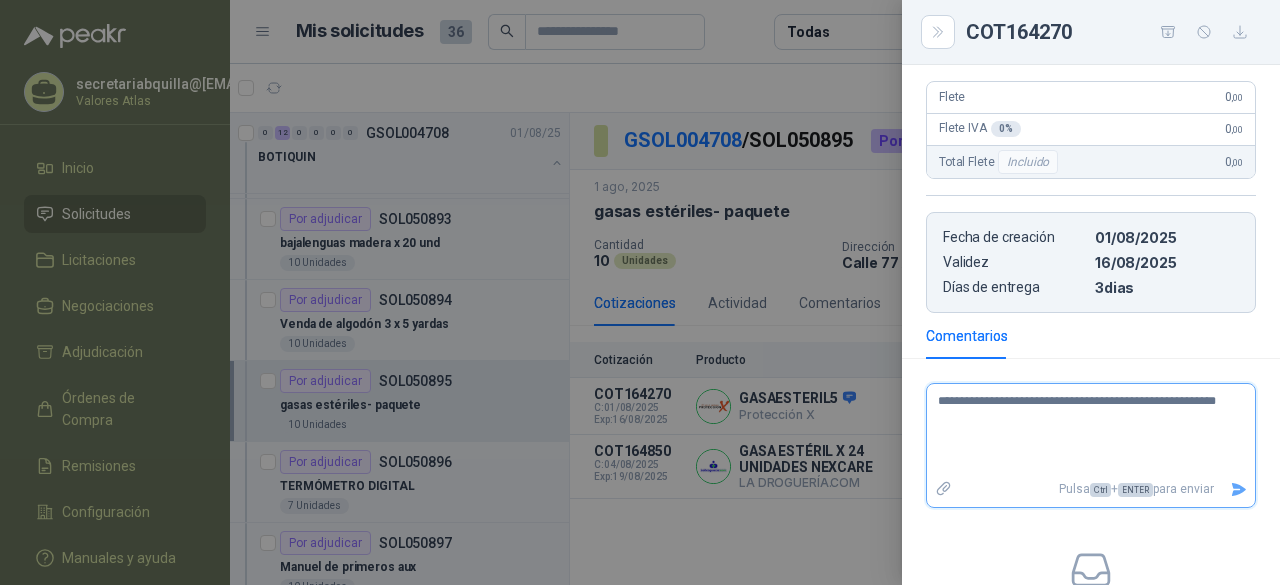 type on "**********" 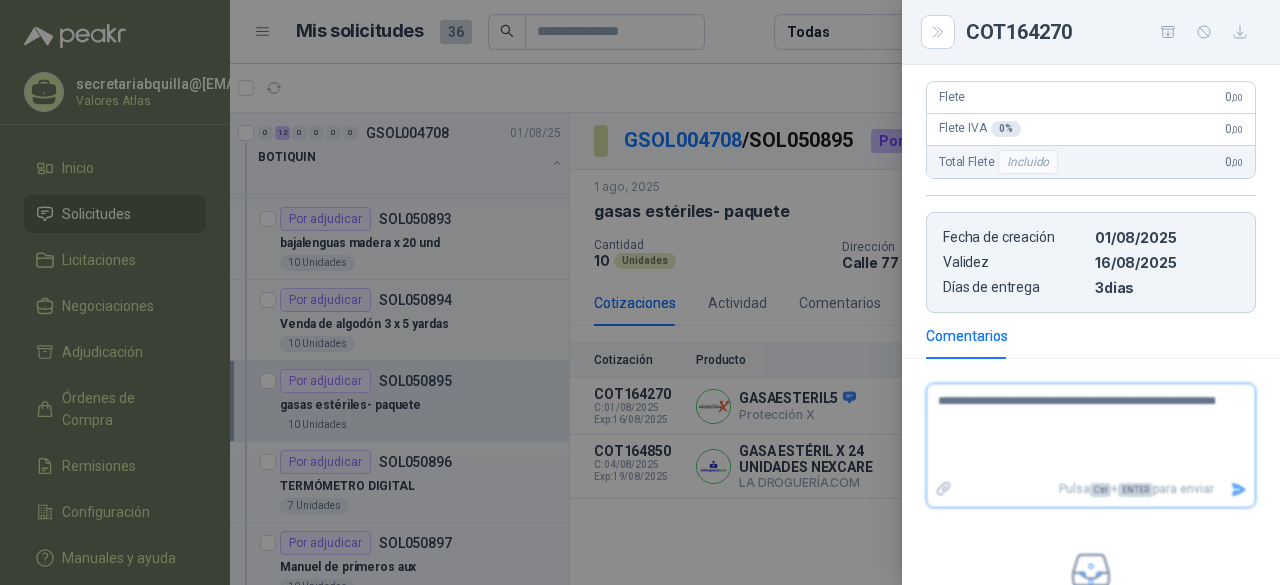 type 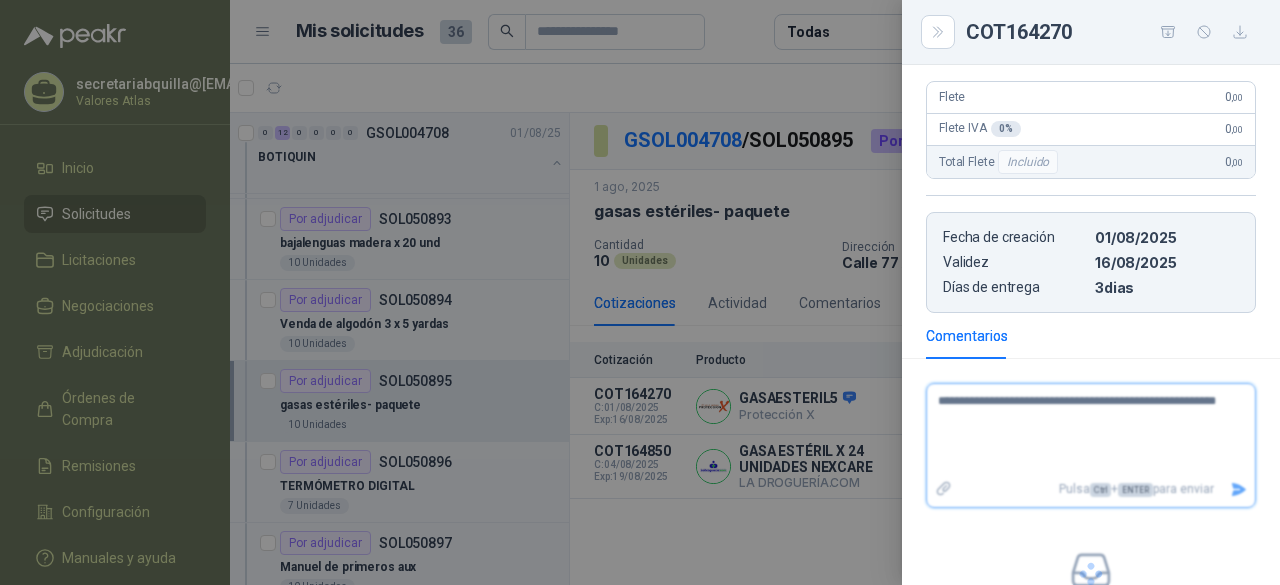 type 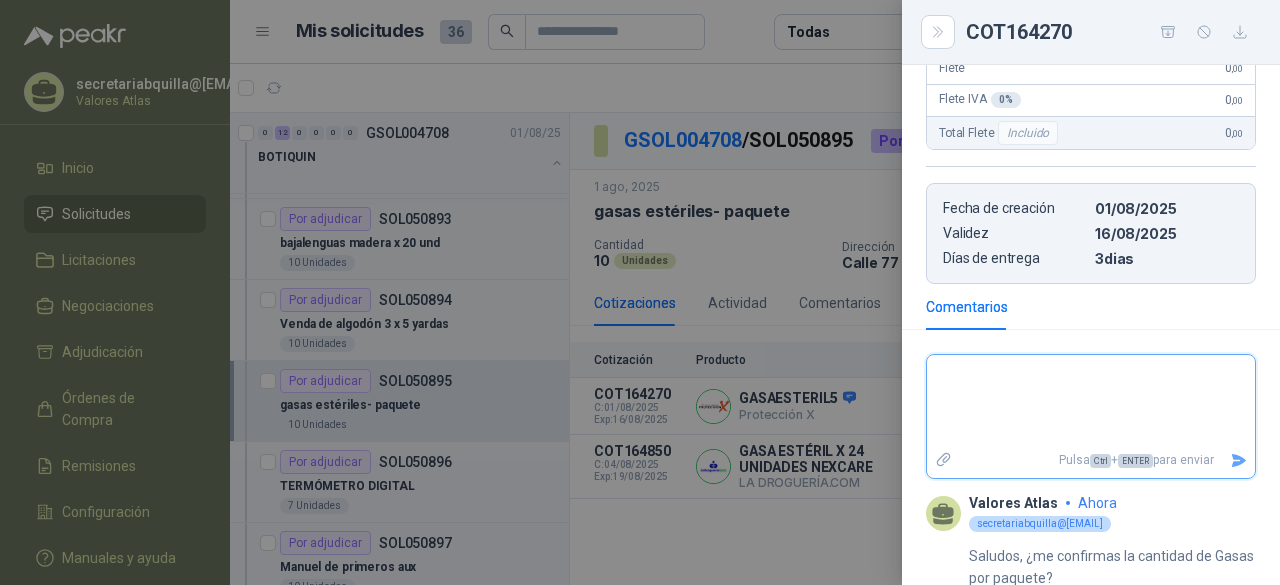scroll, scrollTop: 446, scrollLeft: 0, axis: vertical 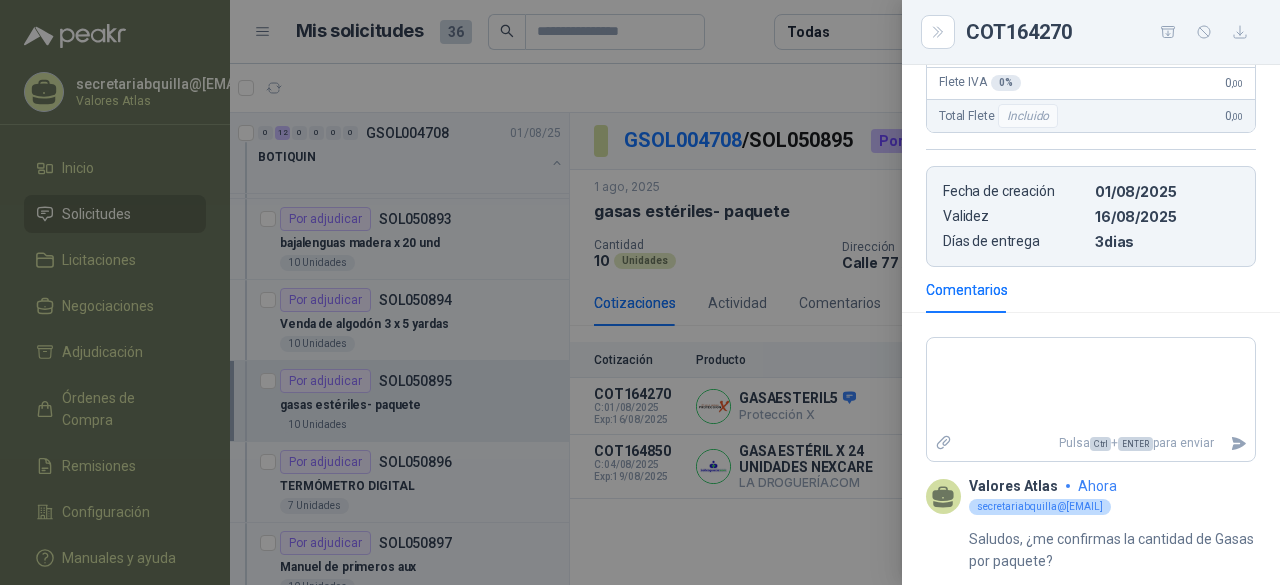 click at bounding box center [640, 292] 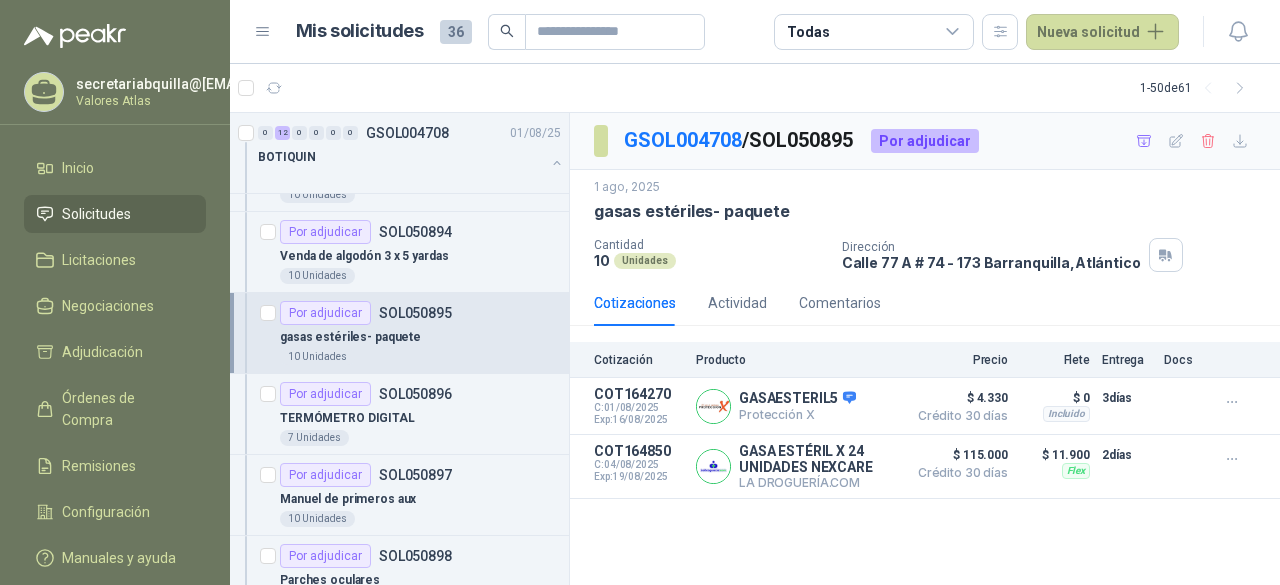 scroll, scrollTop: 500, scrollLeft: 0, axis: vertical 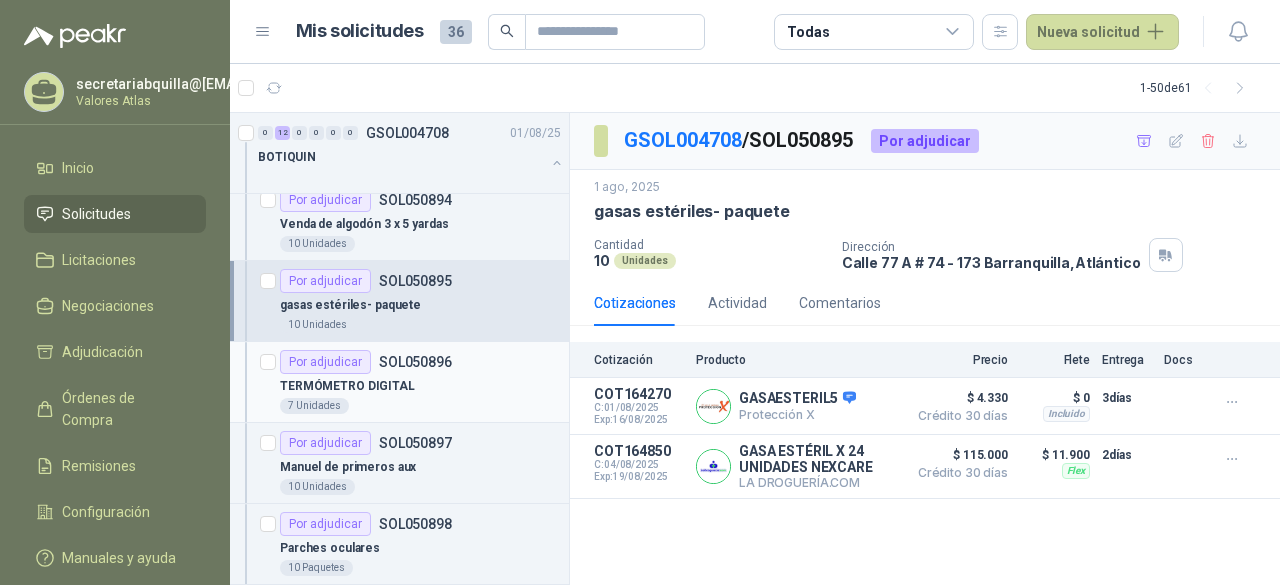 click on "TERMÓMETRO  DIGITAL" at bounding box center [420, 386] 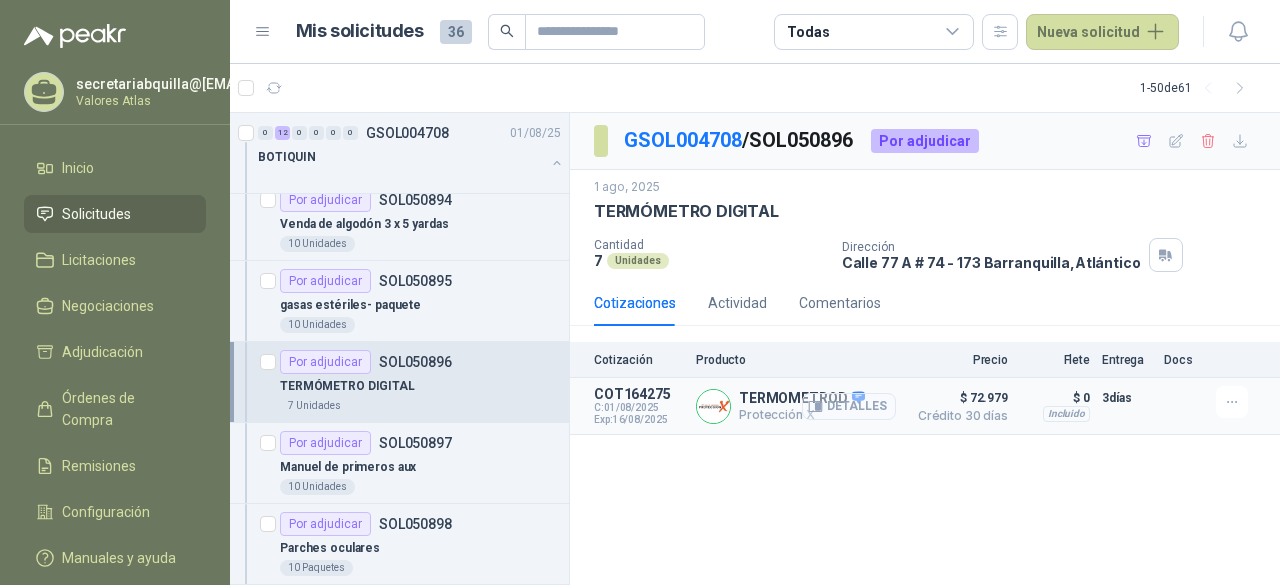 click on "Detalles" at bounding box center (849, 406) 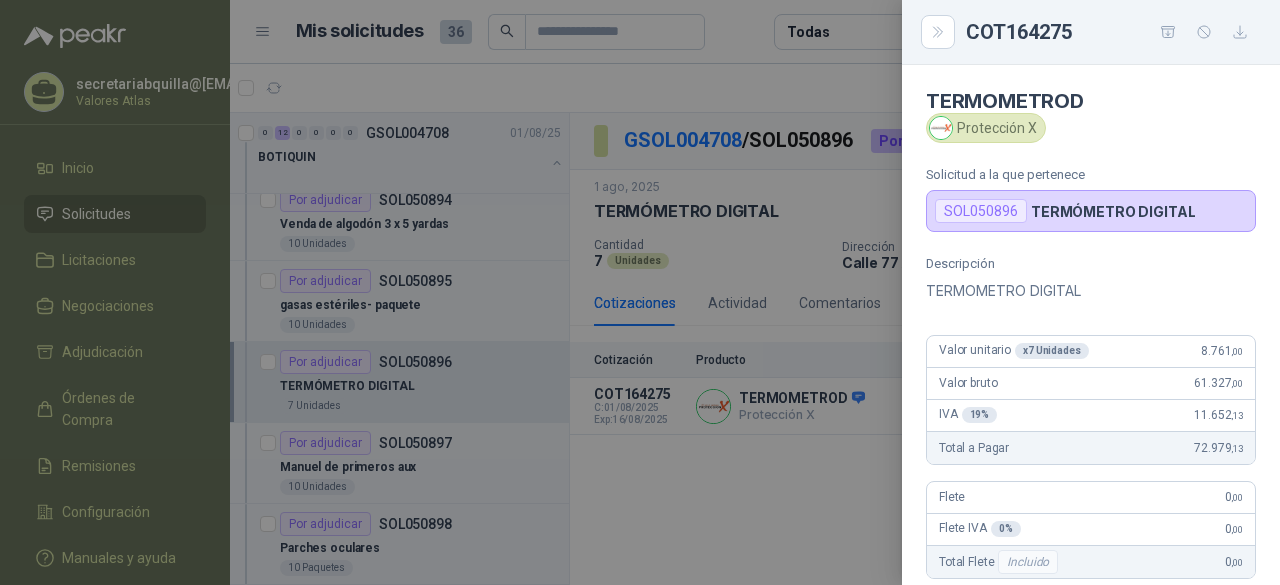 click at bounding box center [640, 292] 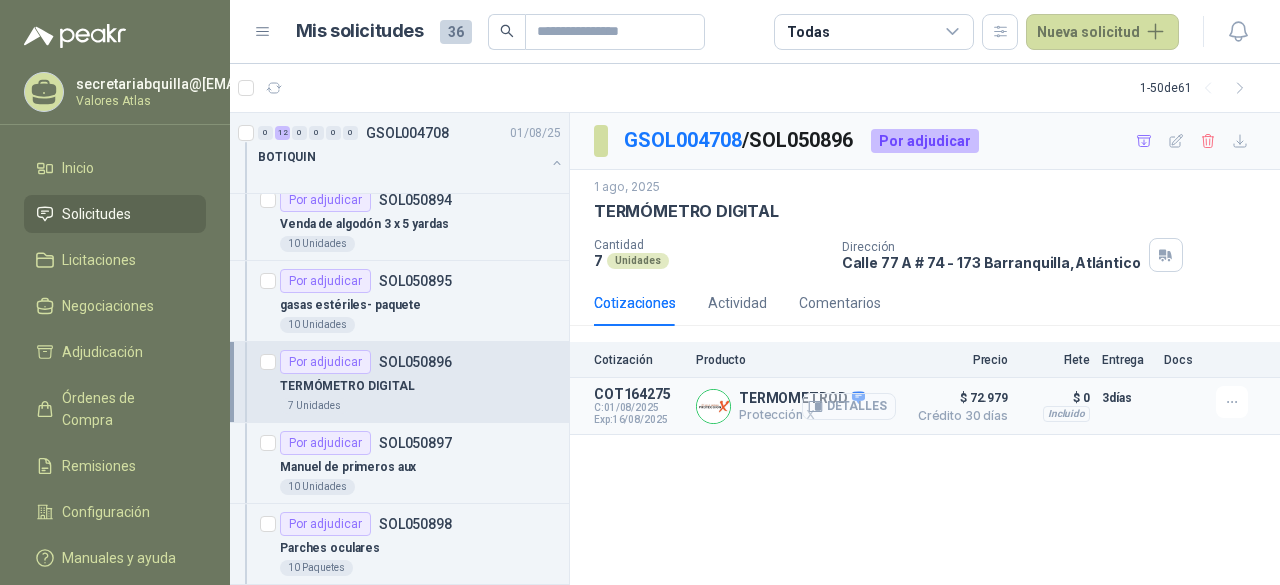 click on "Detalles" at bounding box center (849, 406) 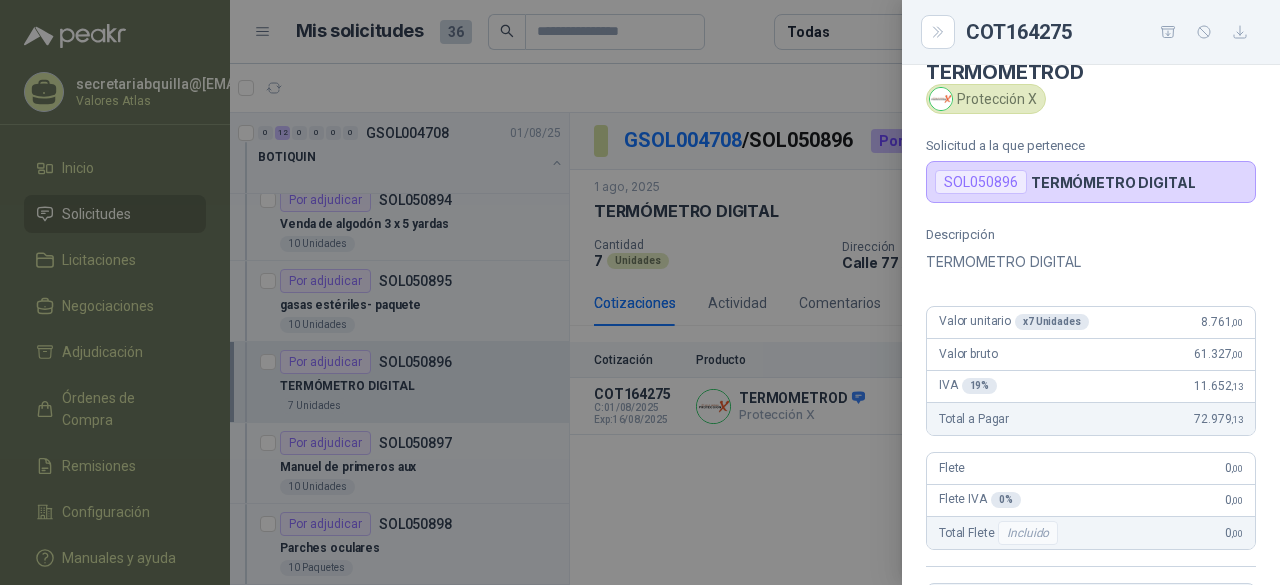 scroll, scrollTop: 0, scrollLeft: 0, axis: both 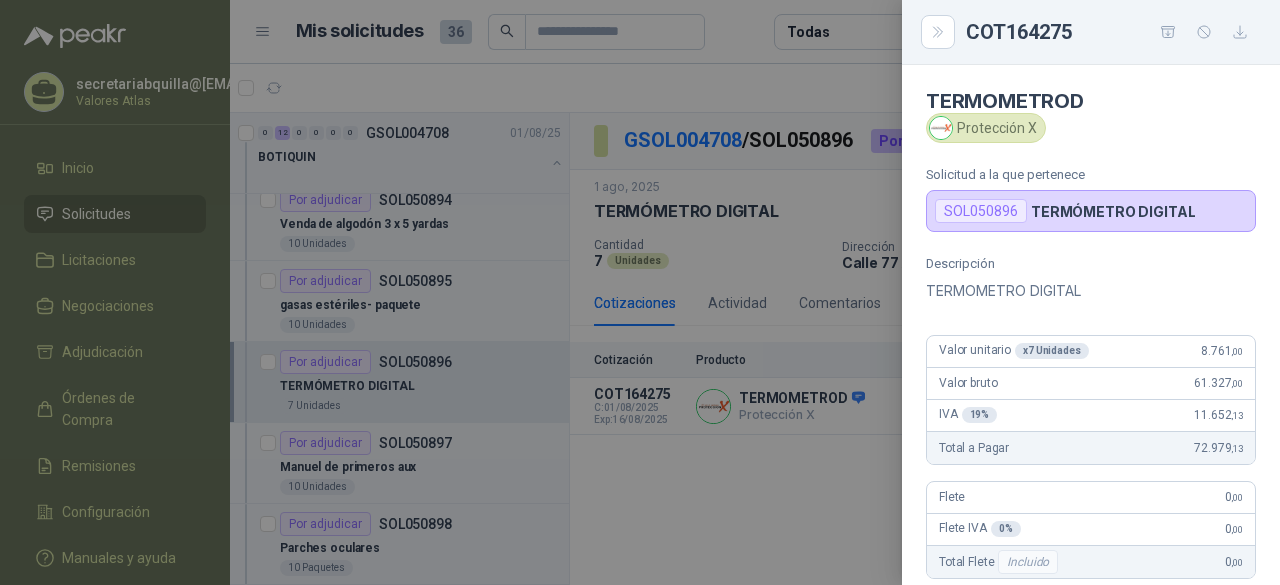 click at bounding box center [640, 292] 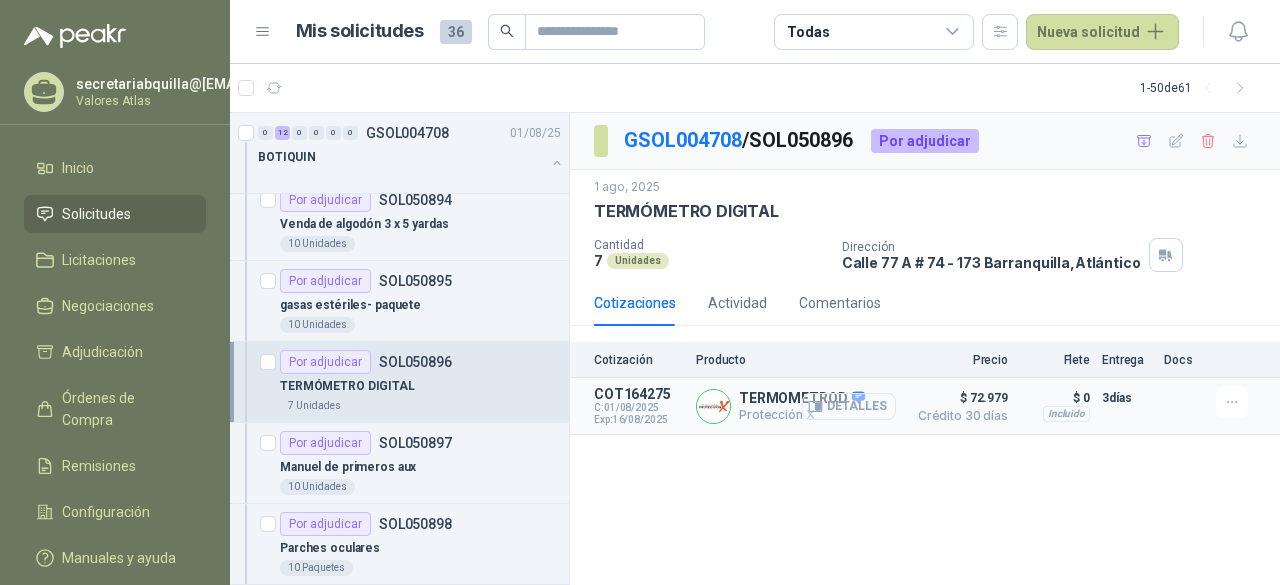 click on "Detalles" at bounding box center [849, 406] 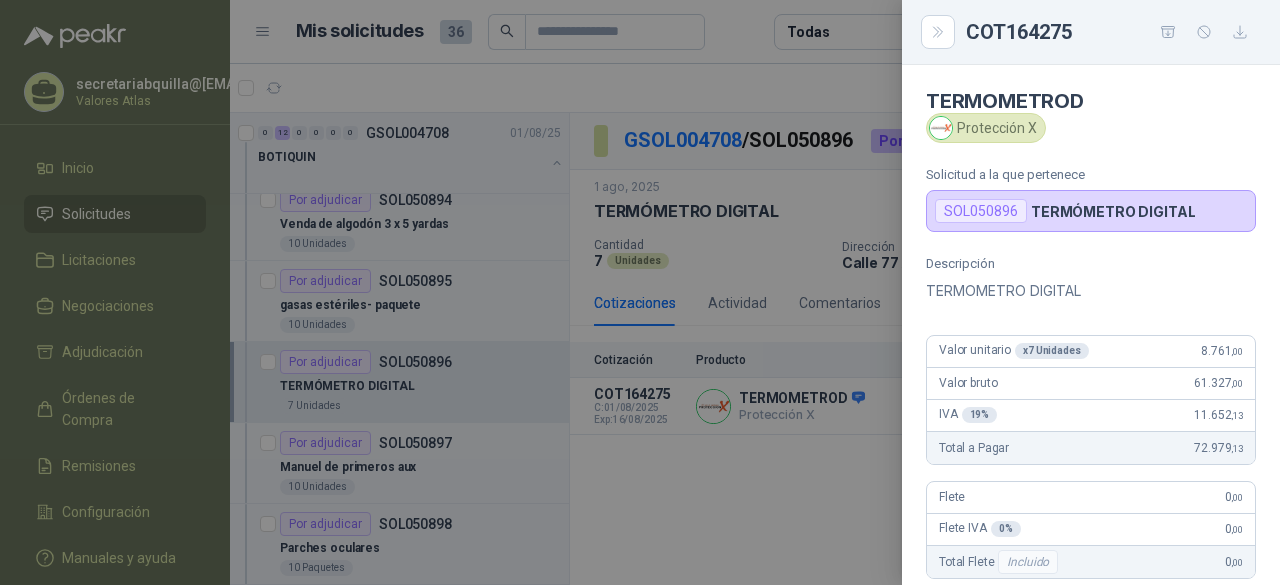 click at bounding box center (640, 292) 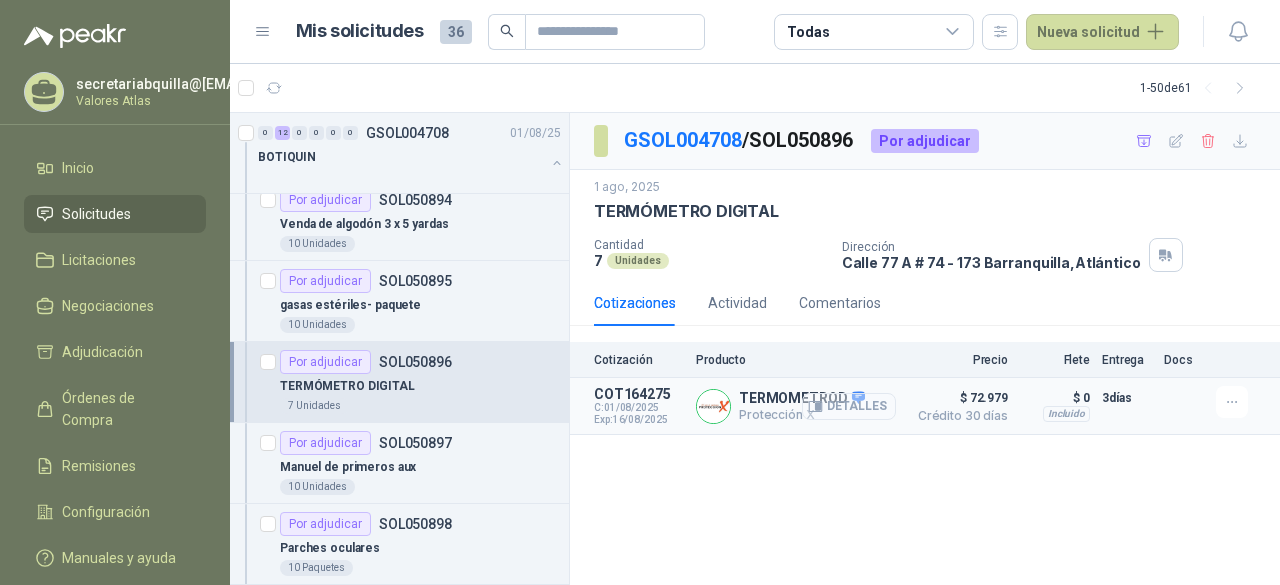 click on "Detalles" at bounding box center (849, 406) 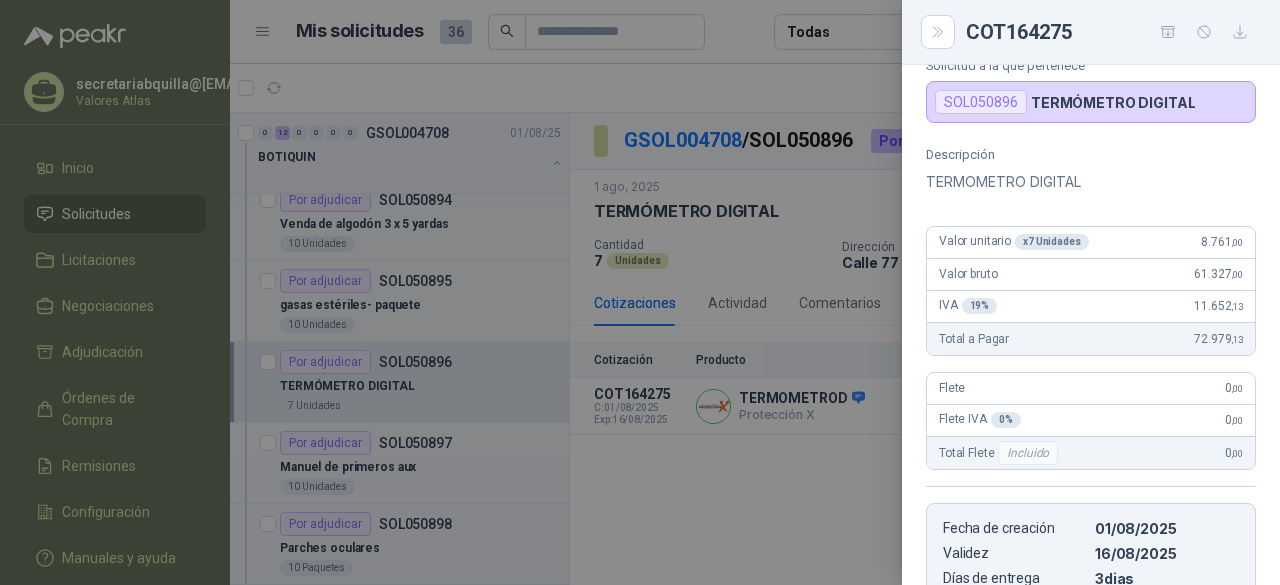 scroll, scrollTop: 100, scrollLeft: 0, axis: vertical 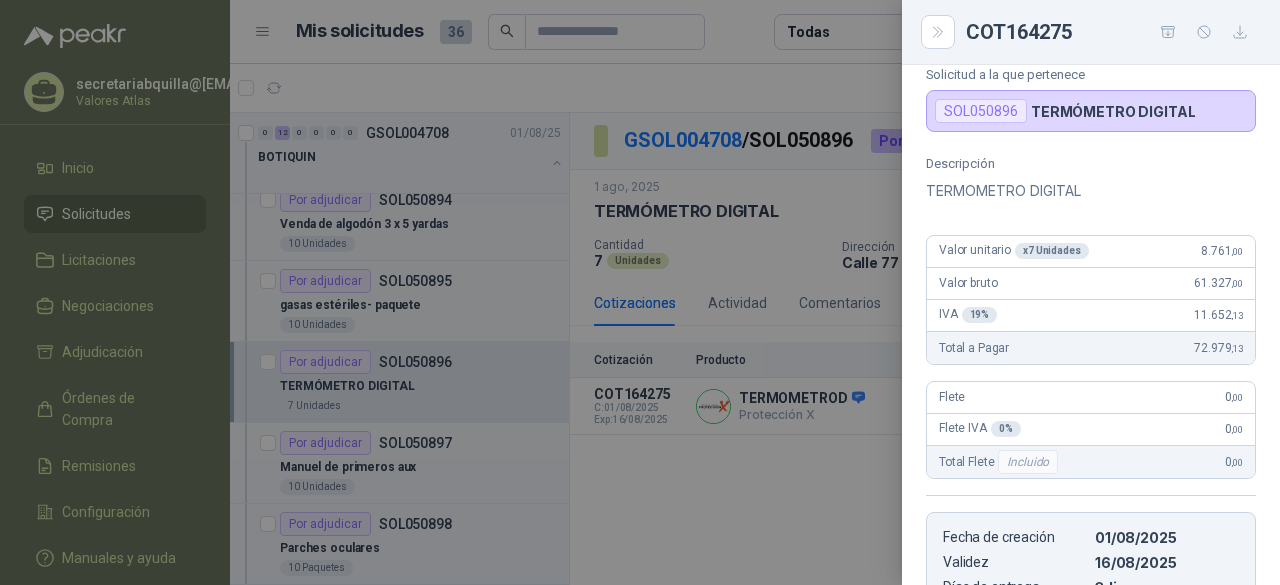 click at bounding box center (640, 292) 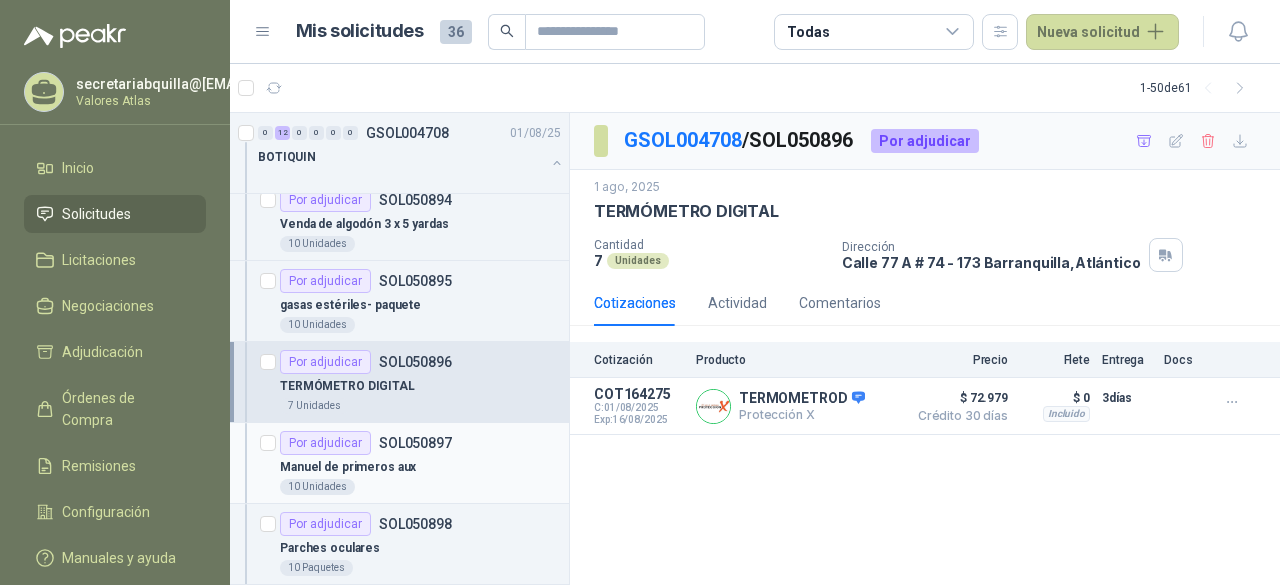 click on "Por adjudicar SOL050897" at bounding box center (420, 443) 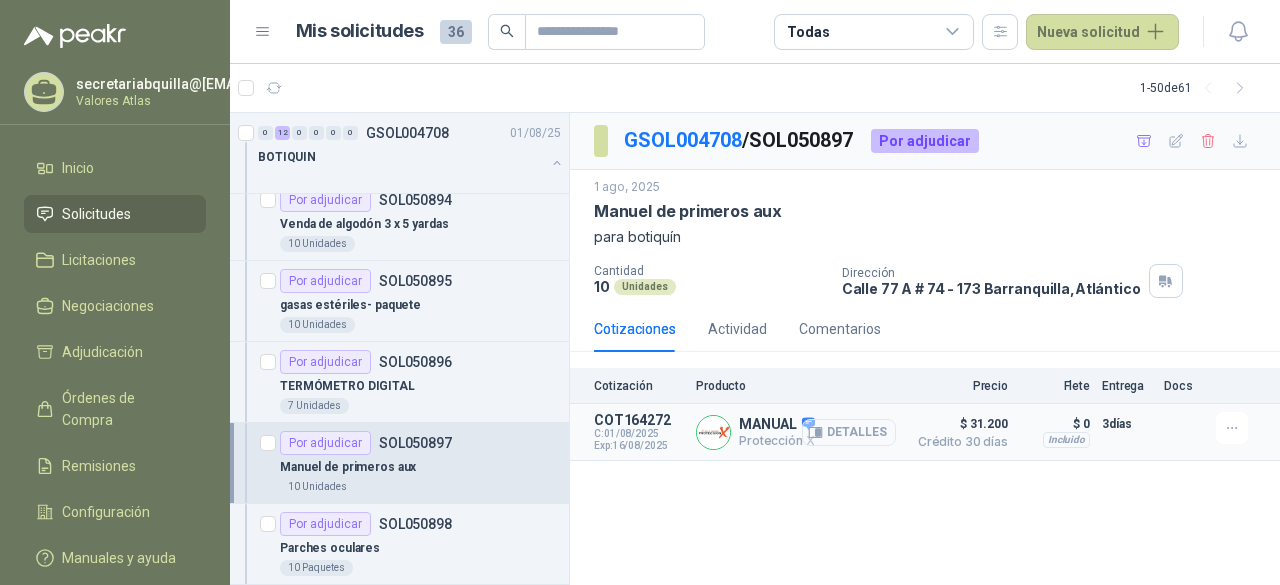 click on "Detalles" at bounding box center (849, 432) 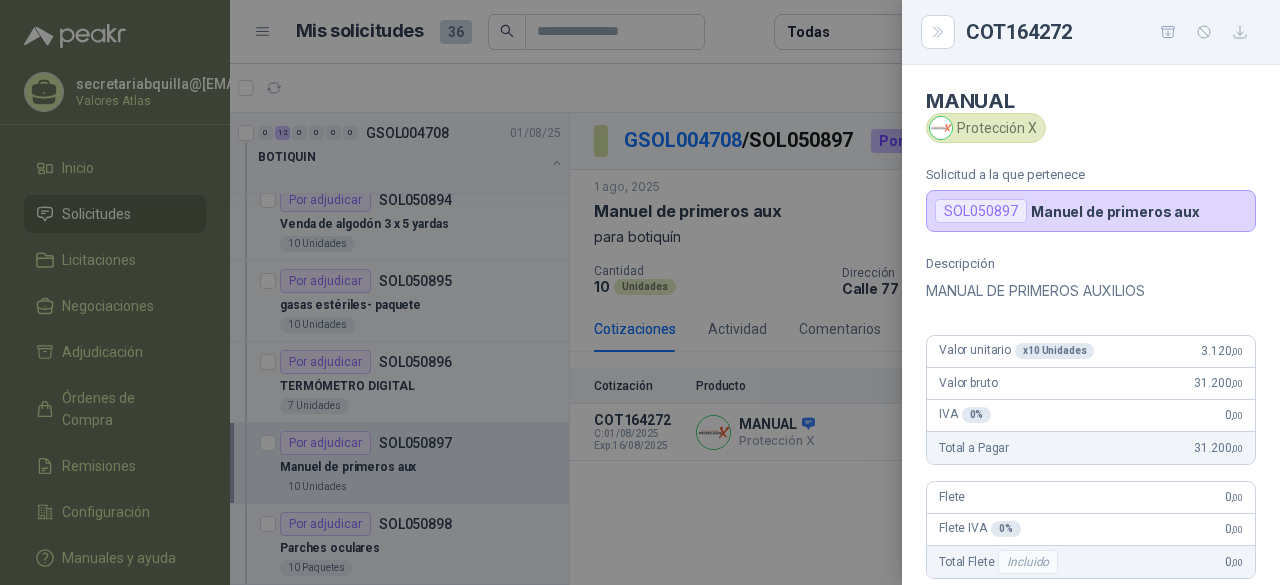 click at bounding box center (640, 292) 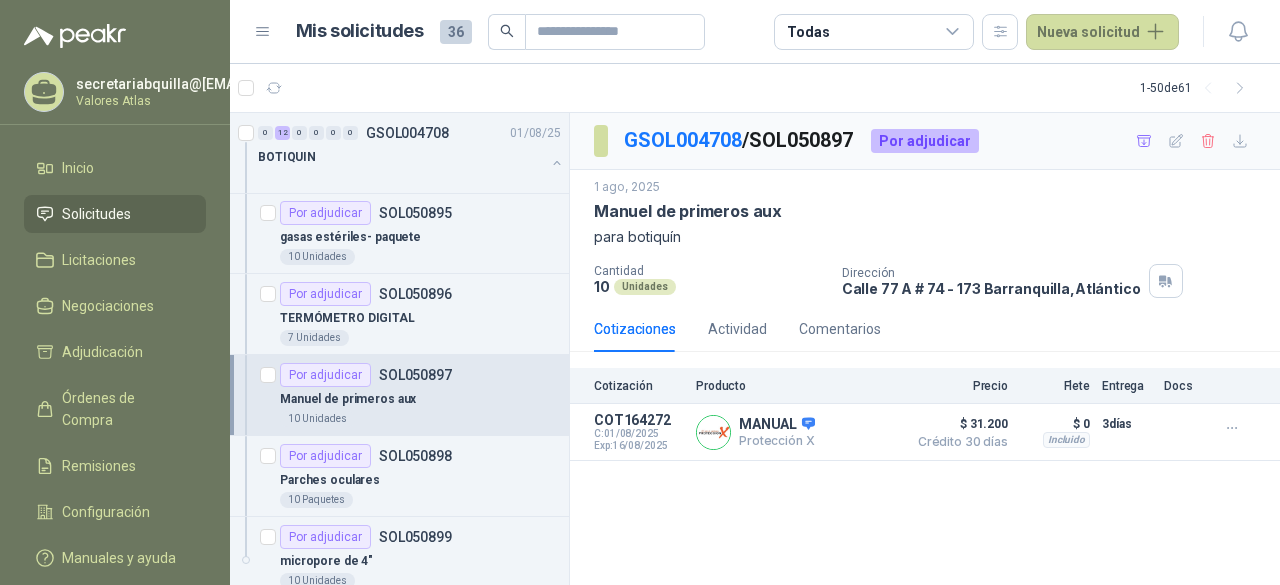 scroll, scrollTop: 600, scrollLeft: 0, axis: vertical 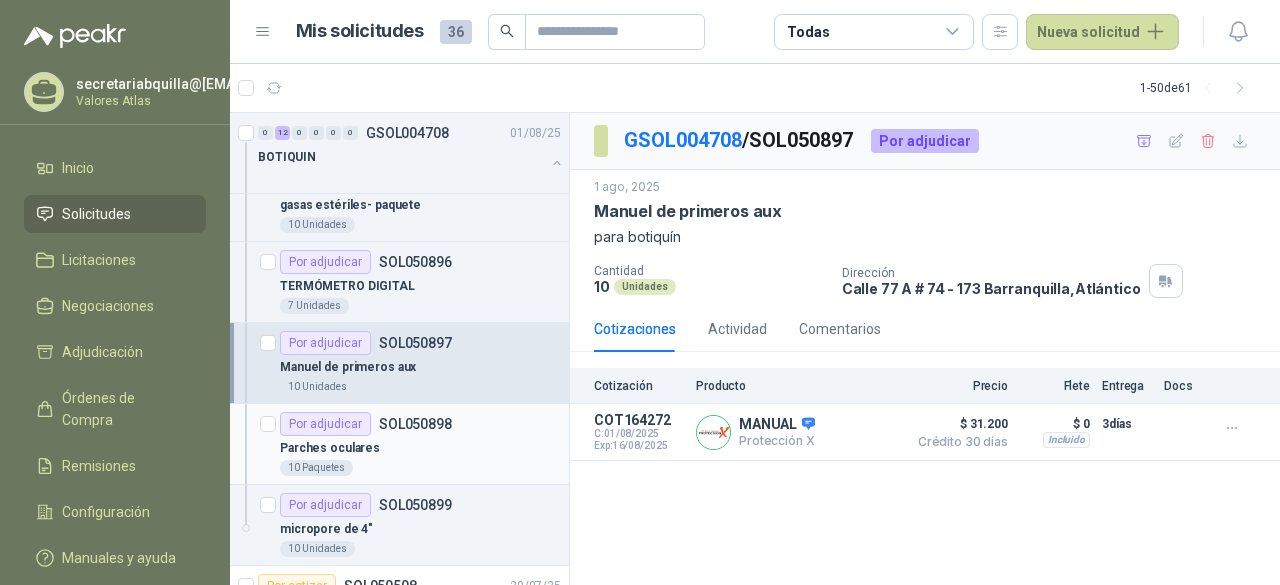 click on "Parches oculares" at bounding box center (420, 448) 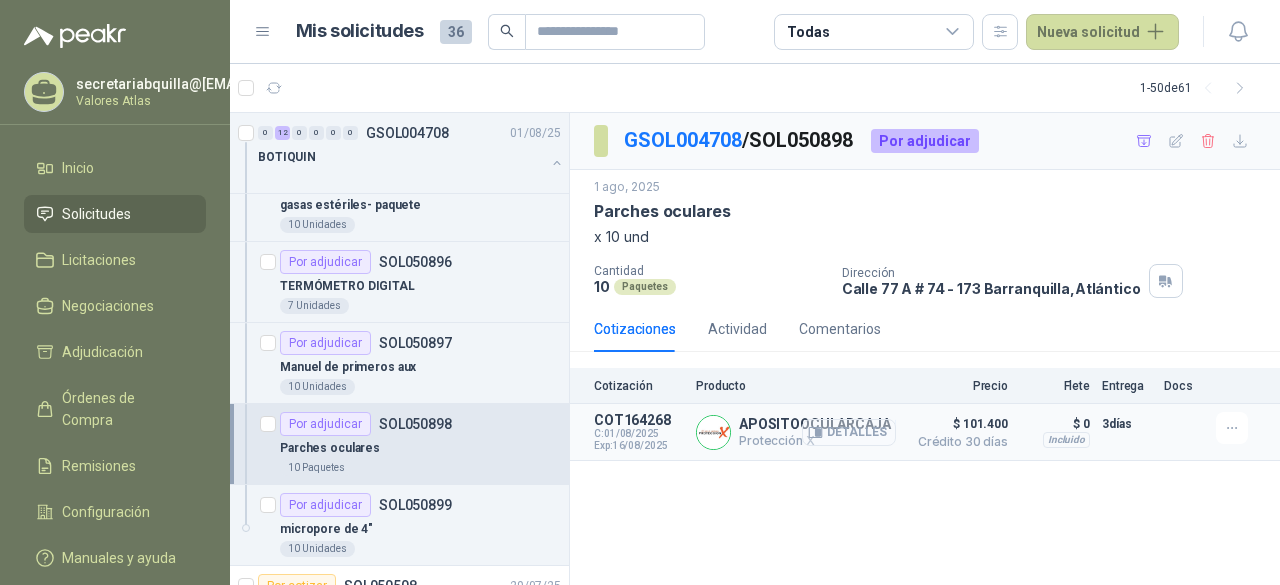 click on "Detalles" at bounding box center (849, 432) 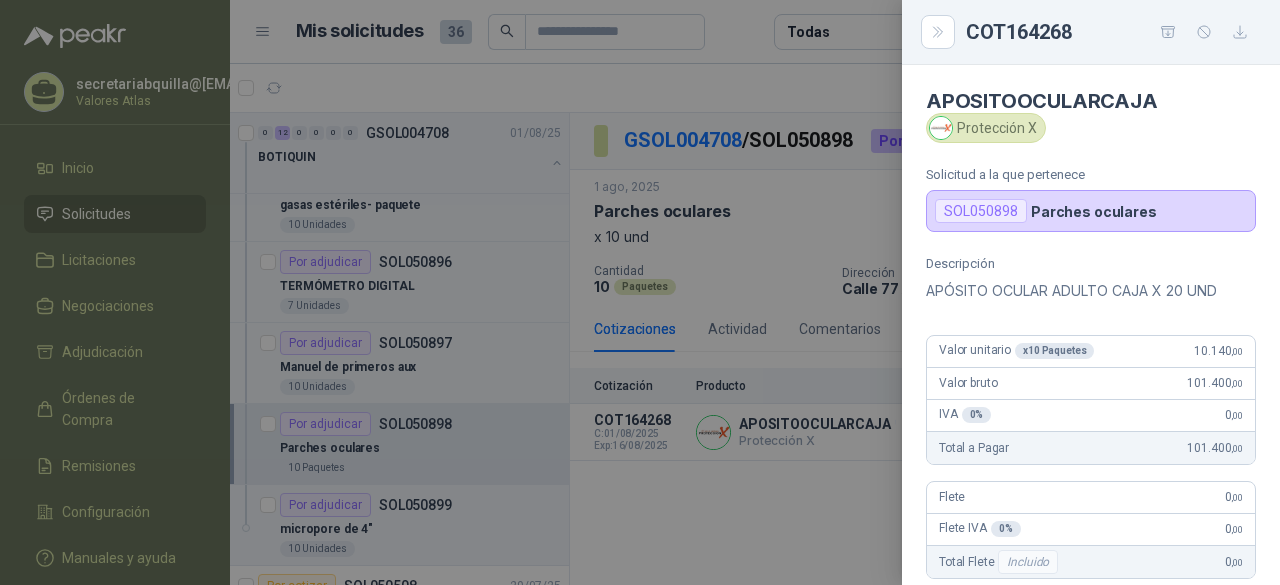 click at bounding box center [640, 292] 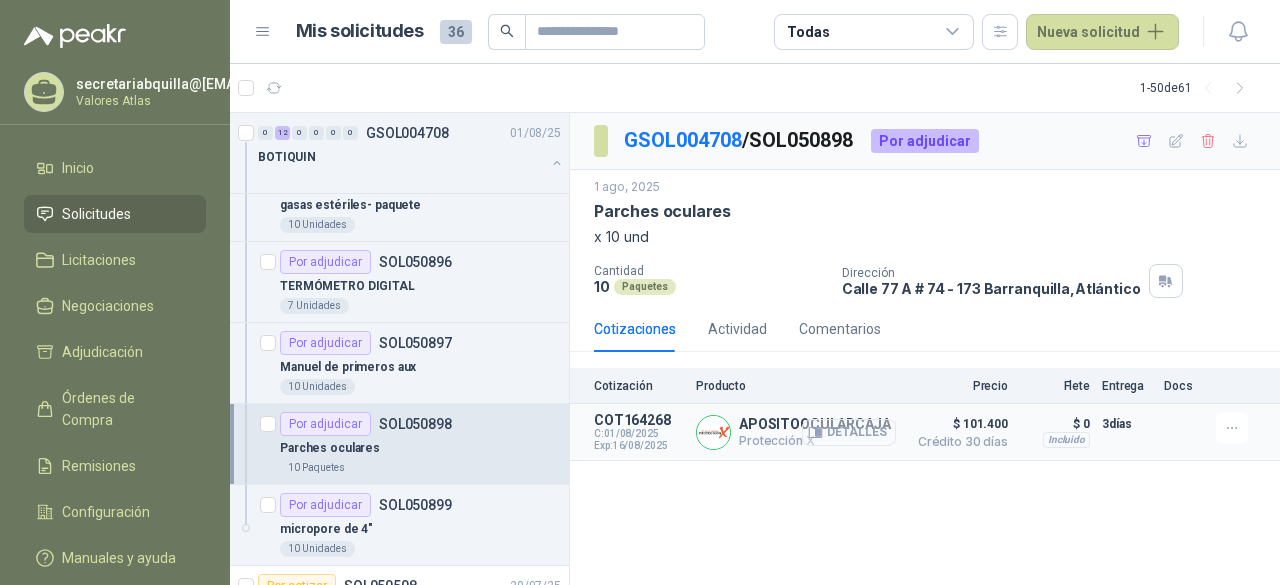 click on "Detalles" at bounding box center [849, 432] 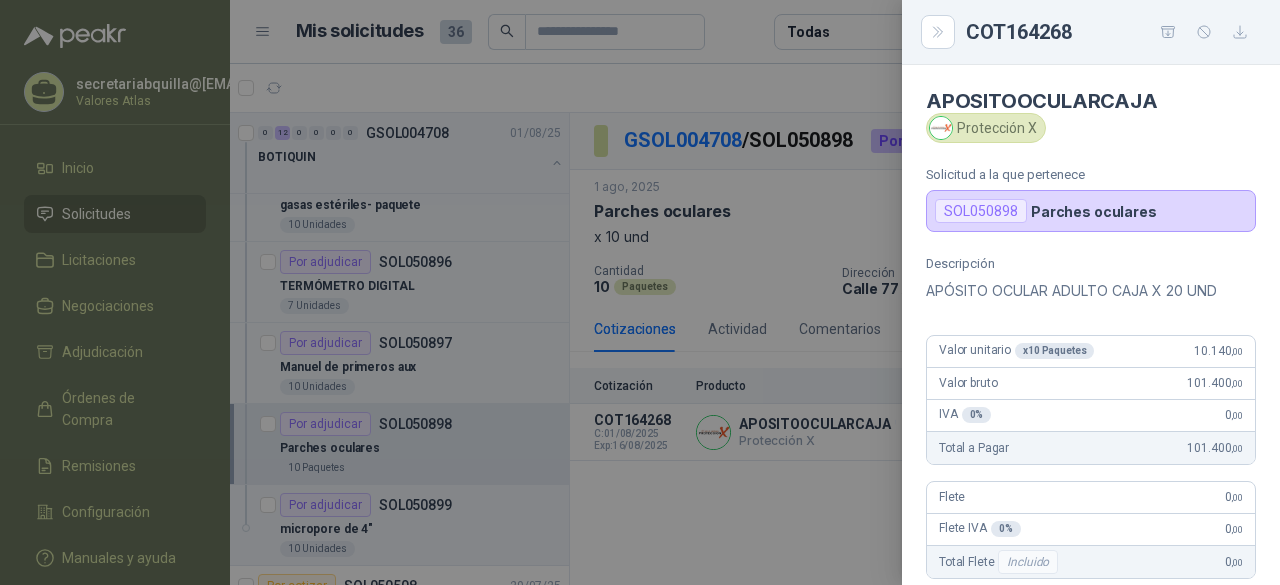 click at bounding box center (640, 292) 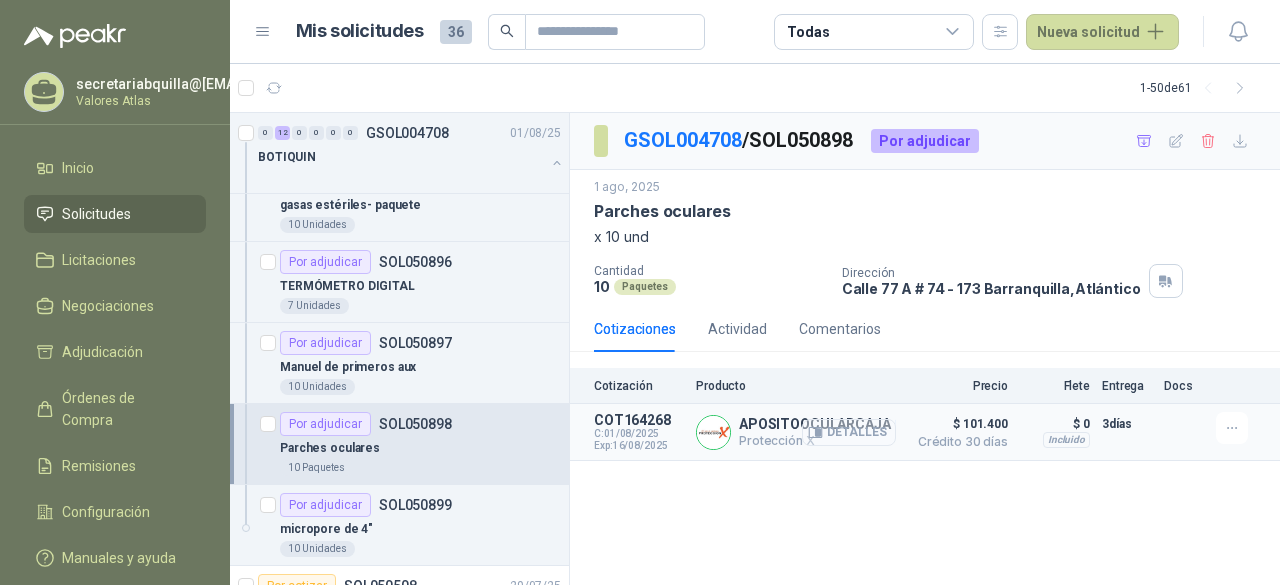 click on "Detalles" at bounding box center (849, 432) 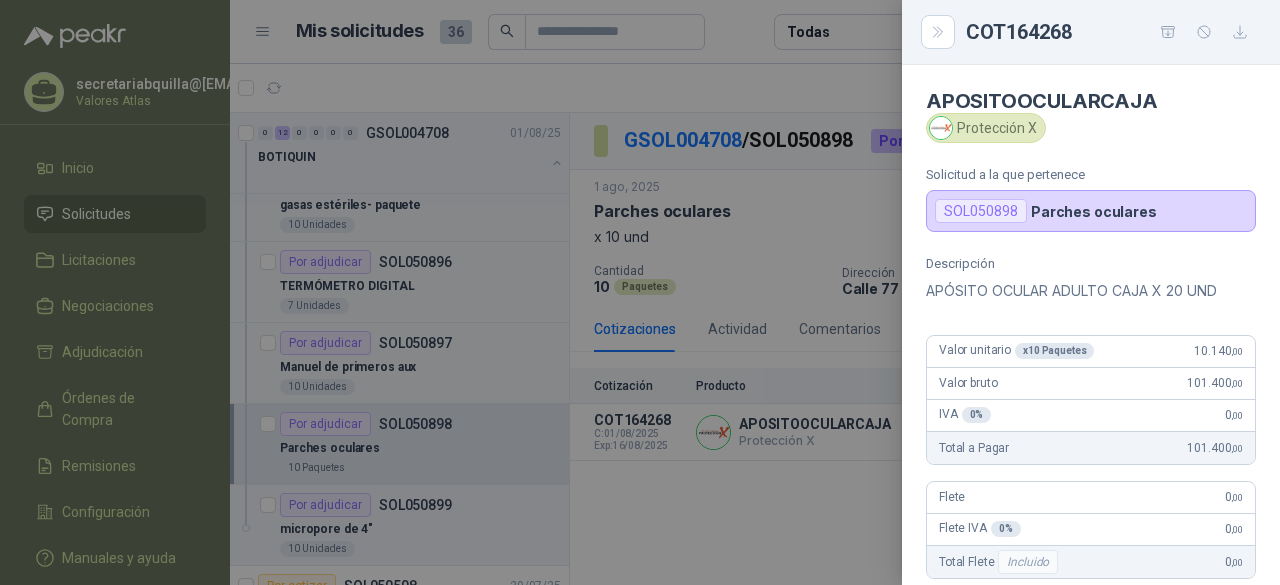 click at bounding box center [640, 292] 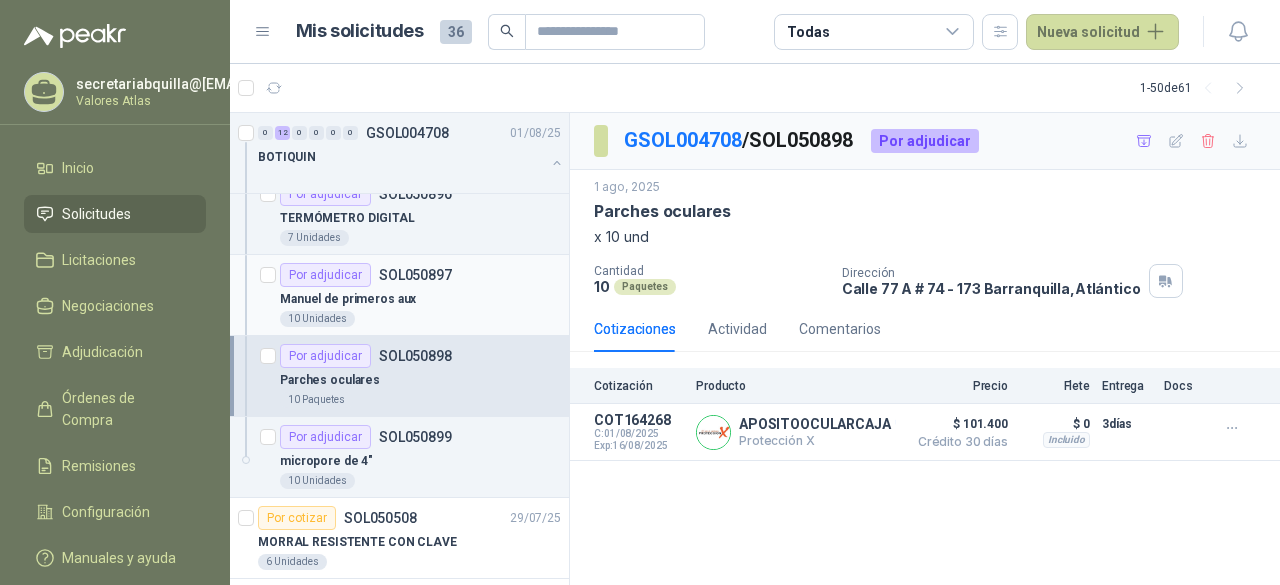 scroll, scrollTop: 700, scrollLeft: 0, axis: vertical 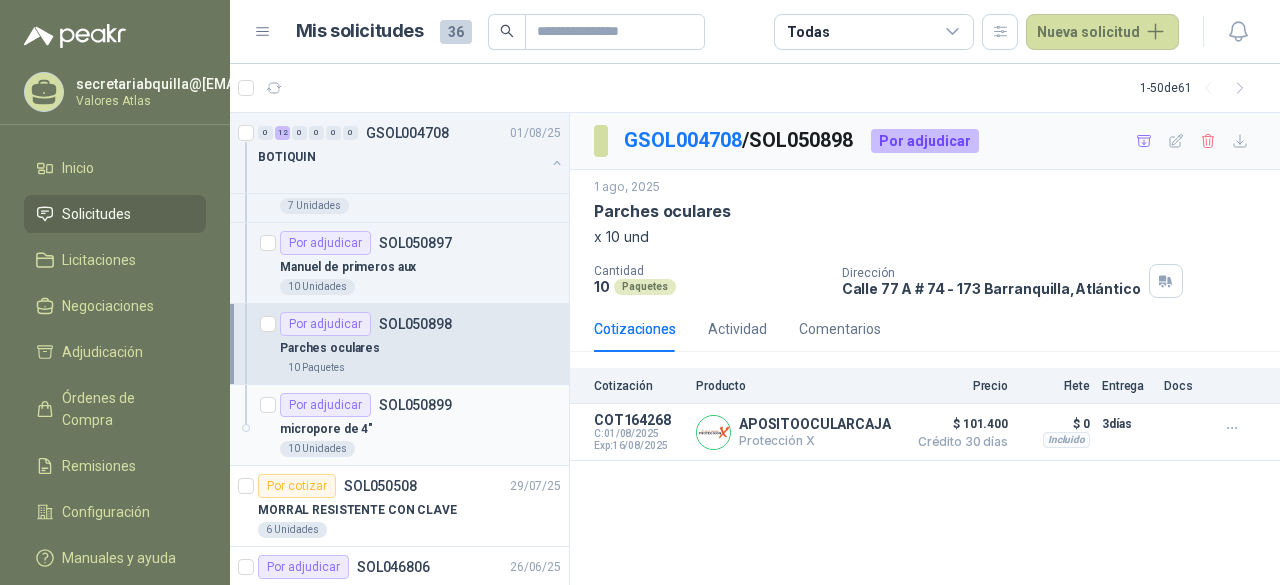 click on "micropore de 4"" at bounding box center (420, 429) 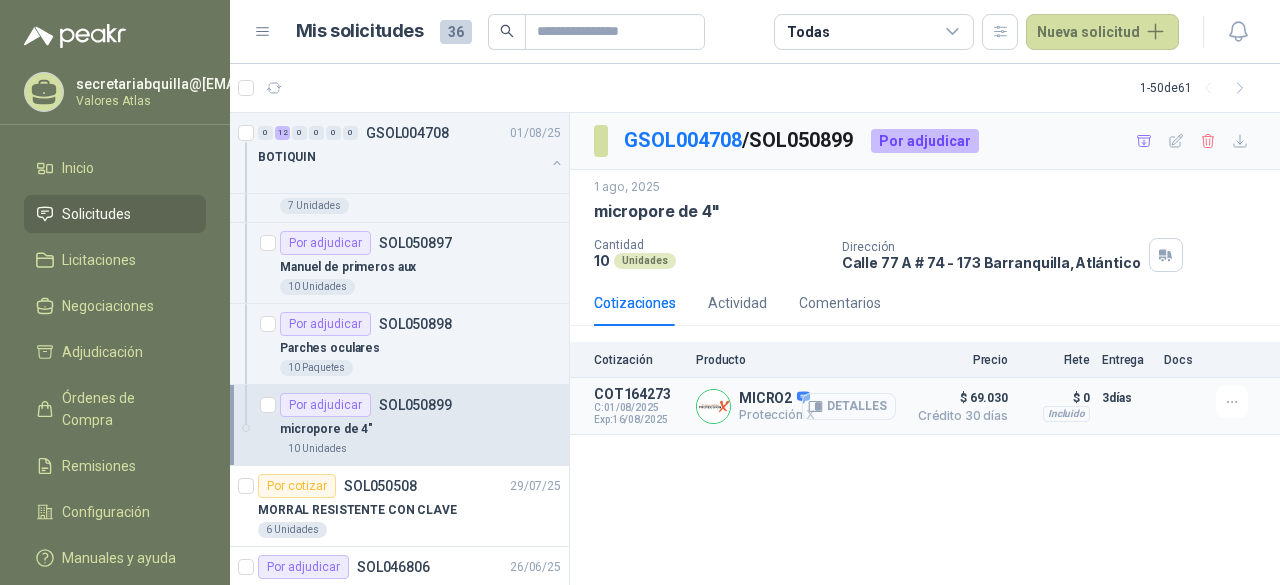 click on "Detalles" at bounding box center [849, 406] 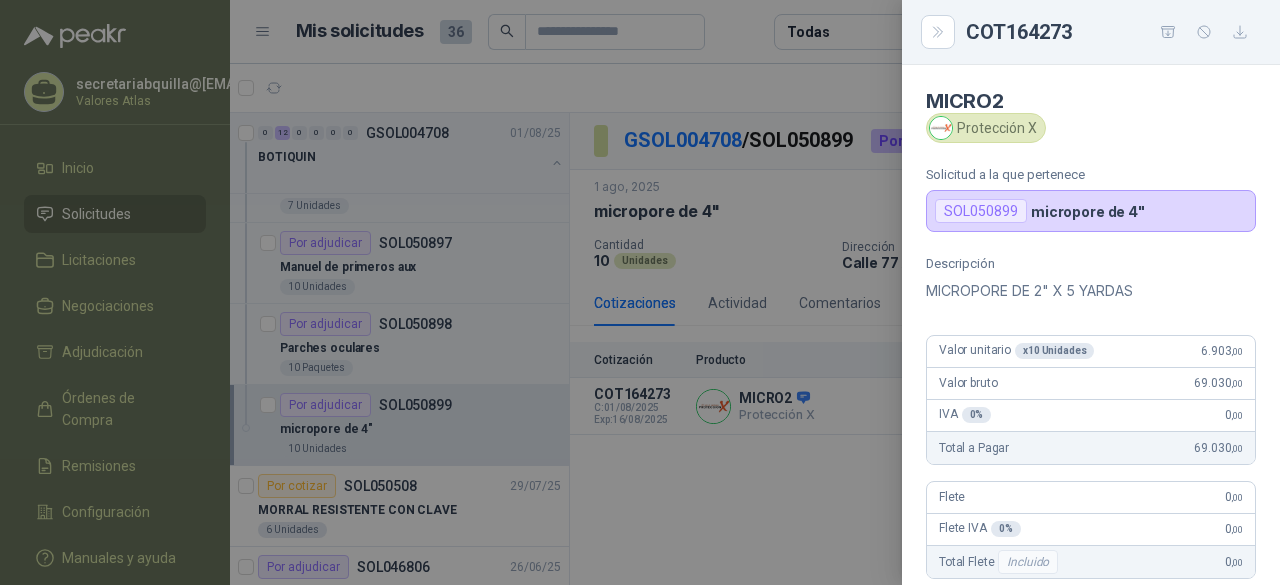 click at bounding box center (640, 292) 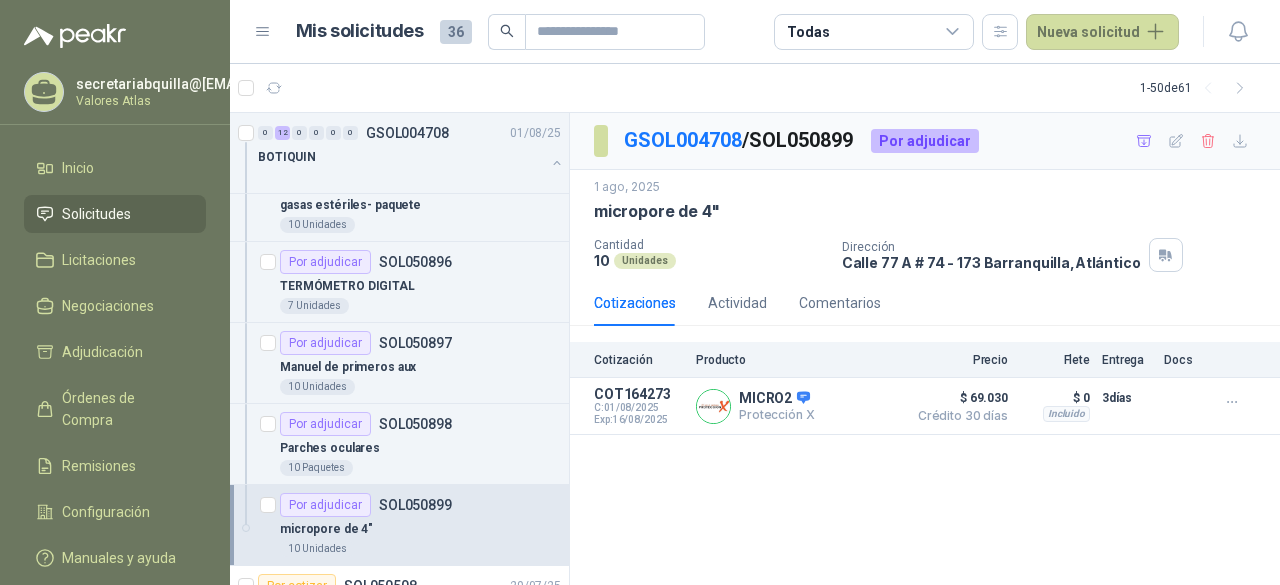 scroll, scrollTop: 500, scrollLeft: 0, axis: vertical 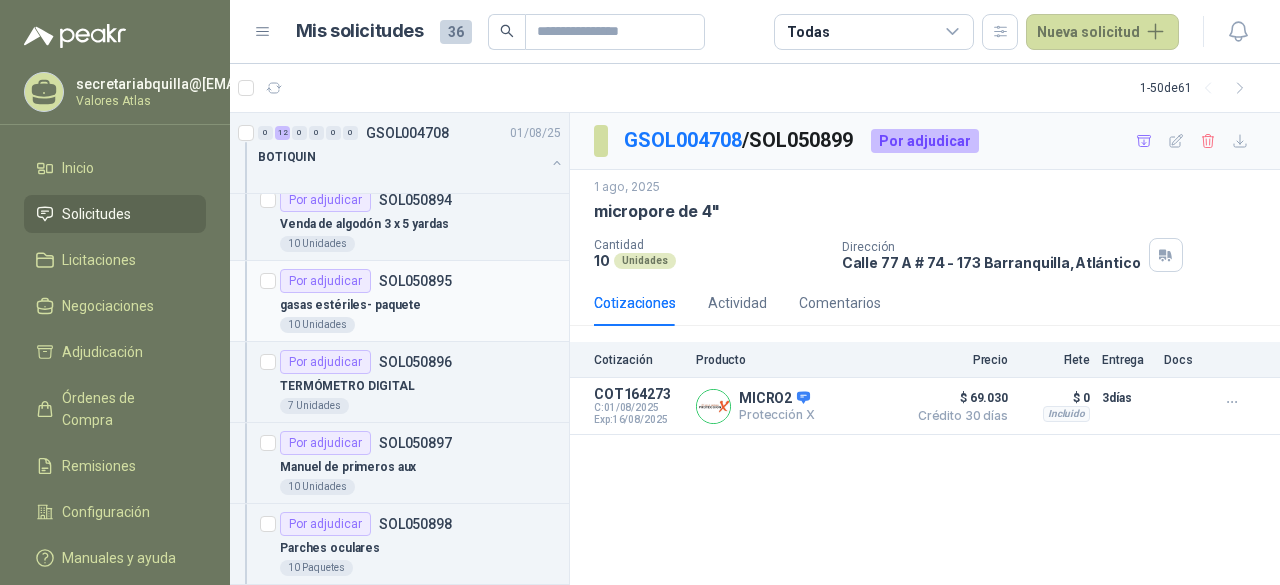 click on "gasas estériles- paquete" at bounding box center (420, 305) 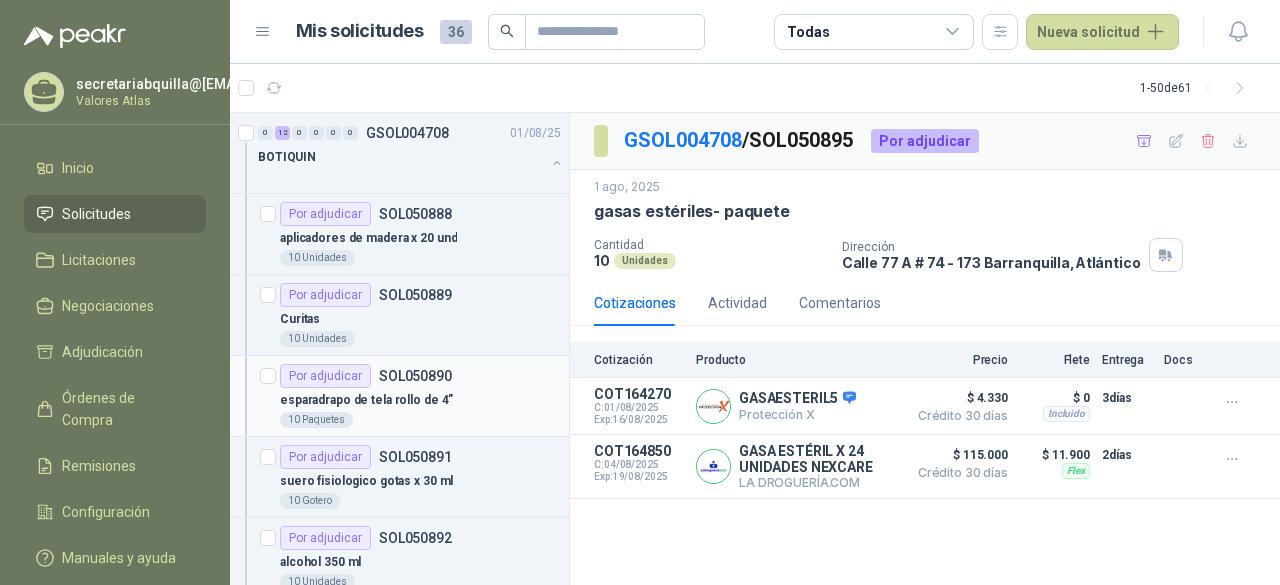 scroll, scrollTop: 0, scrollLeft: 0, axis: both 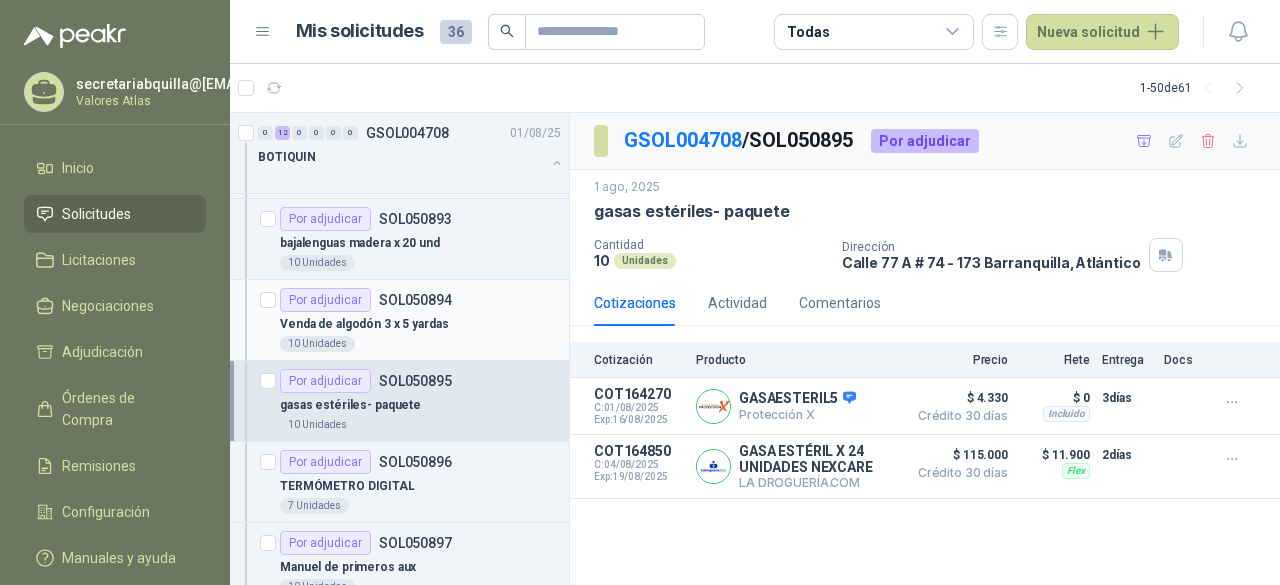 click on "10   Unidades" at bounding box center [420, 344] 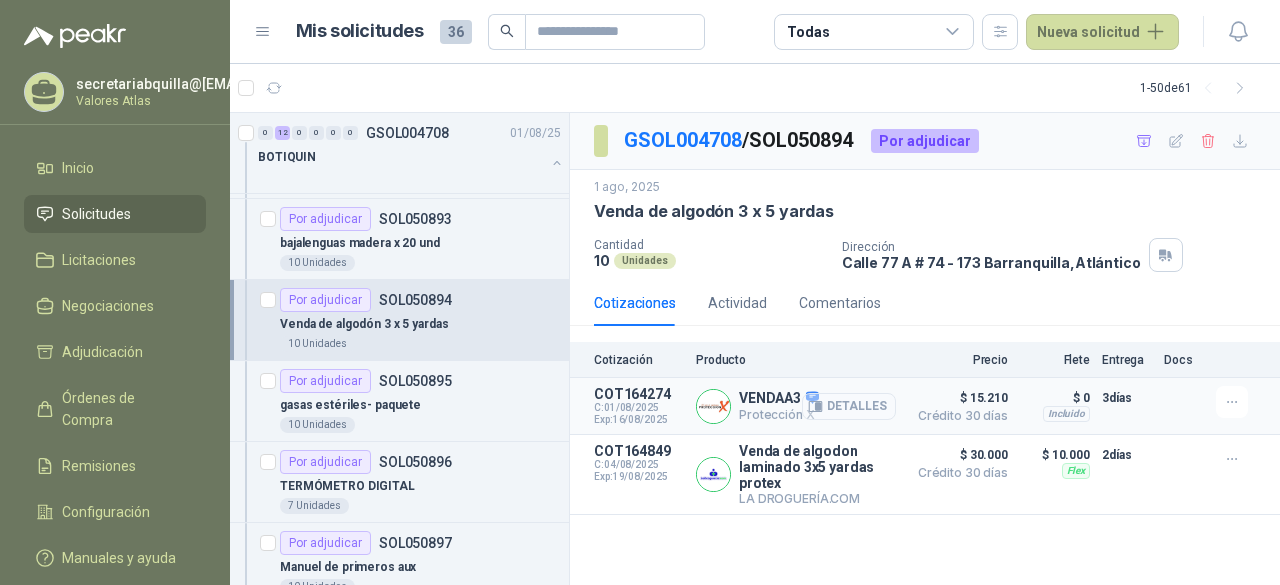 click on "Detalles" at bounding box center (849, 406) 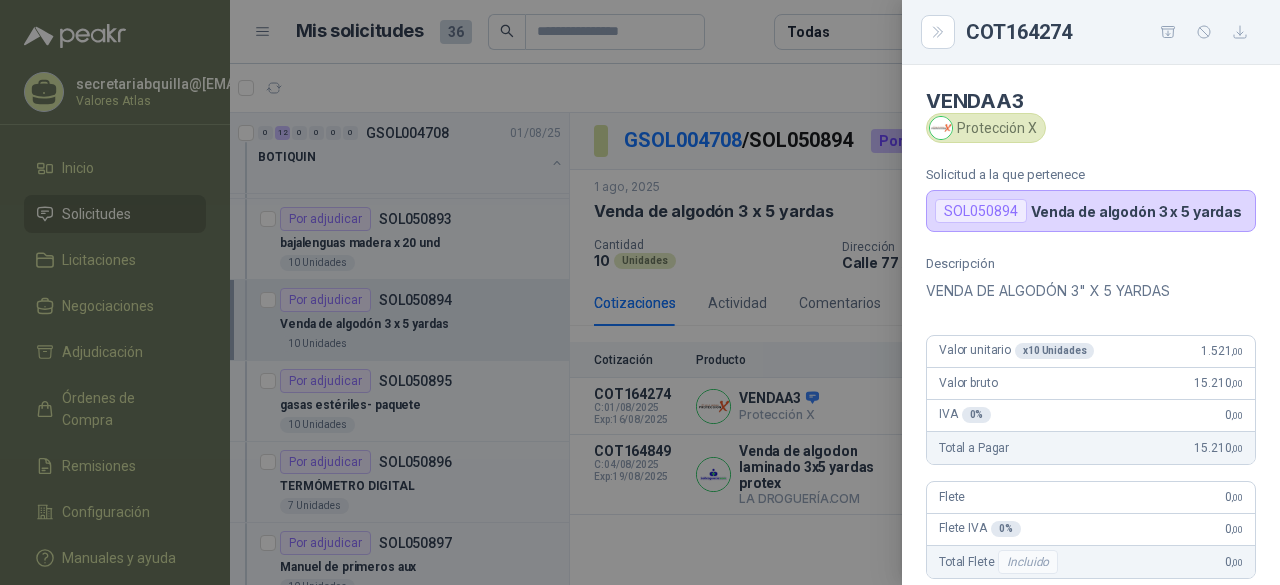 click at bounding box center [640, 292] 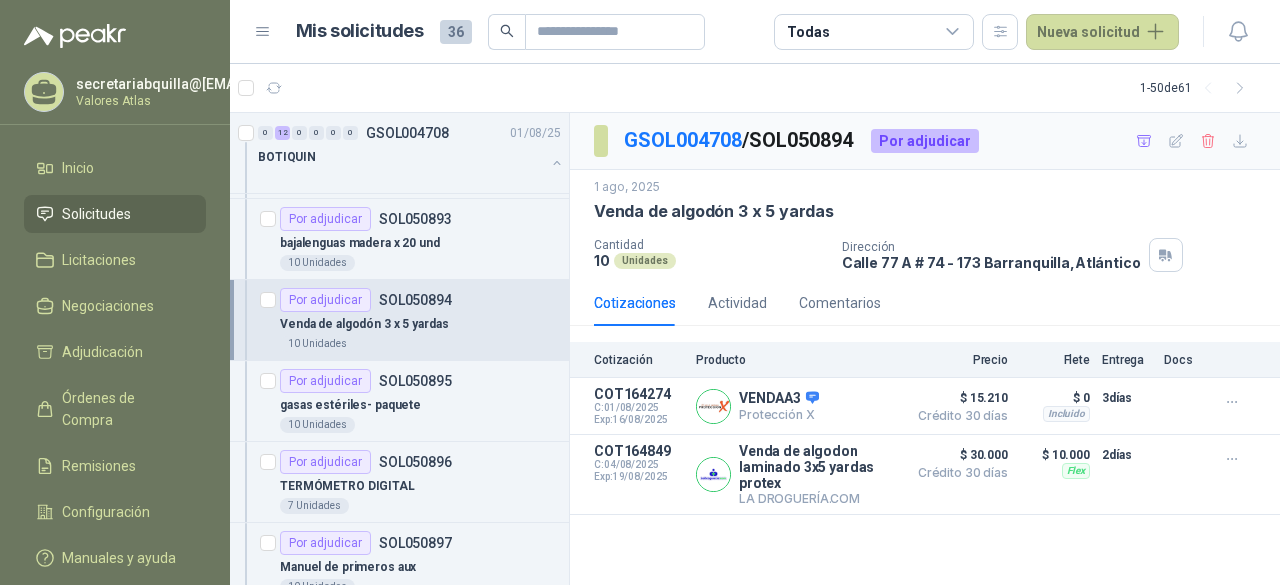 click on "Venda de algodón 3 x 5 yardas" at bounding box center (420, 324) 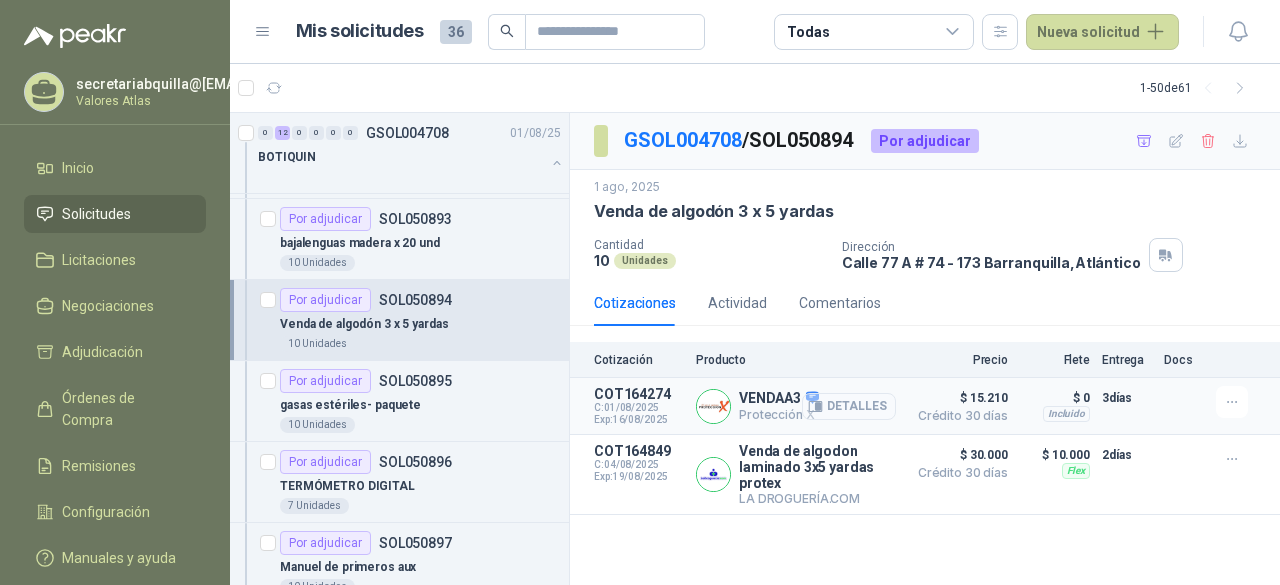 click on "Detalles" at bounding box center (849, 406) 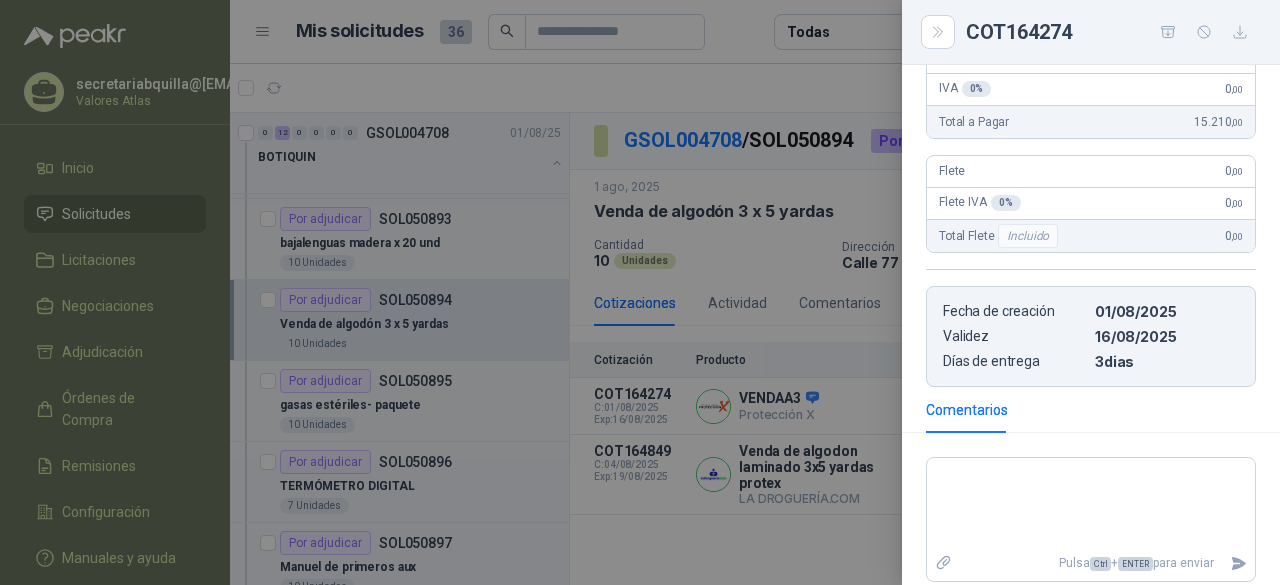 scroll, scrollTop: 584, scrollLeft: 0, axis: vertical 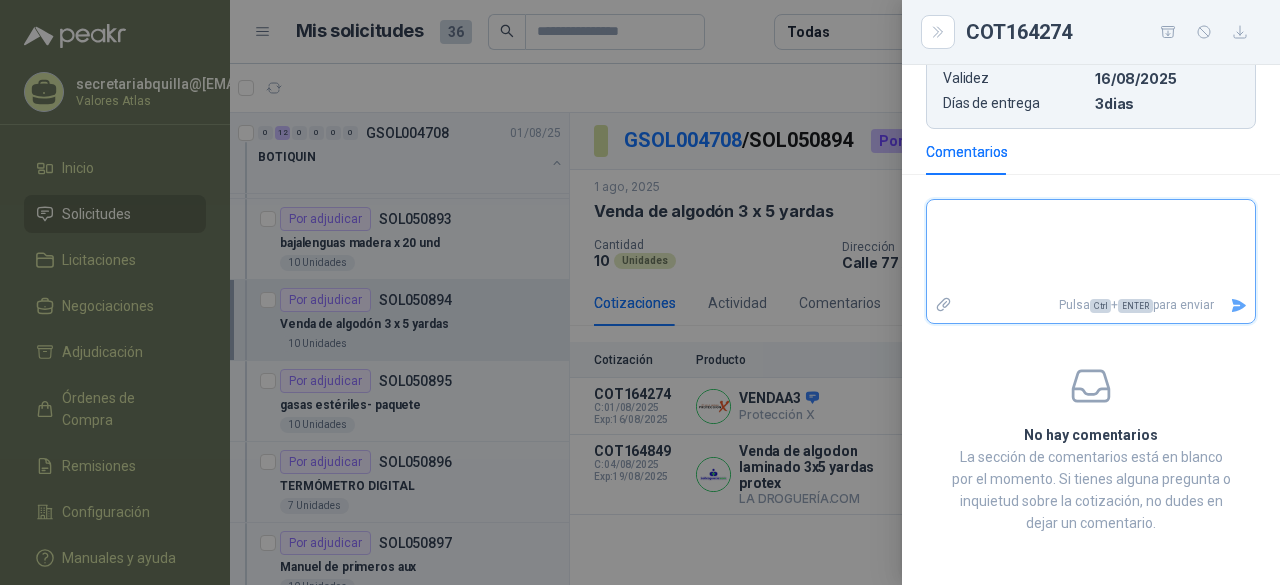 click at bounding box center (1091, 246) 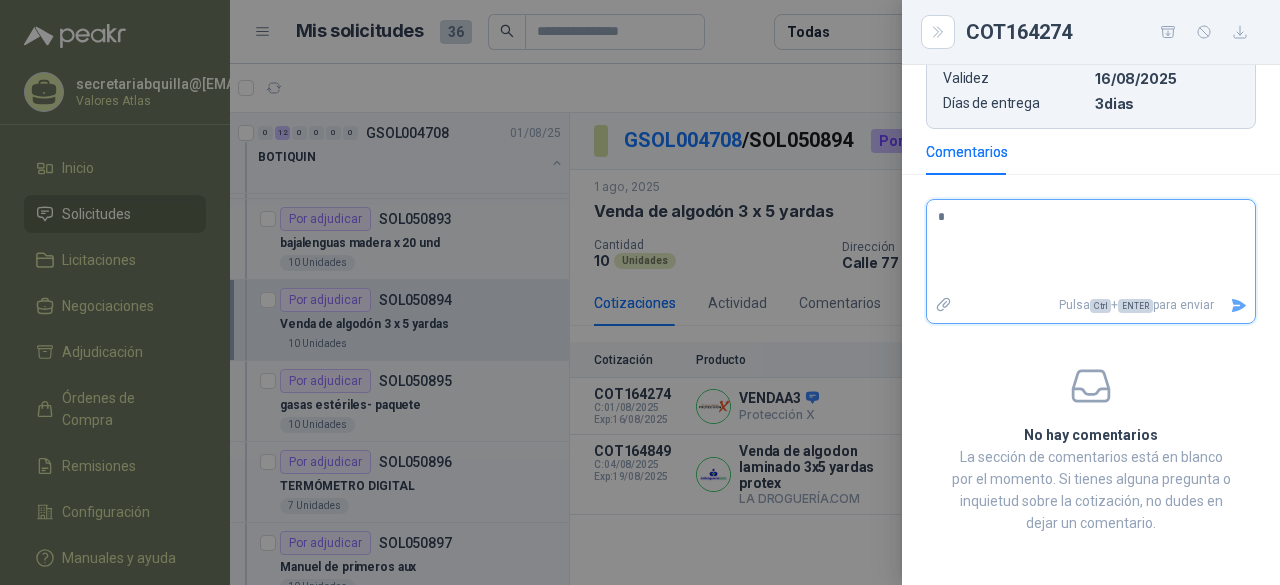 type 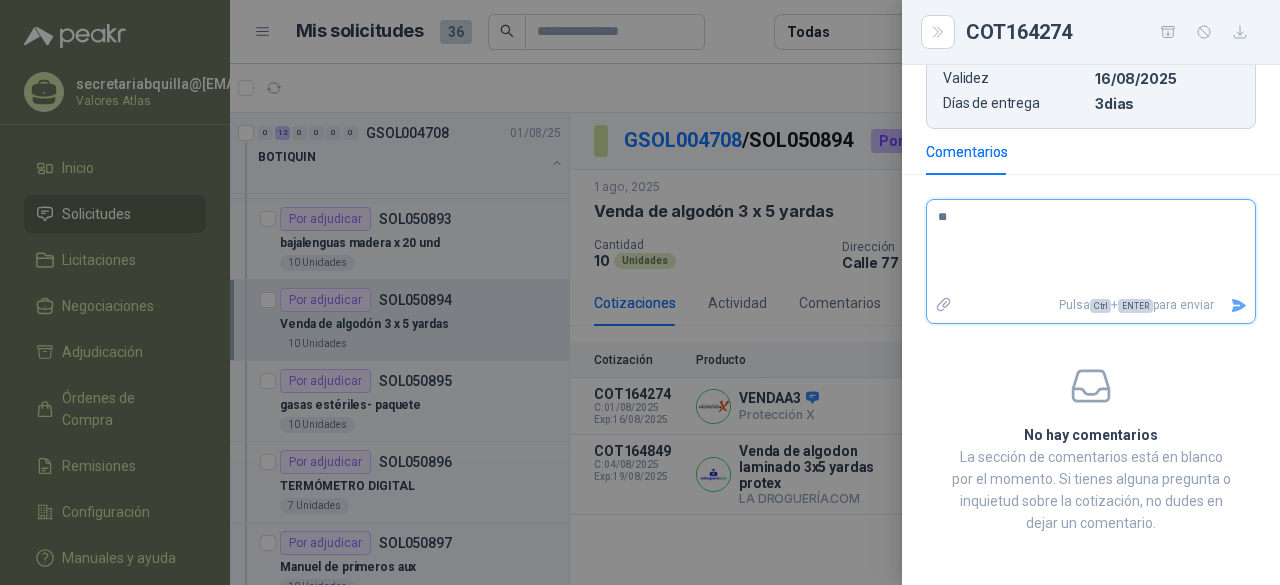 type 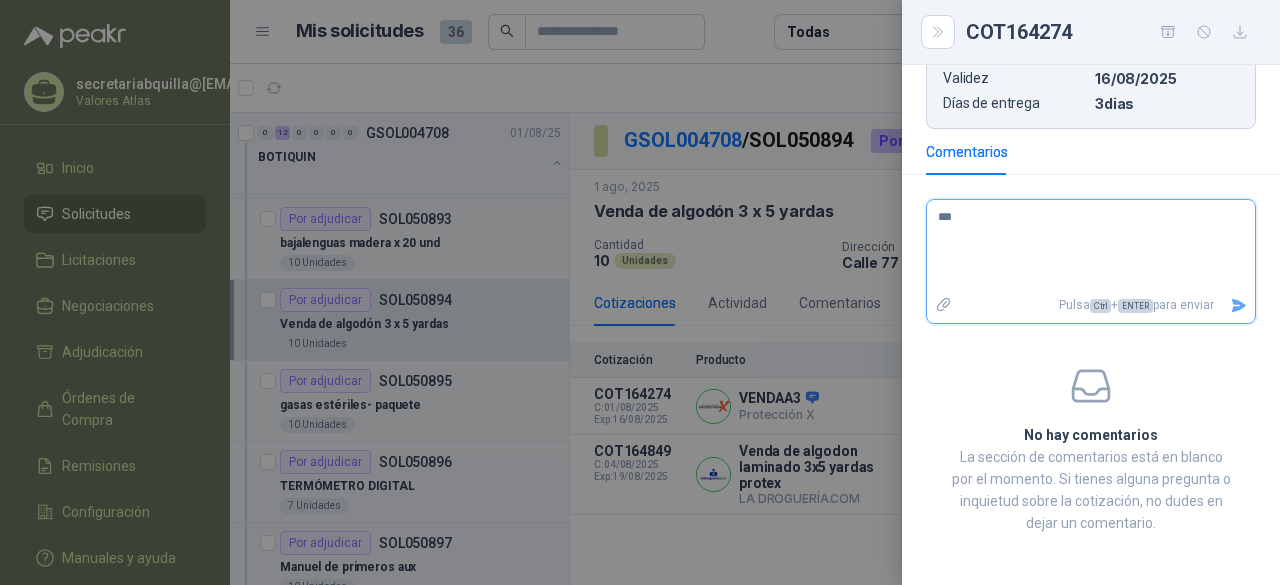 type 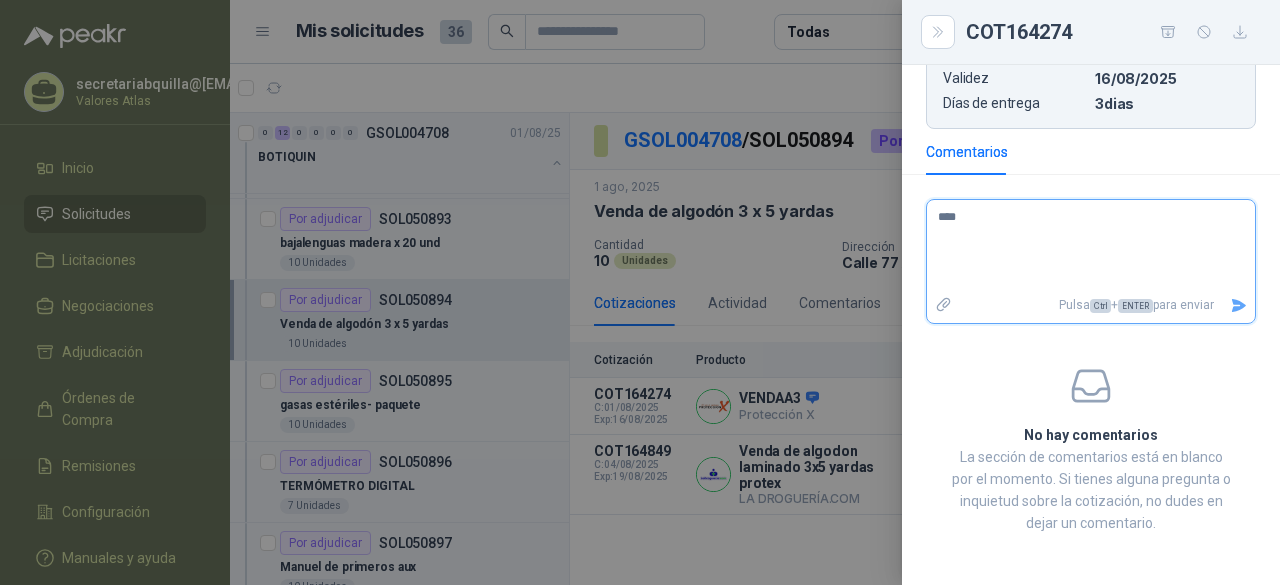 type 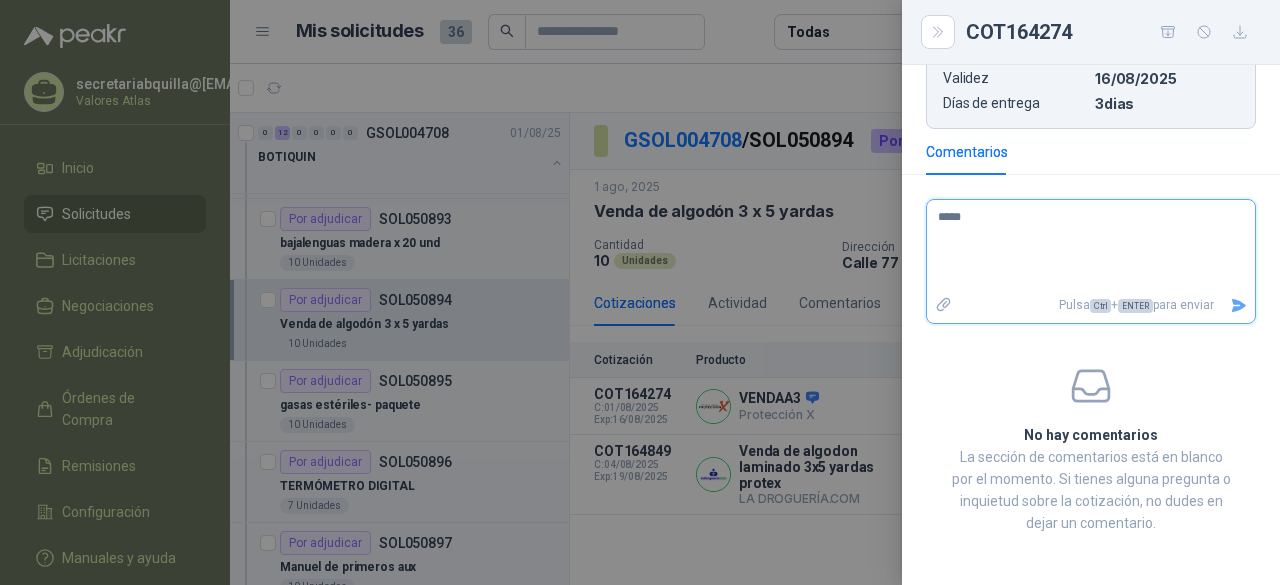 type on "******" 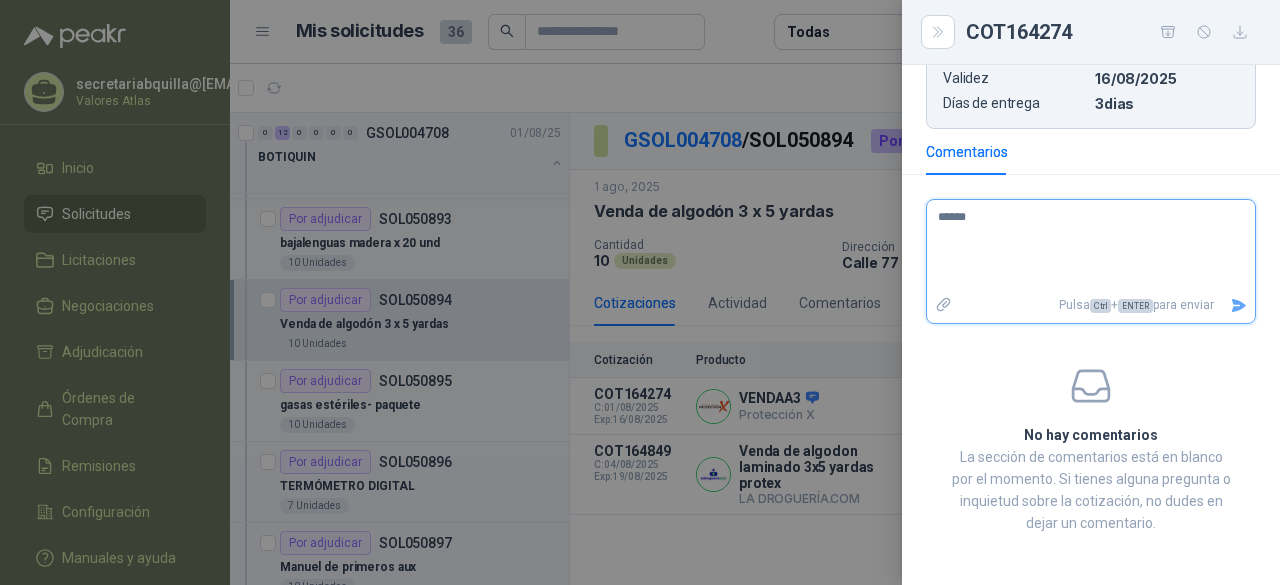 type 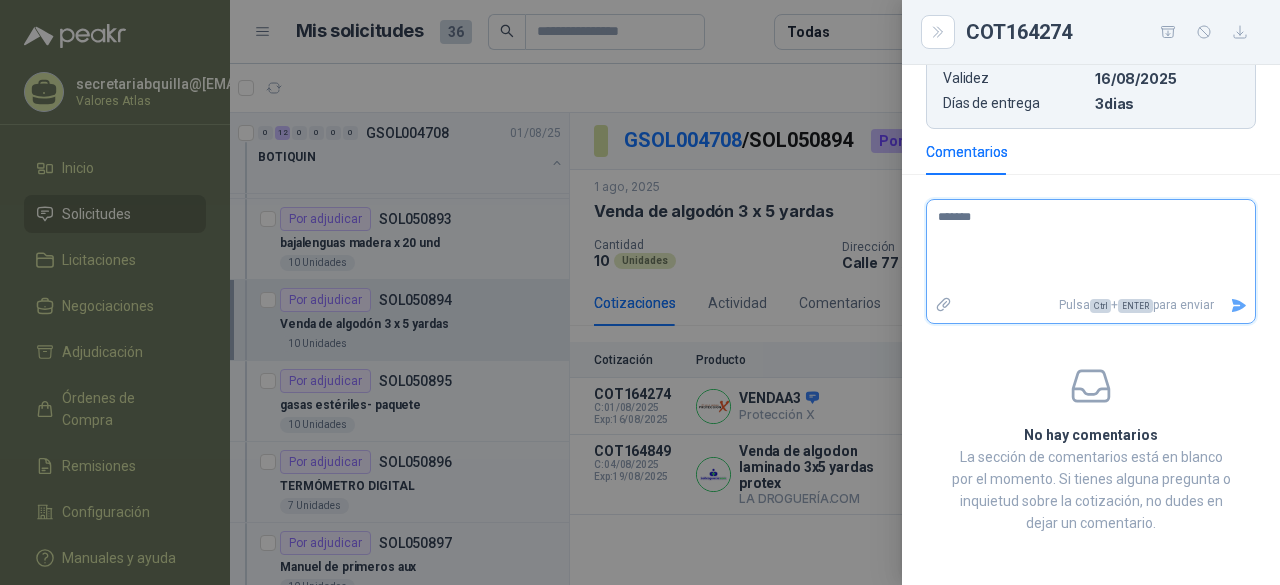 type 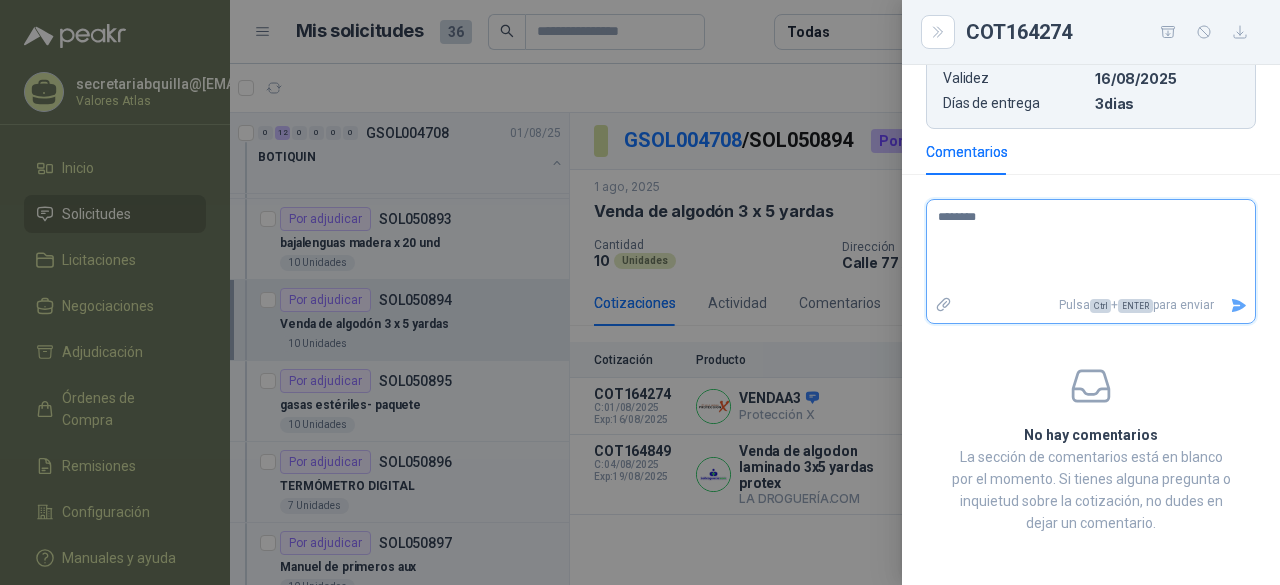 type 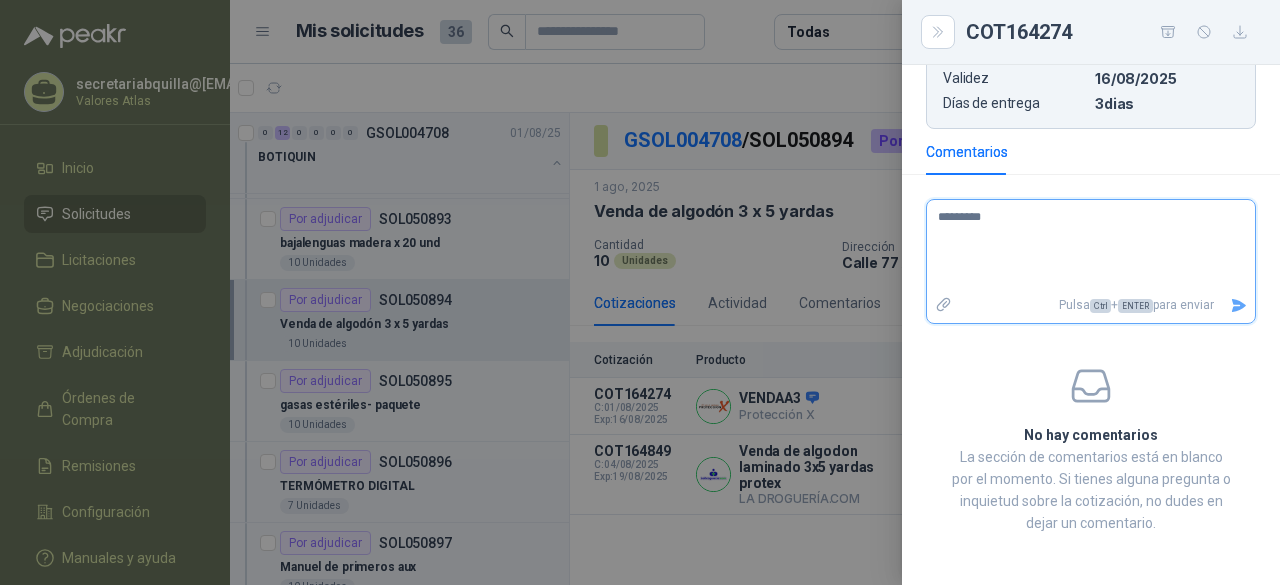type 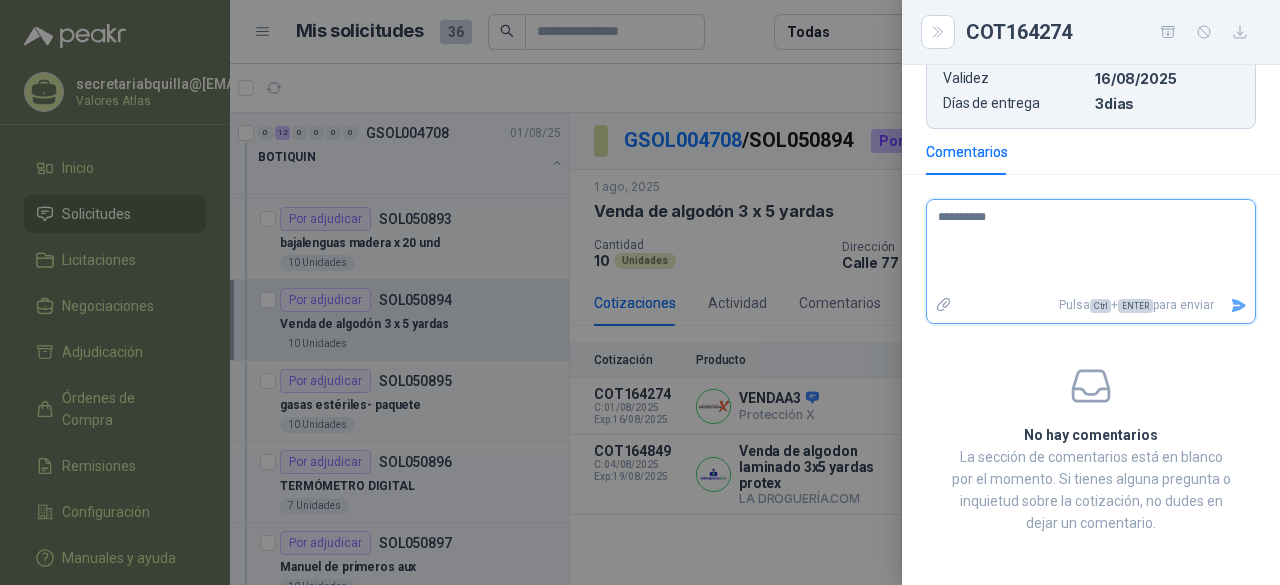 type 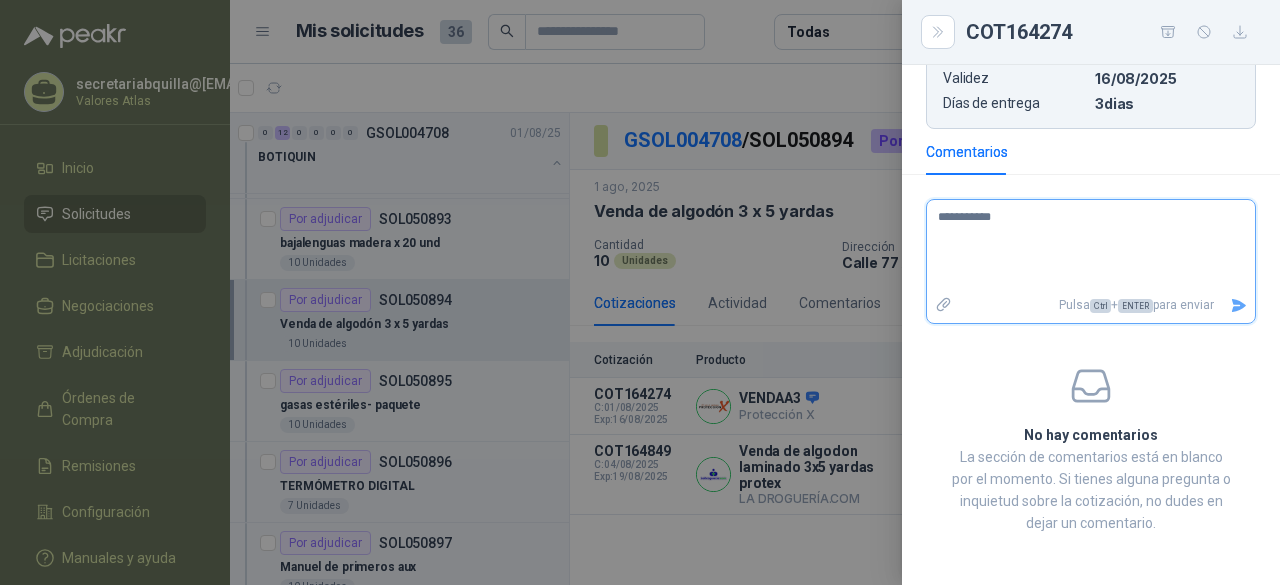 type 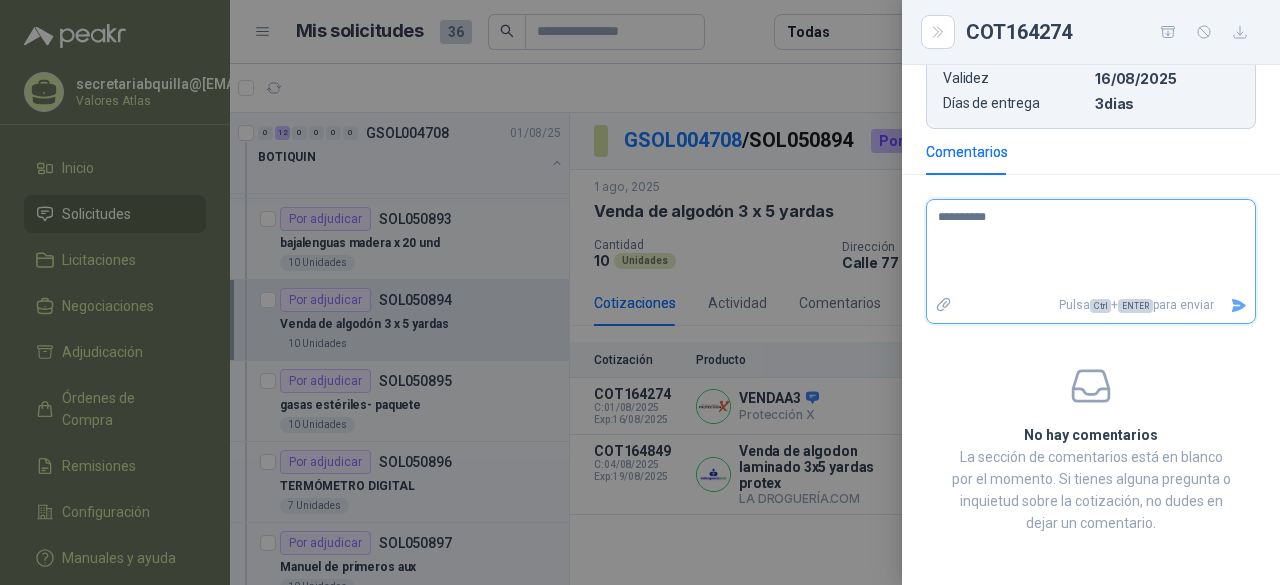 type 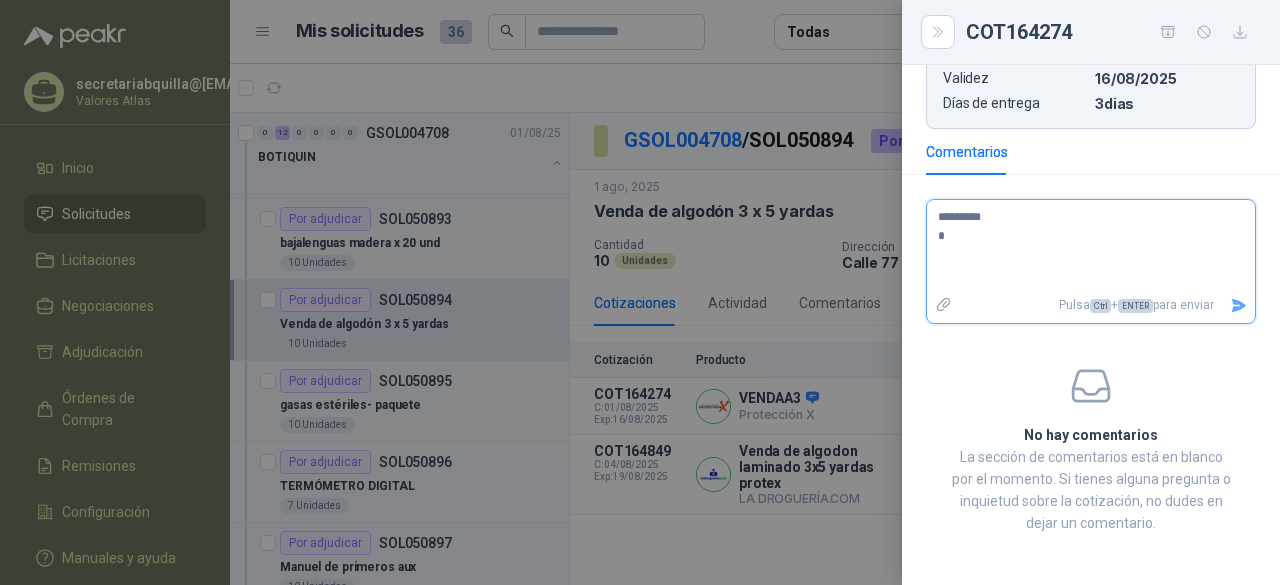 type 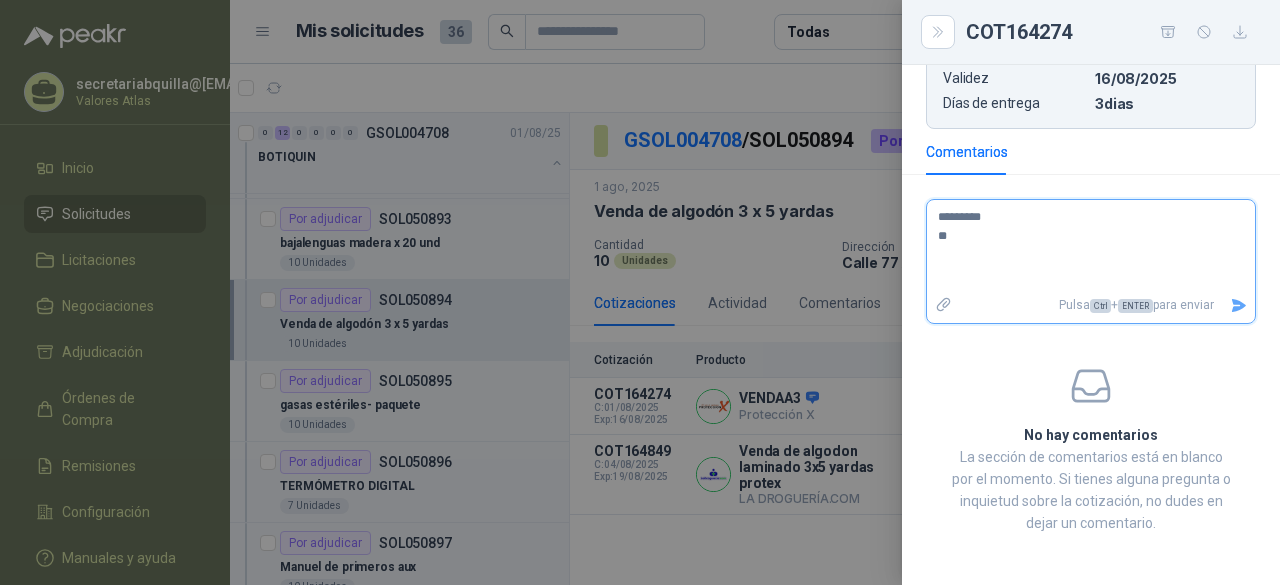 type 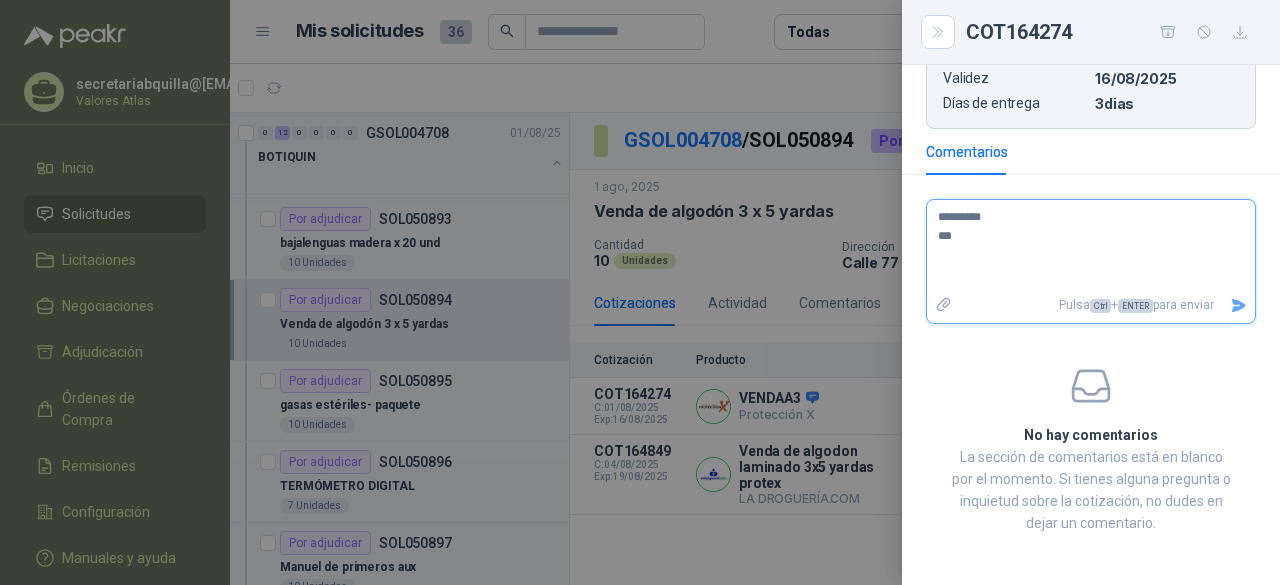 type 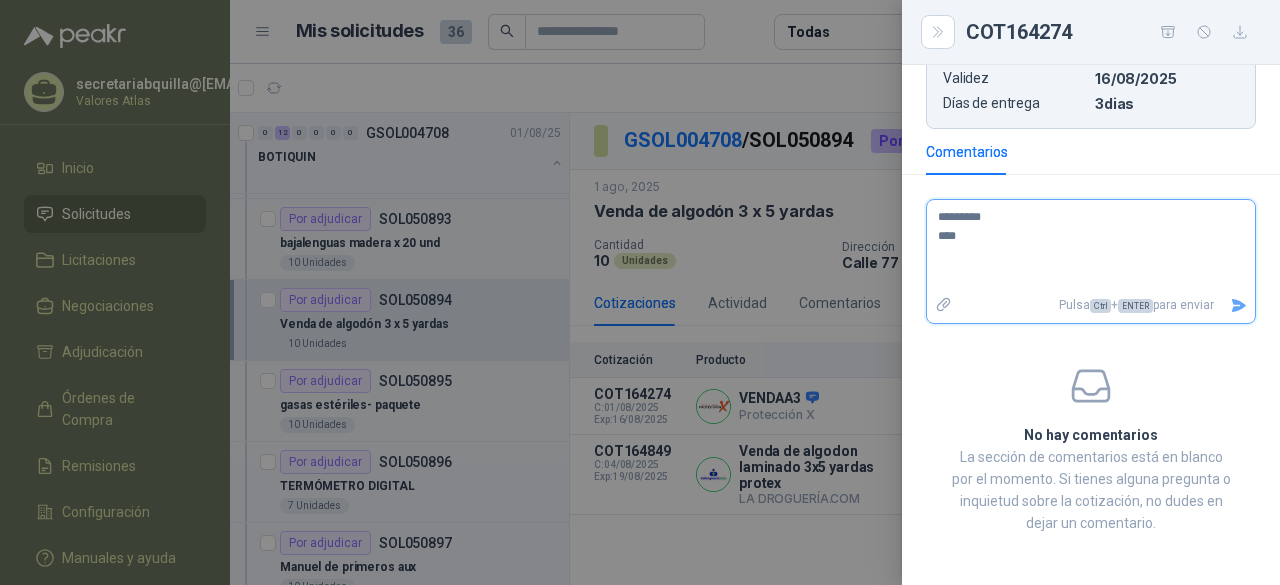 type 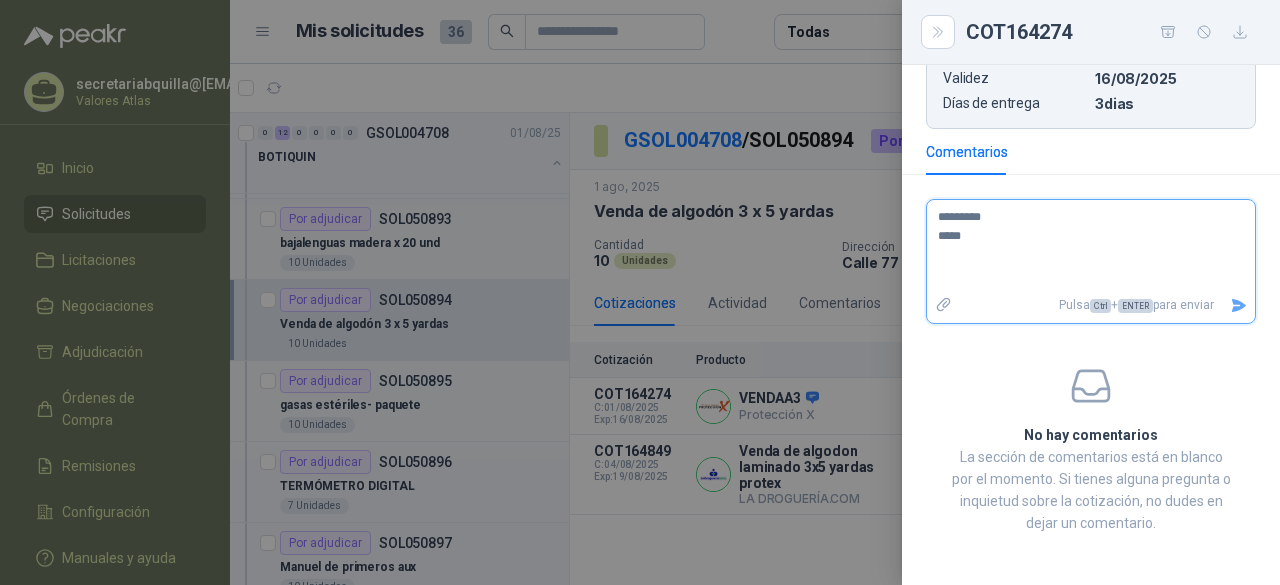 type 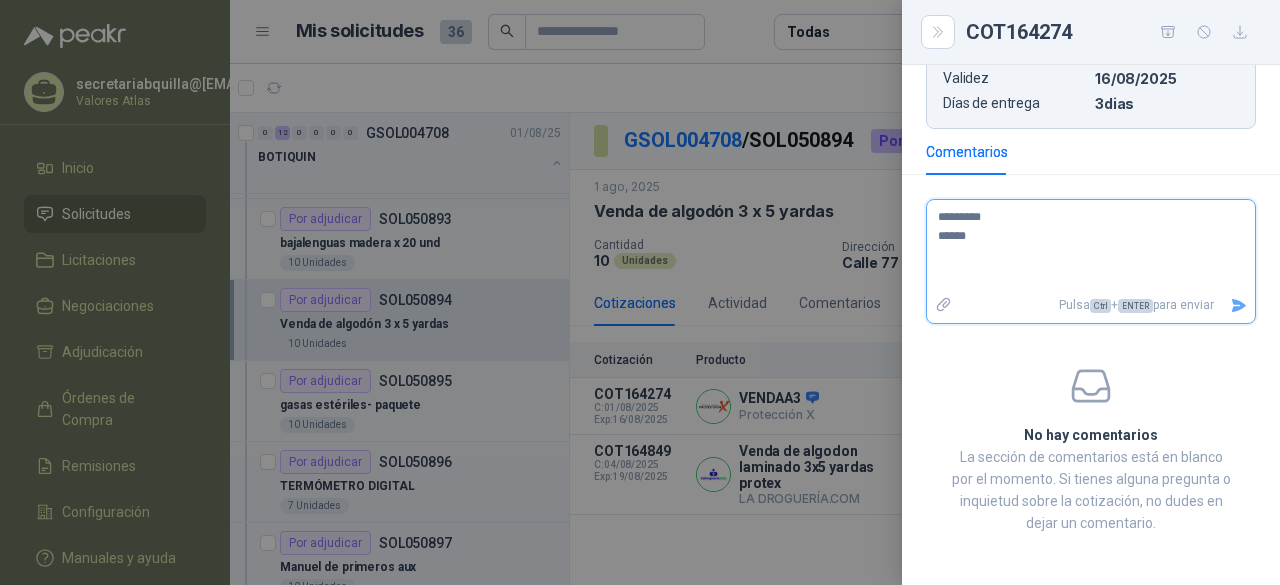 type 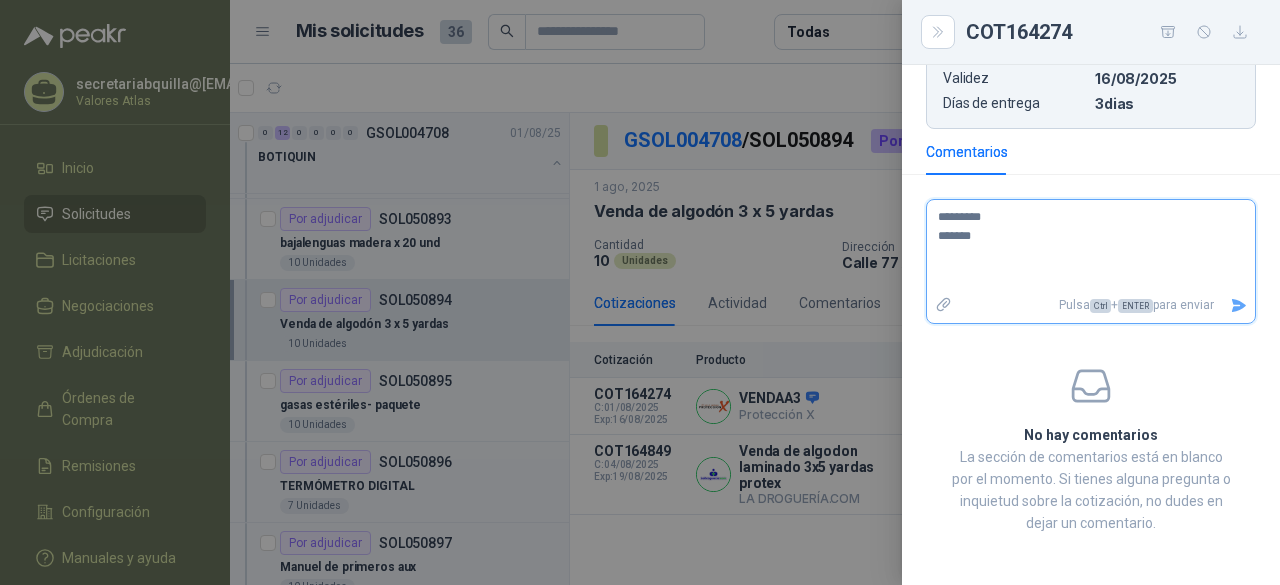 type 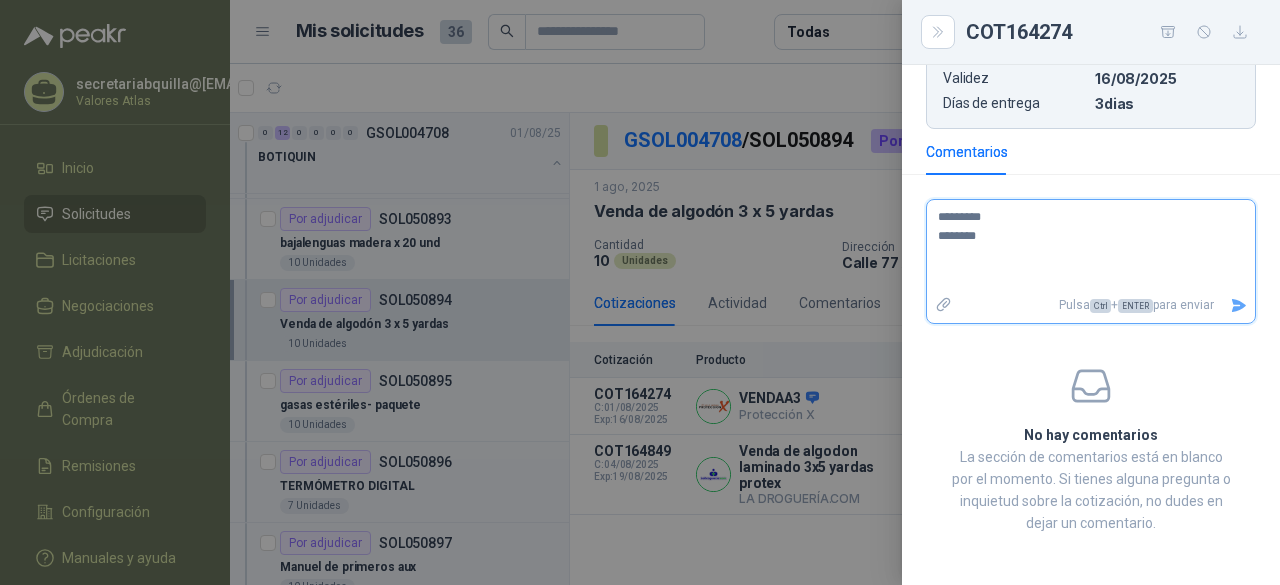 type 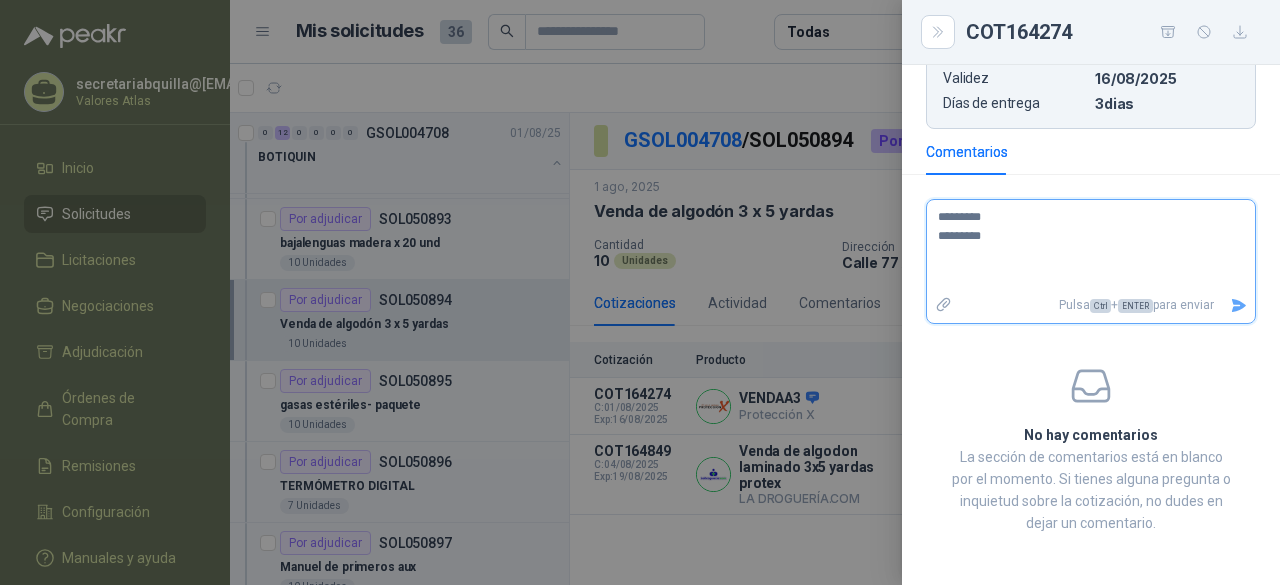 type 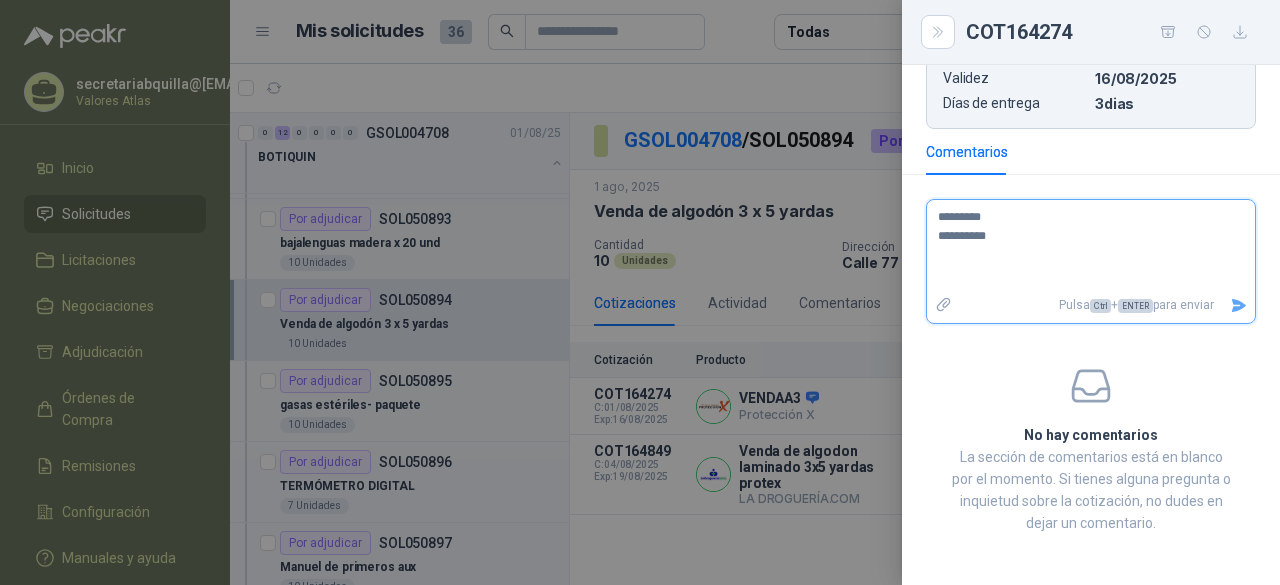 type 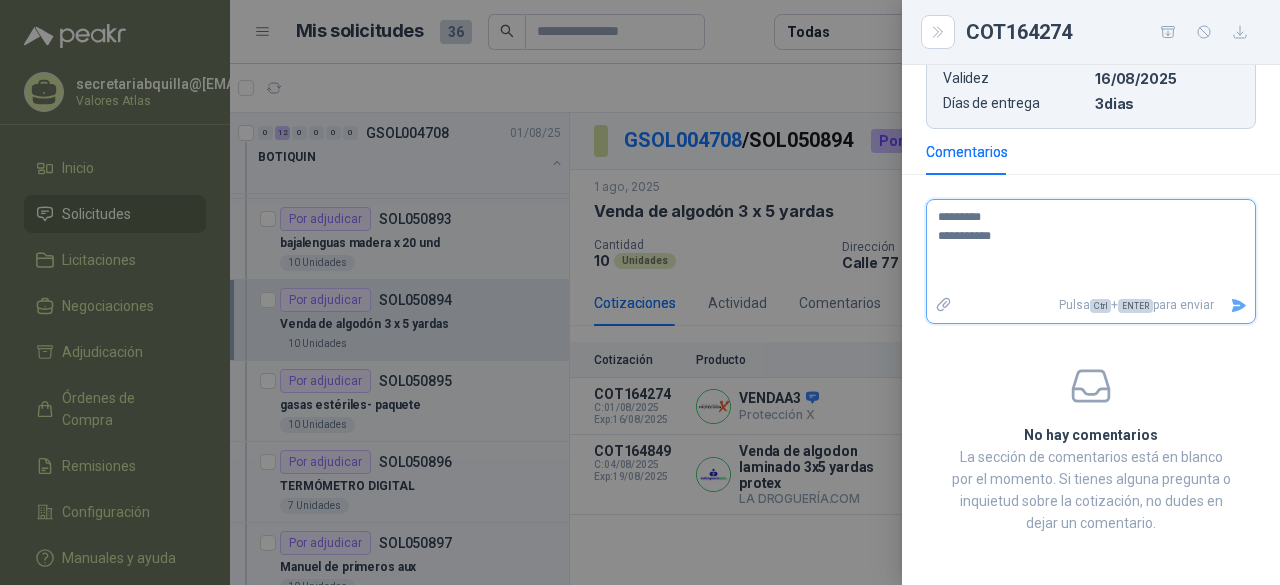 type 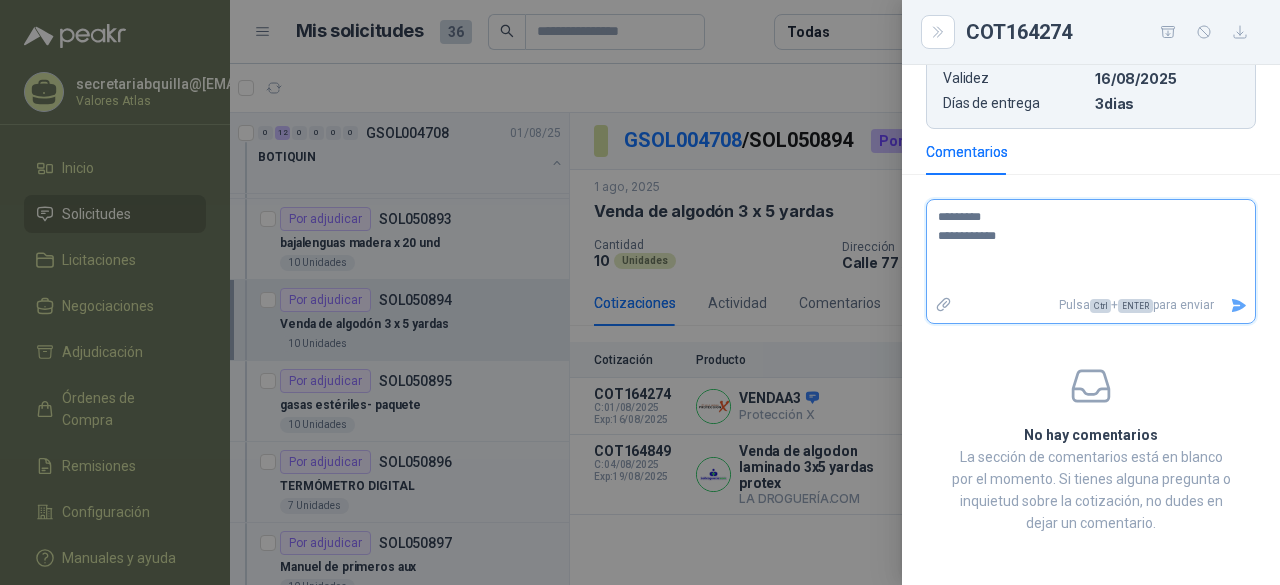 type 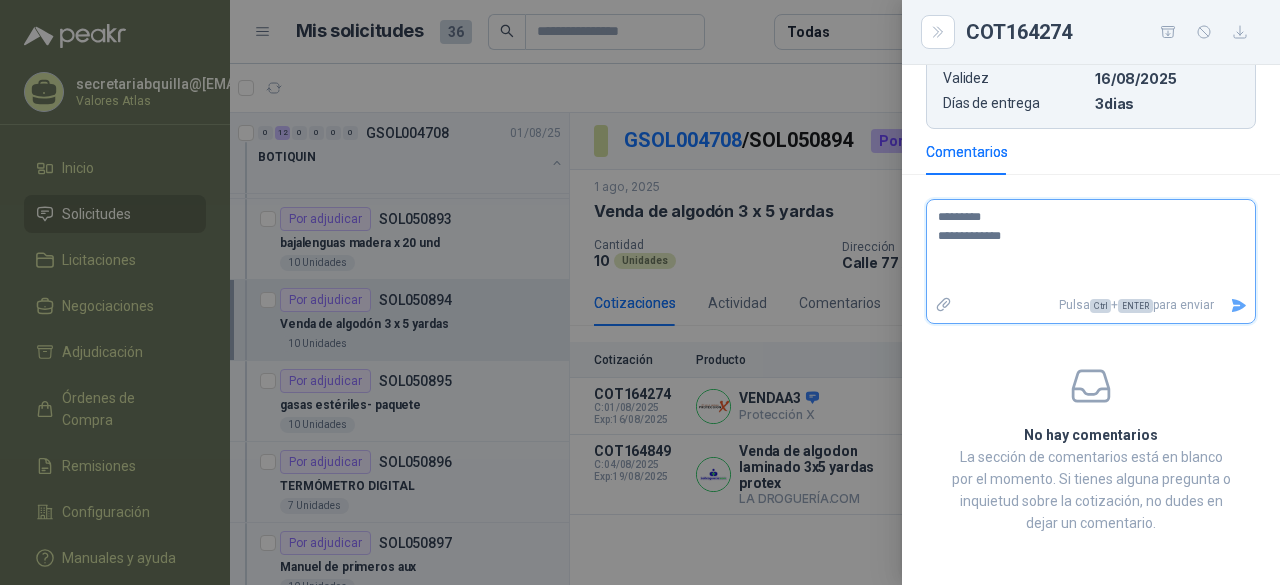 type 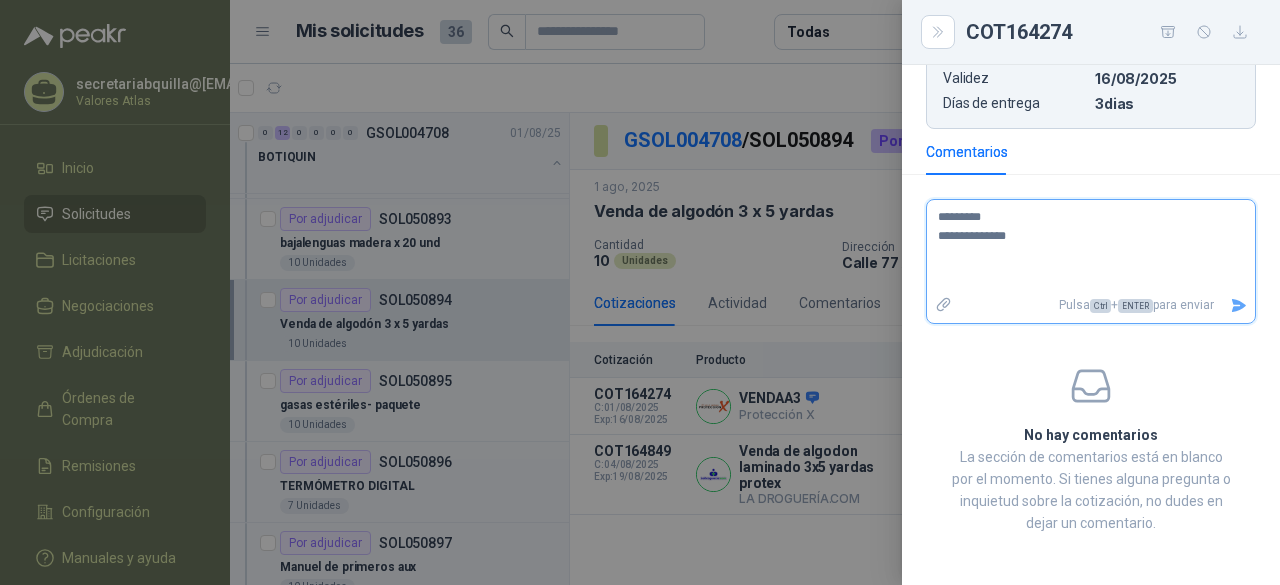 type 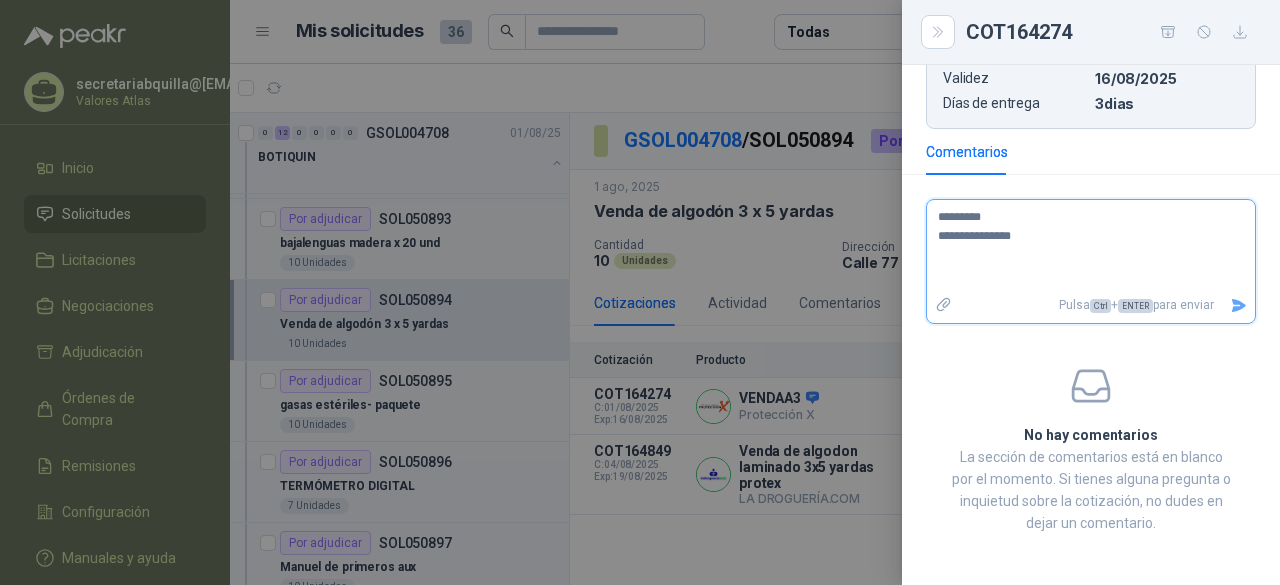 type 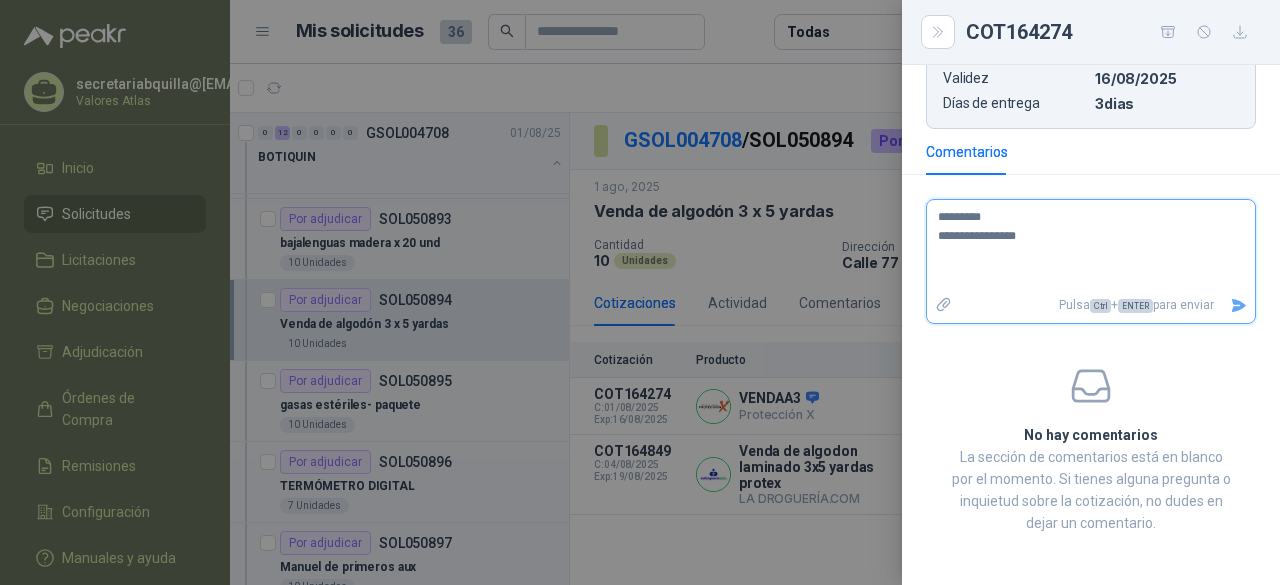 type 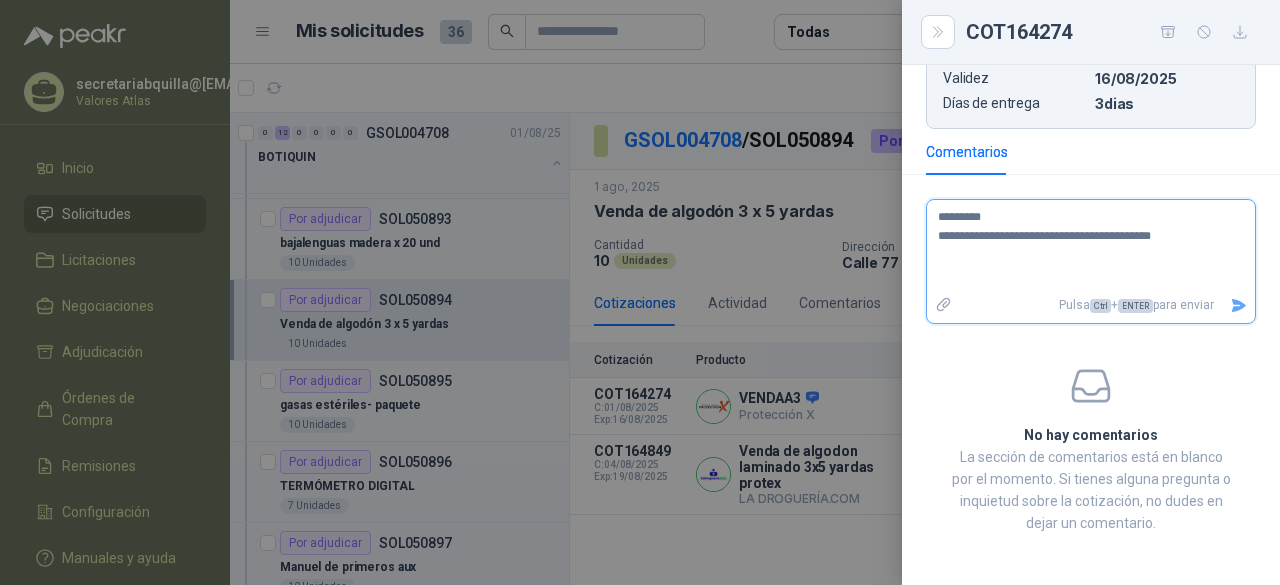 drag, startPoint x: 1166, startPoint y: 235, endPoint x: 1084, endPoint y: 229, distance: 82.219215 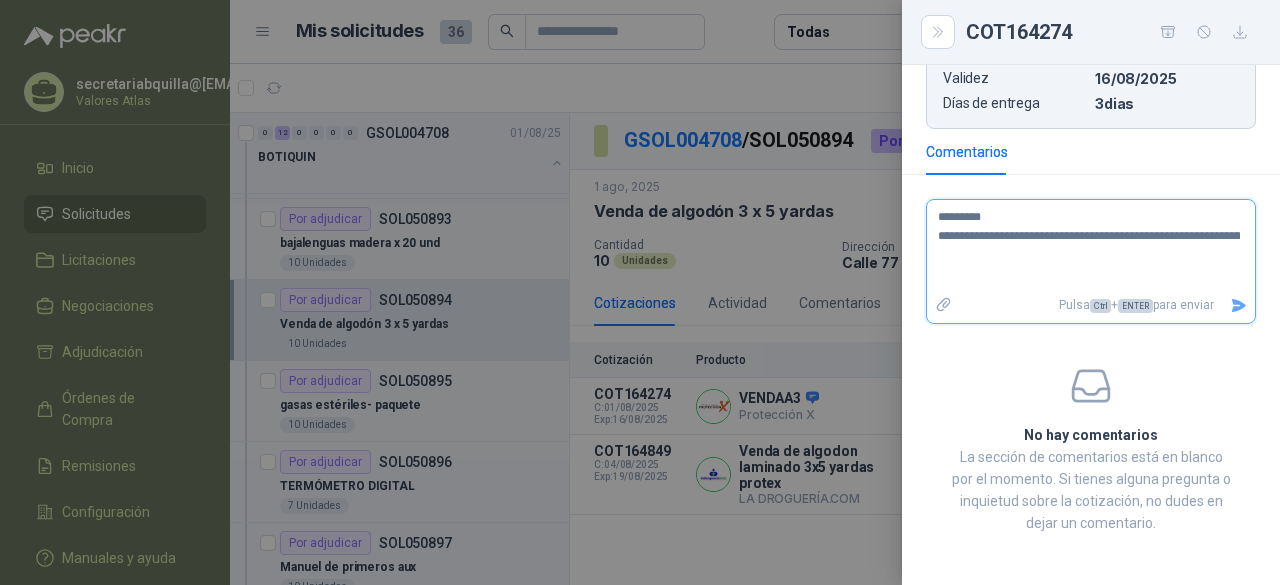 click on "**********" at bounding box center (1083, 246) 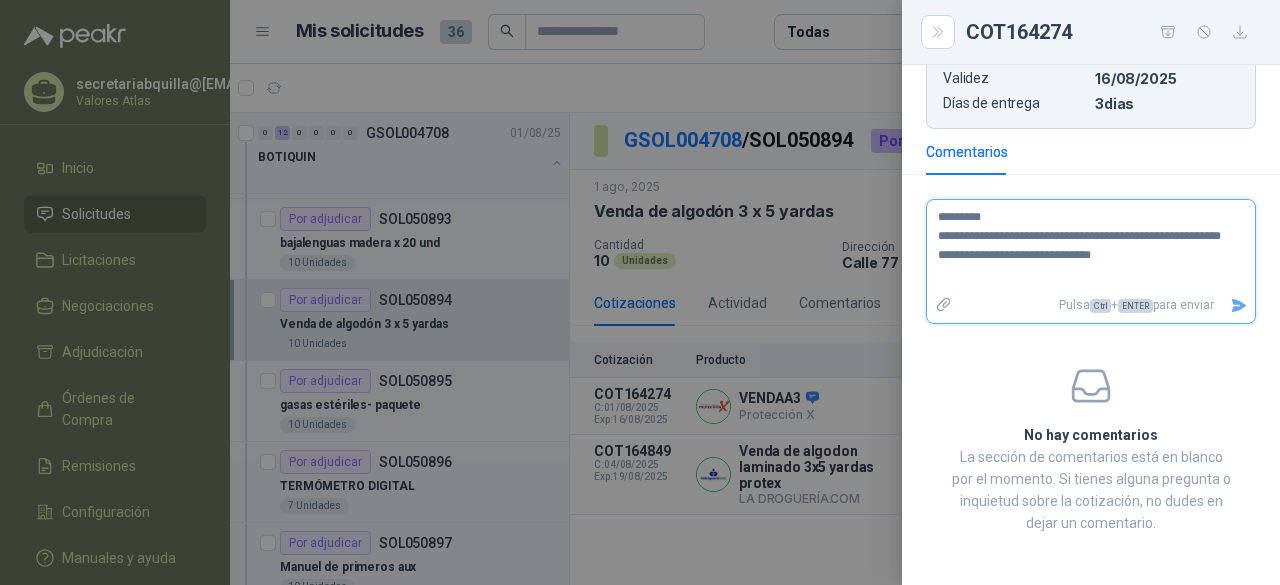 click 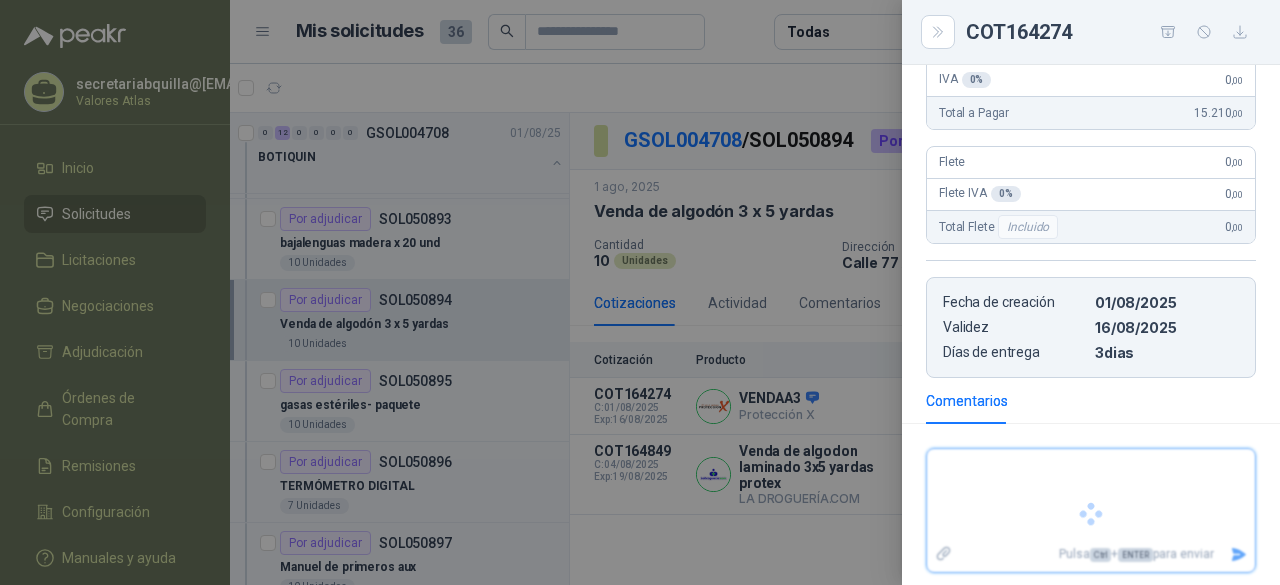 scroll, scrollTop: 490, scrollLeft: 0, axis: vertical 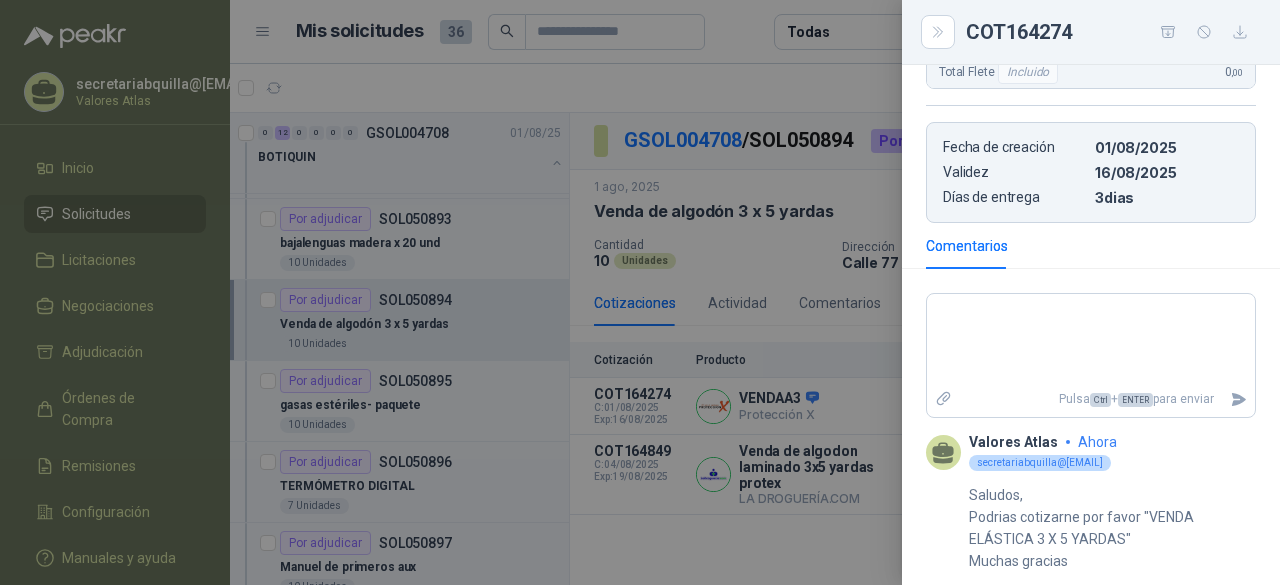 click at bounding box center [640, 292] 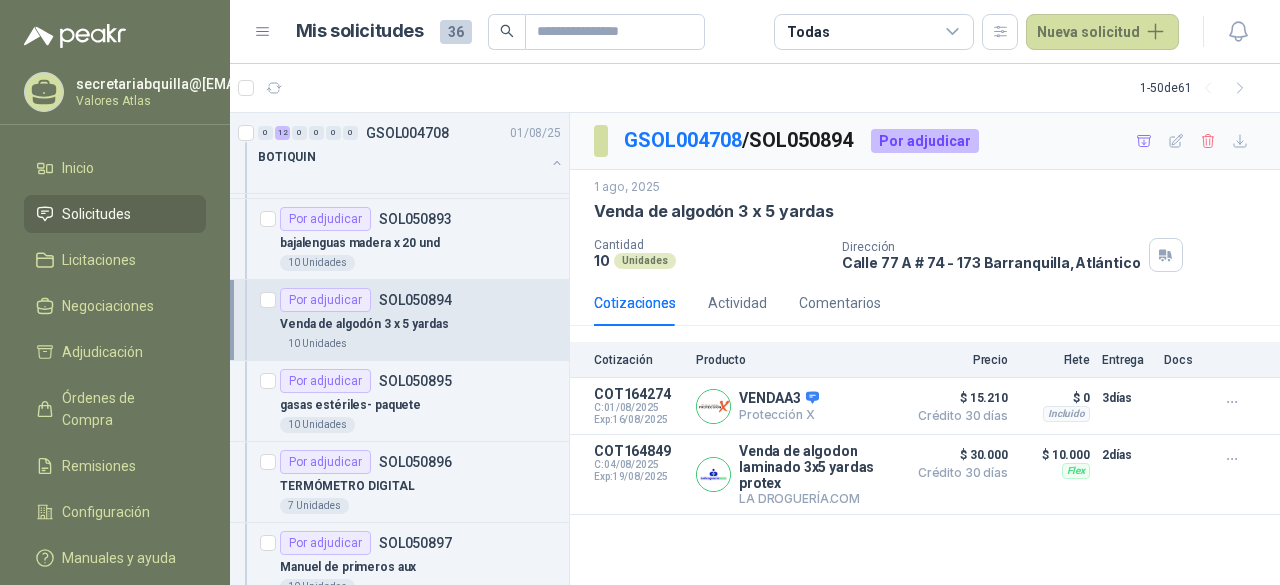 click on "Solicitudes" at bounding box center (115, 214) 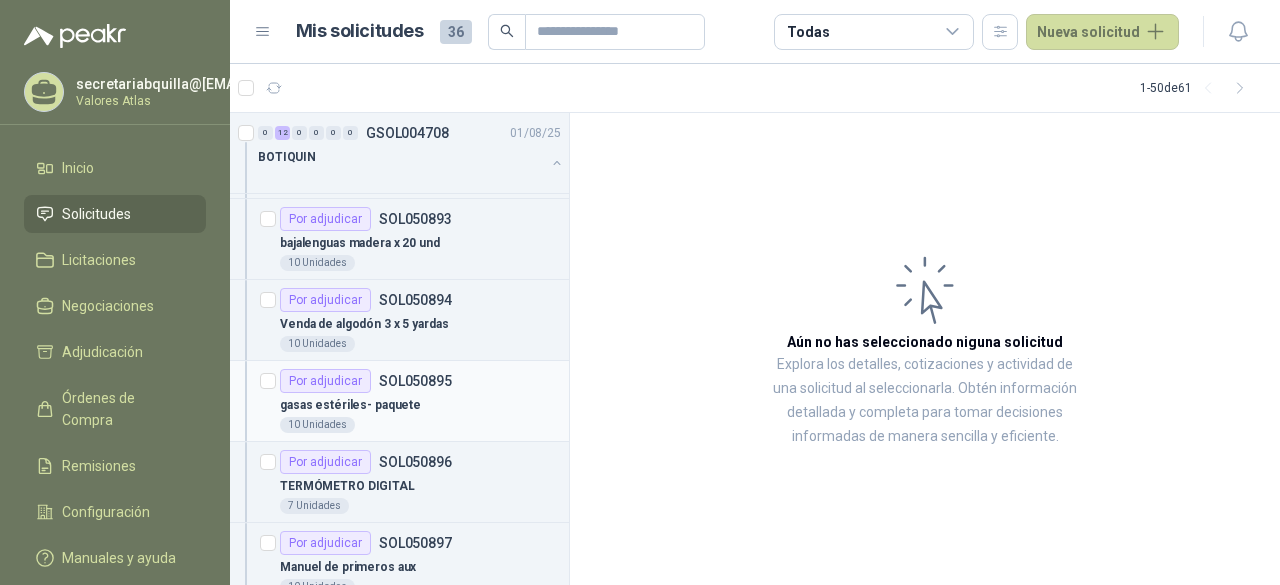 scroll, scrollTop: 0, scrollLeft: 0, axis: both 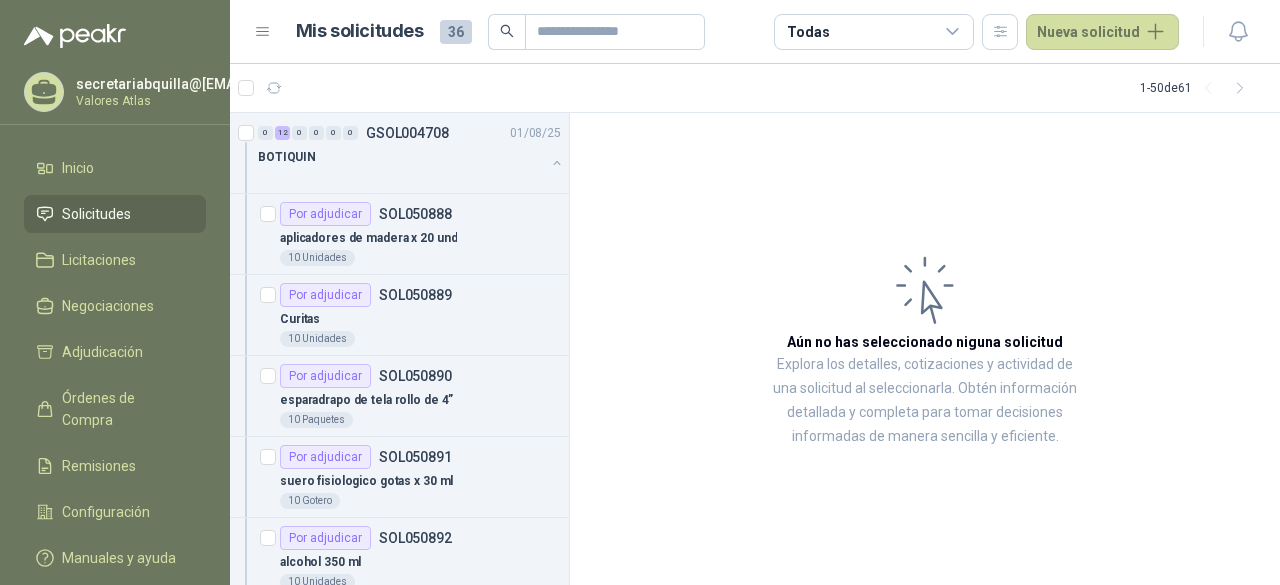 click on "Solicitudes" at bounding box center [96, 214] 